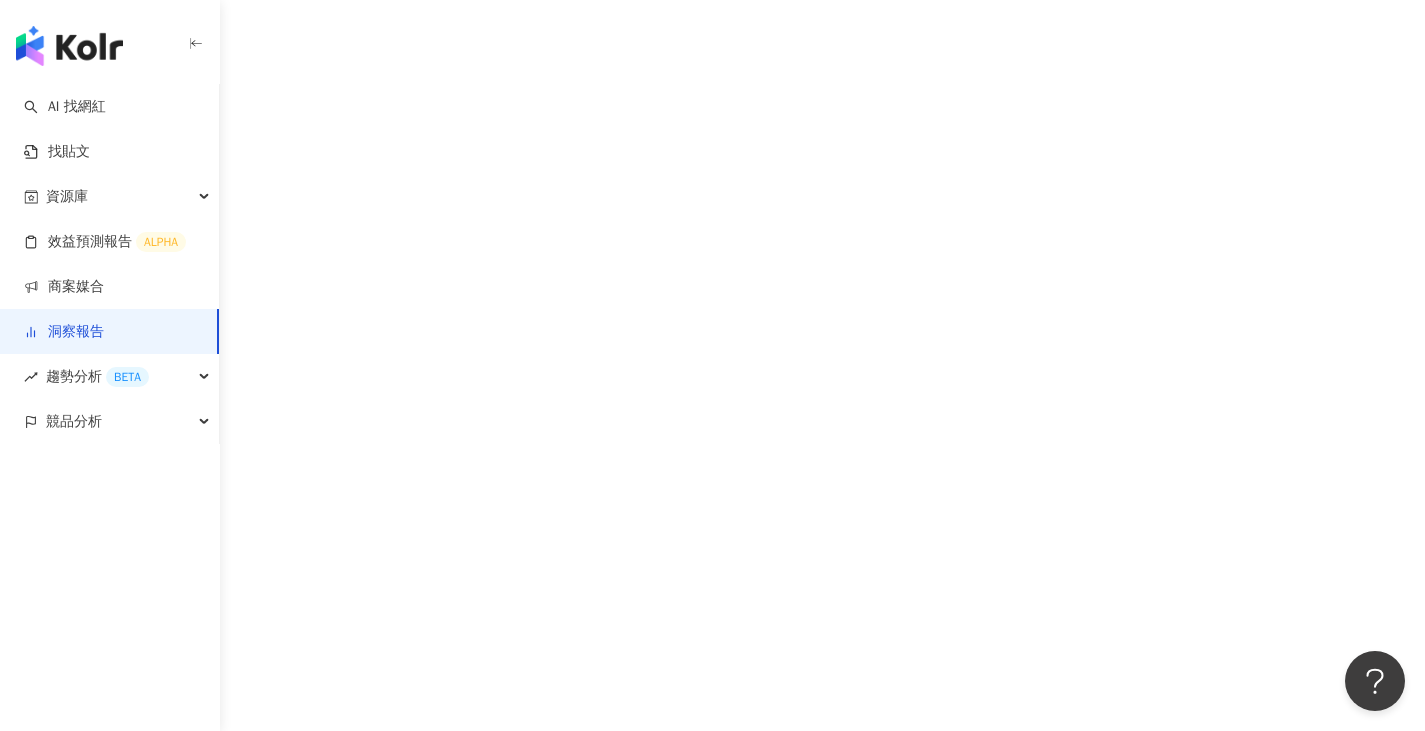 scroll, scrollTop: 0, scrollLeft: 0, axis: both 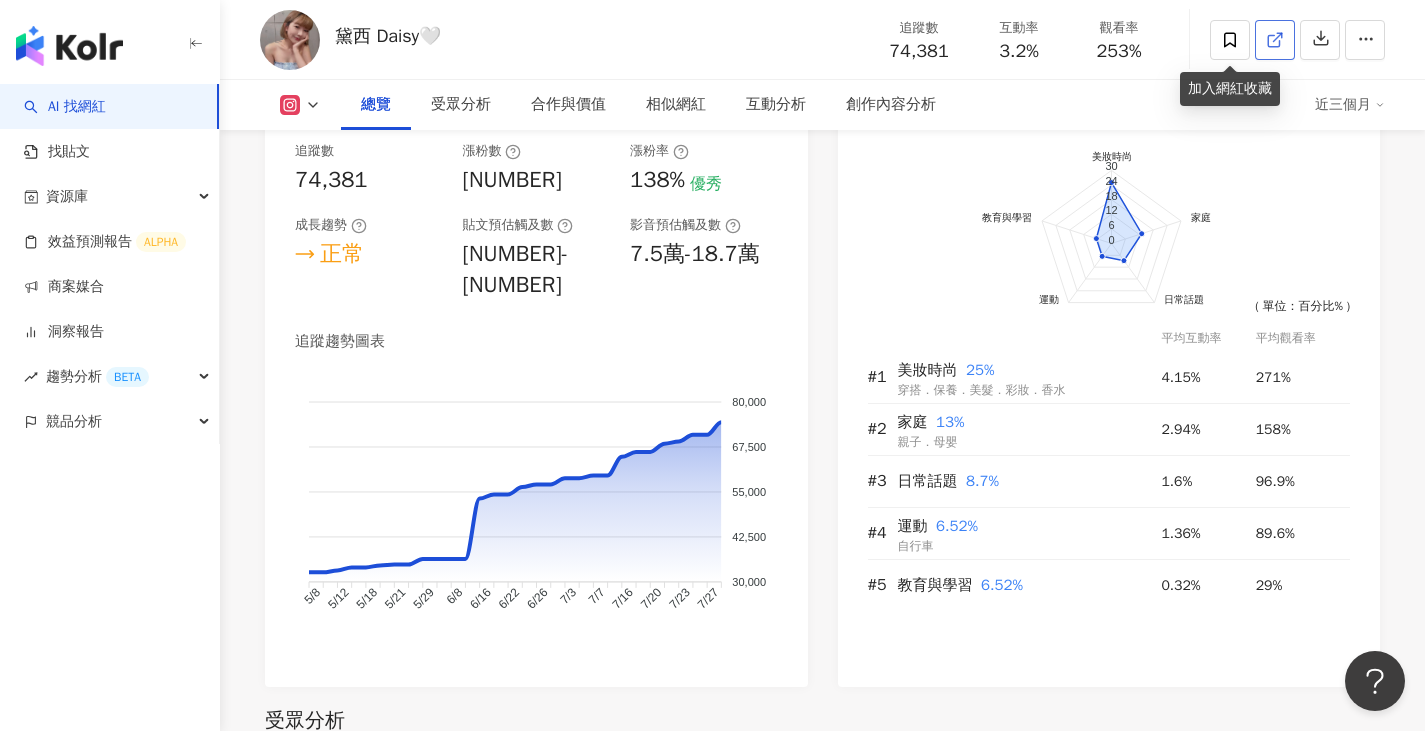 click at bounding box center (1275, 40) 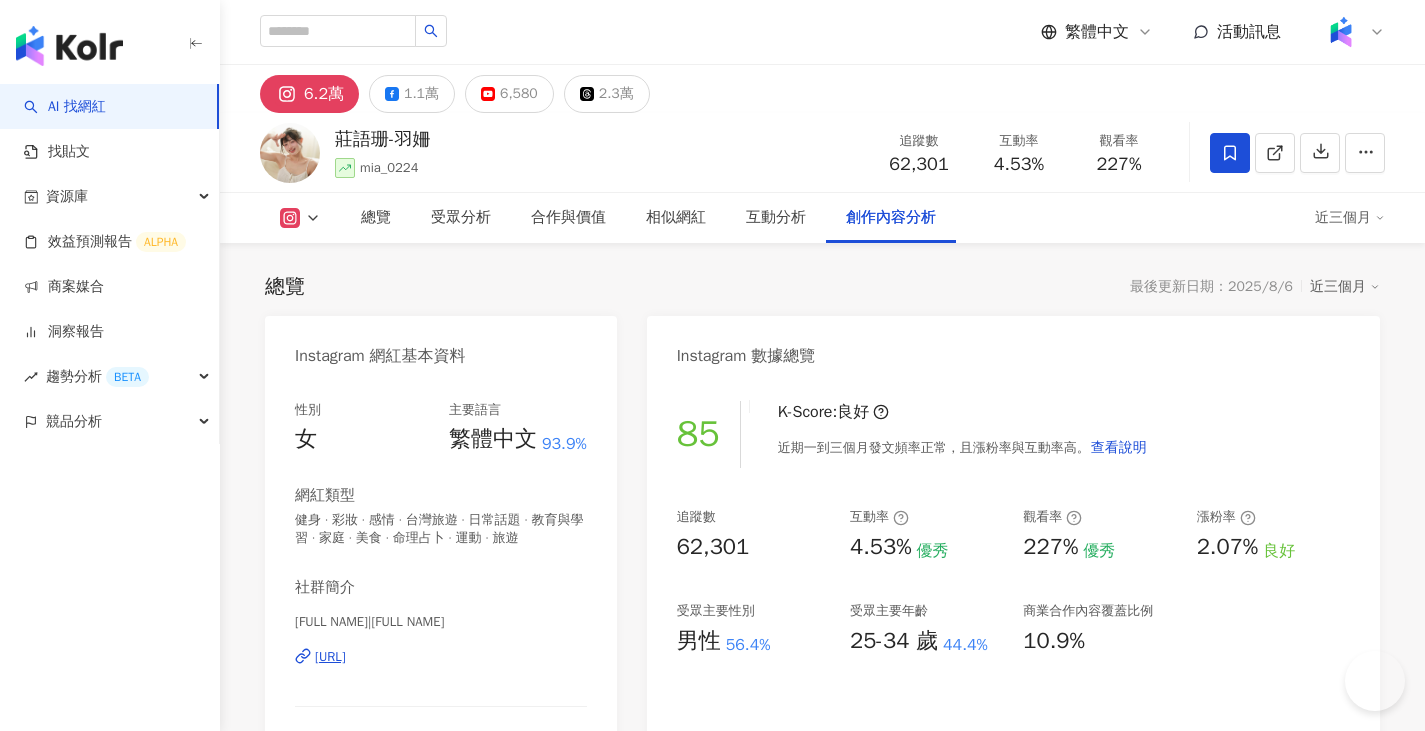 scroll, scrollTop: 7109, scrollLeft: 0, axis: vertical 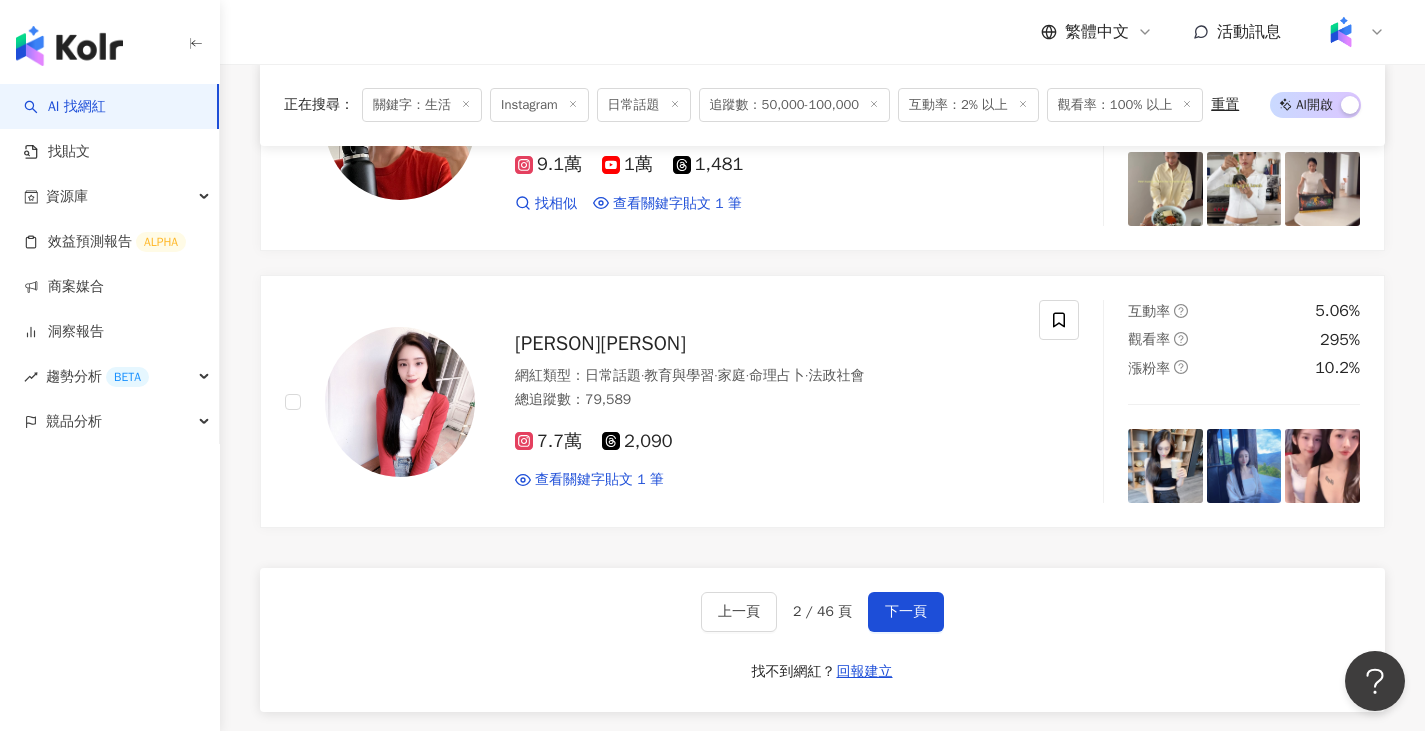click on "上一頁 2 / 46 頁 下一頁 找不到網紅？ 回報建立" at bounding box center (822, 640) 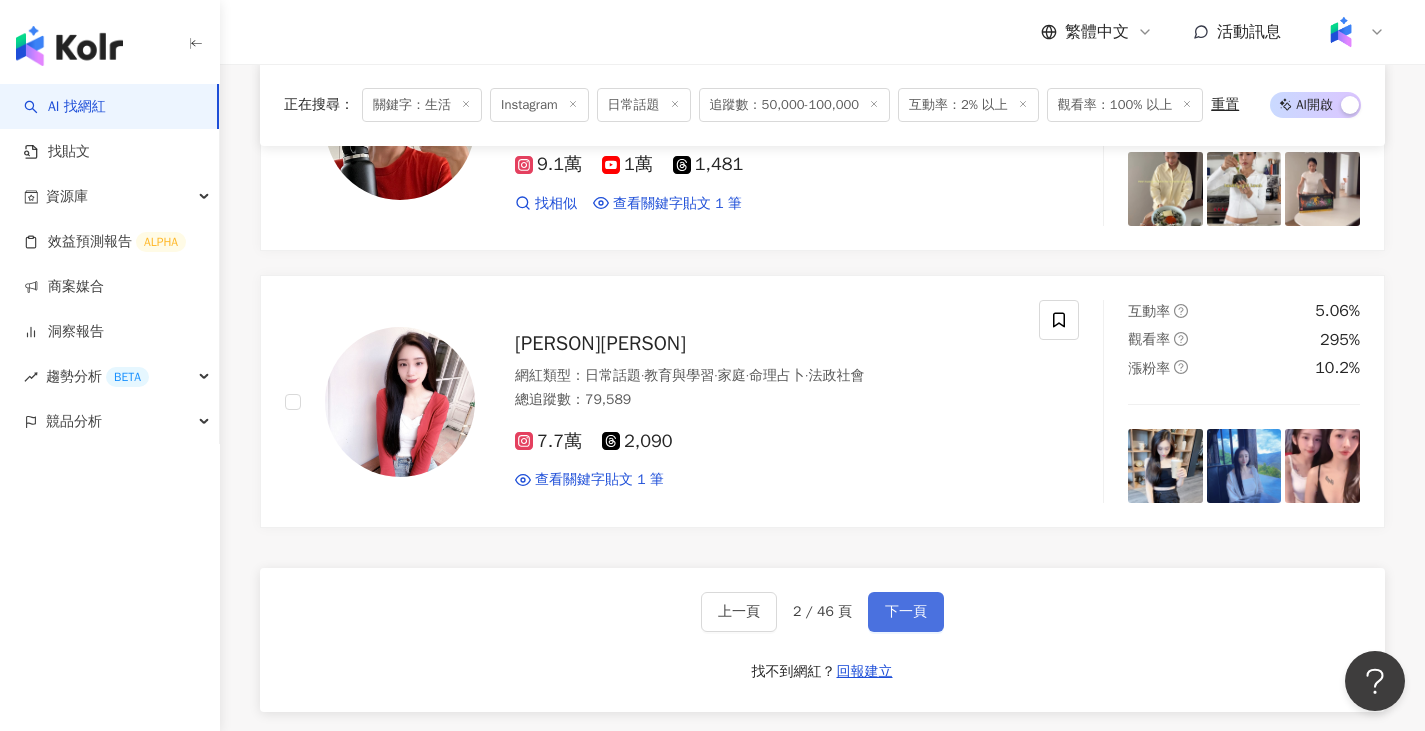 click on "下一頁" at bounding box center (906, 612) 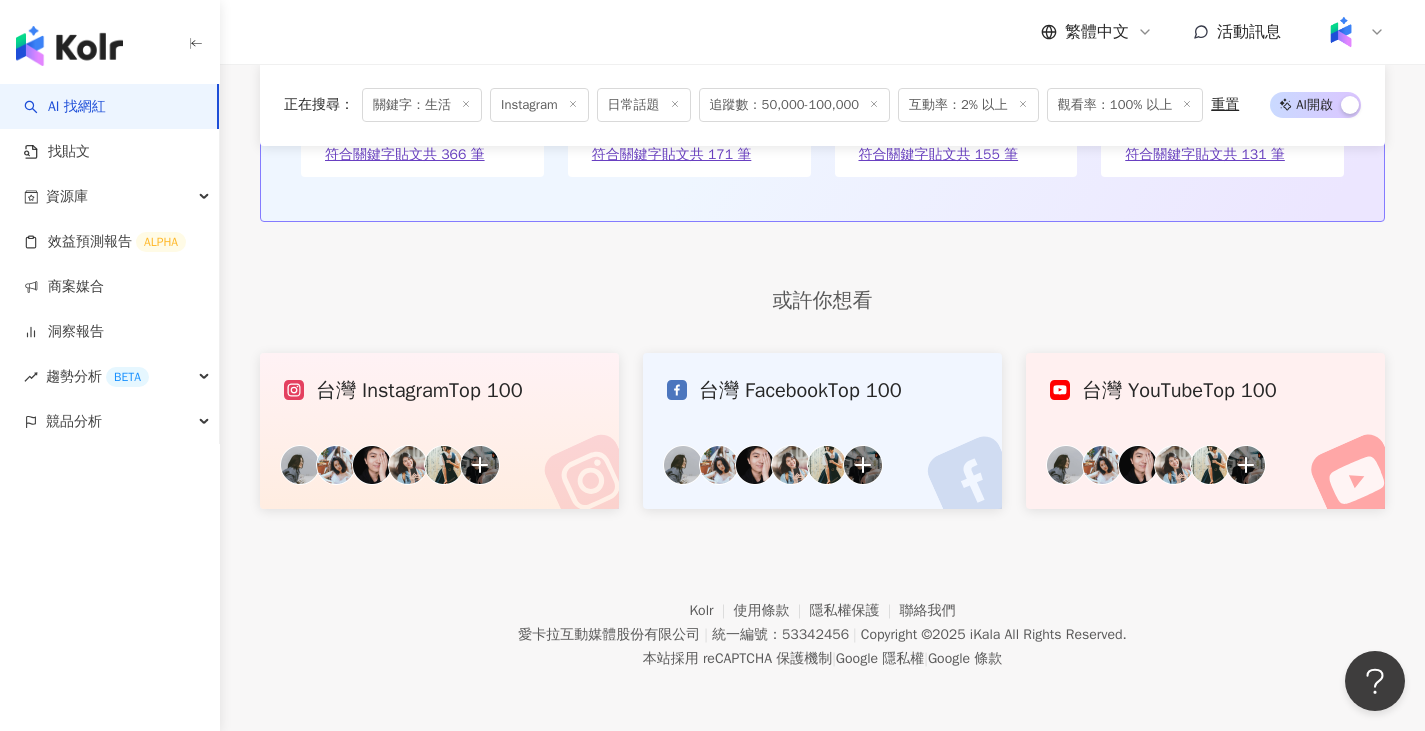 scroll, scrollTop: 1080, scrollLeft: 0, axis: vertical 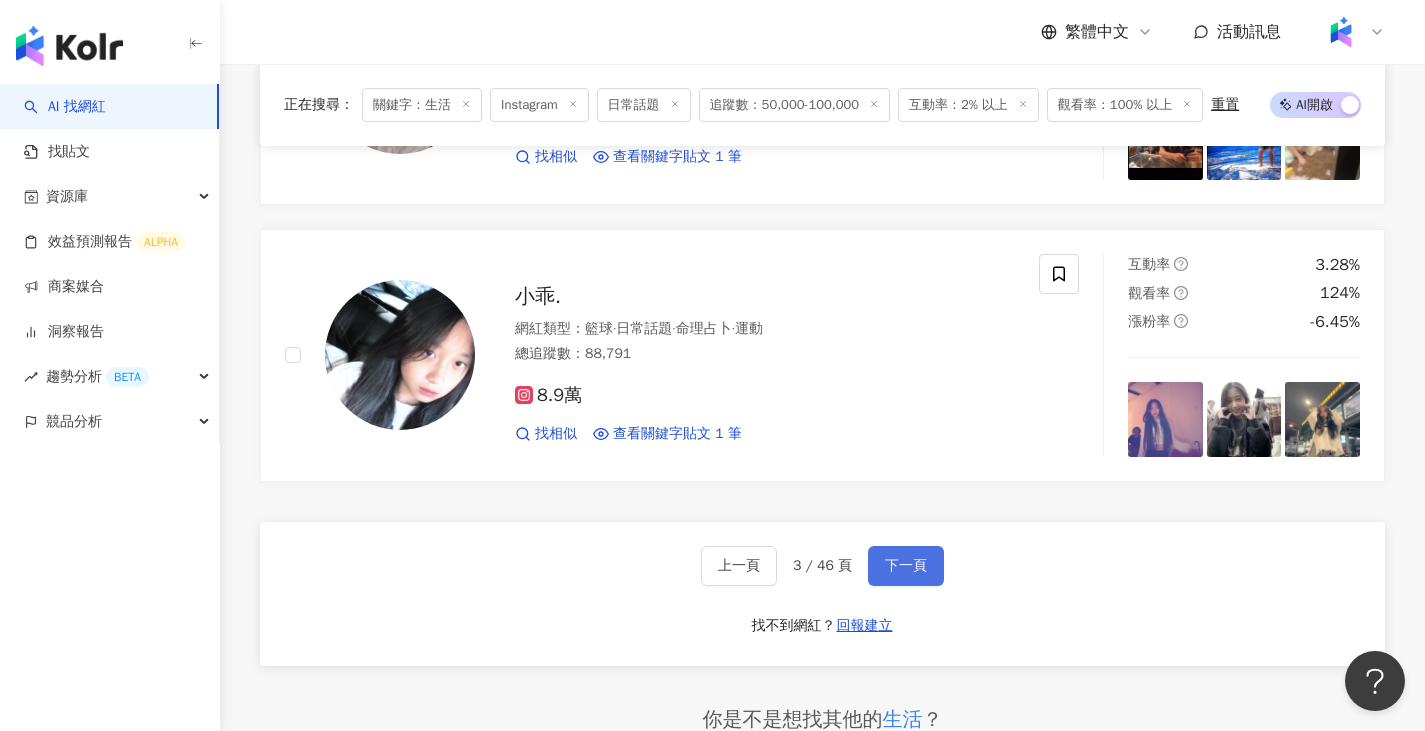 click on "下一頁" at bounding box center (906, 566) 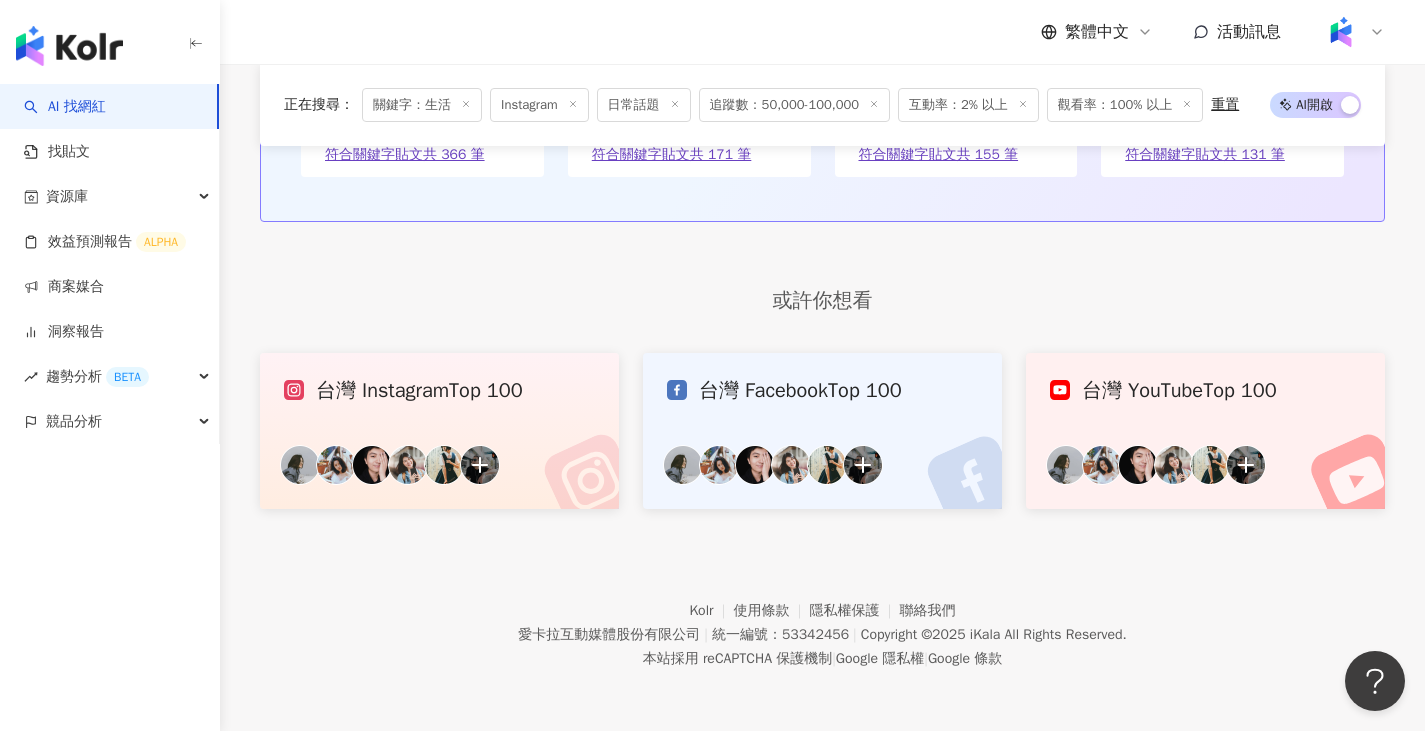 scroll, scrollTop: 1138, scrollLeft: 0, axis: vertical 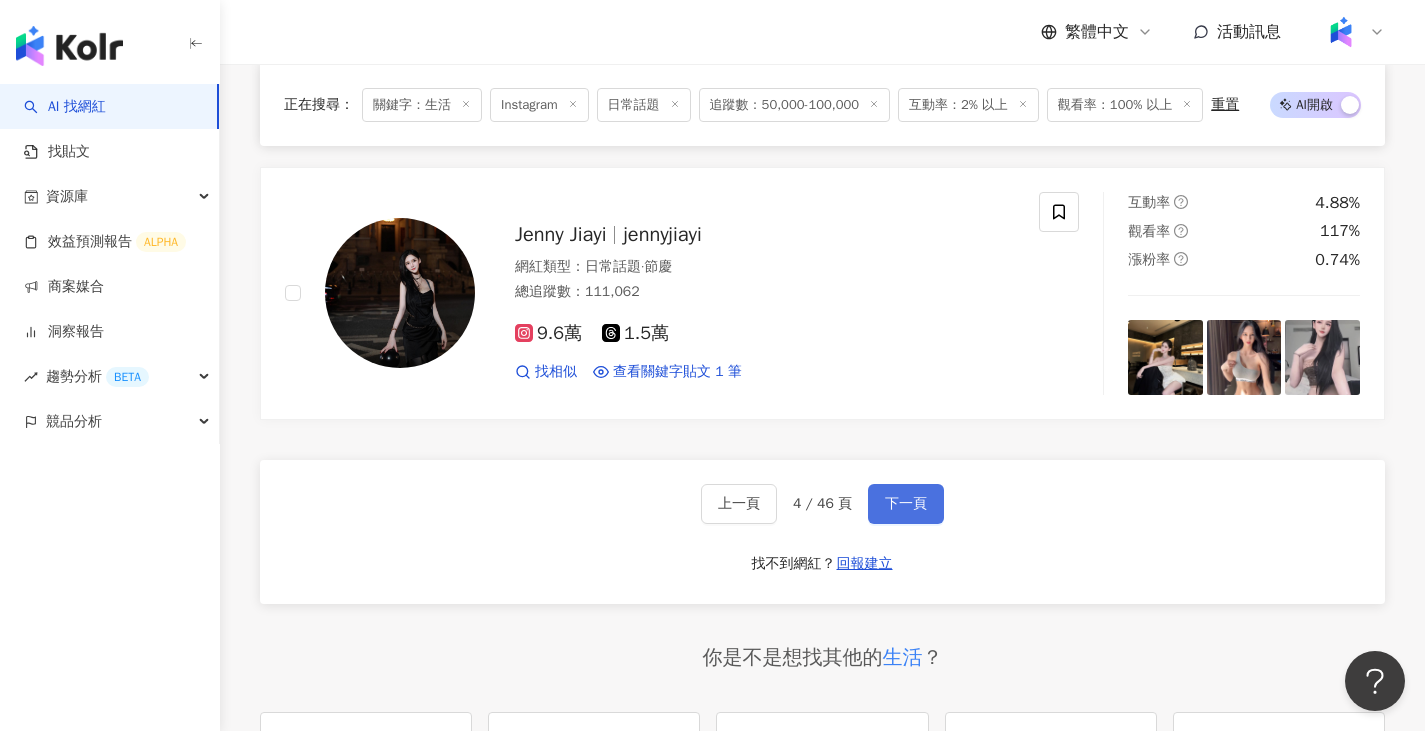 click on "下一頁" at bounding box center (906, 504) 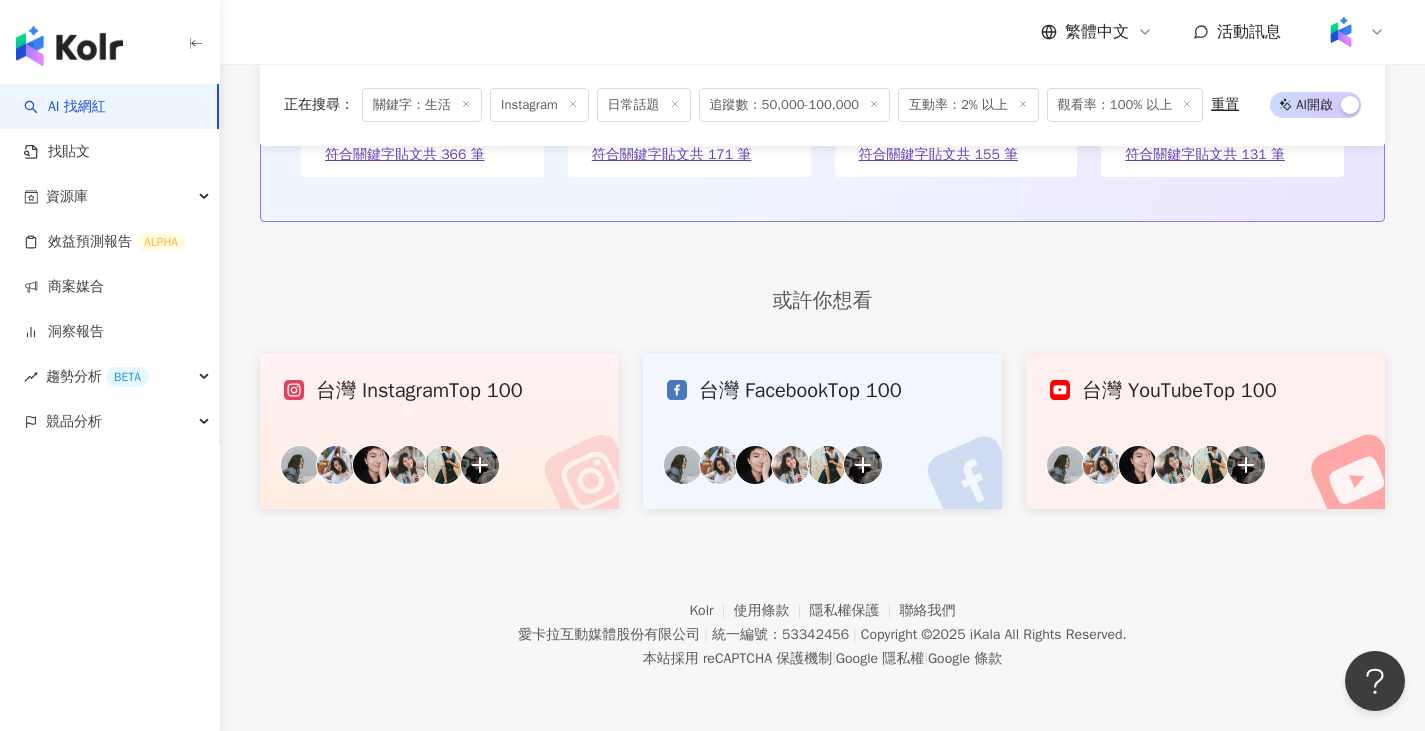 scroll, scrollTop: 1198, scrollLeft: 0, axis: vertical 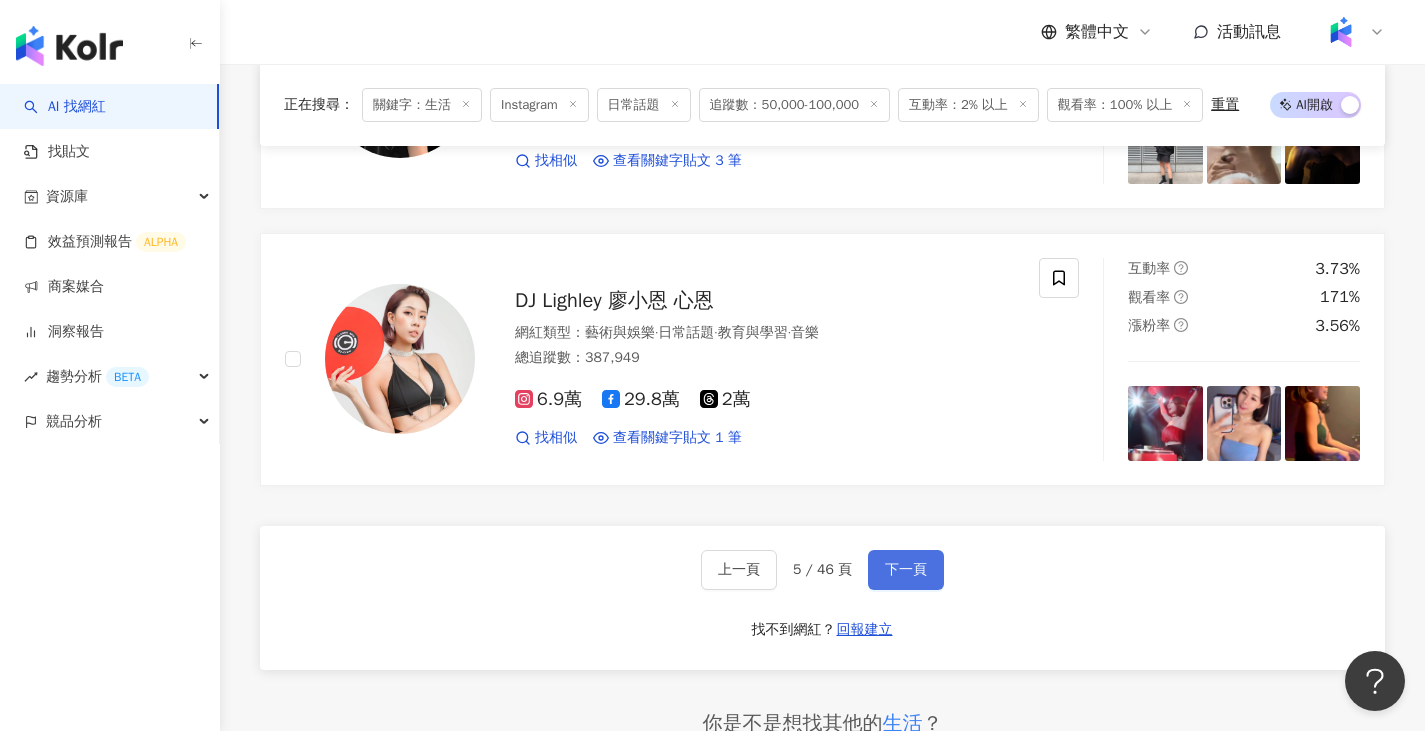 click on "下一頁" at bounding box center (906, 570) 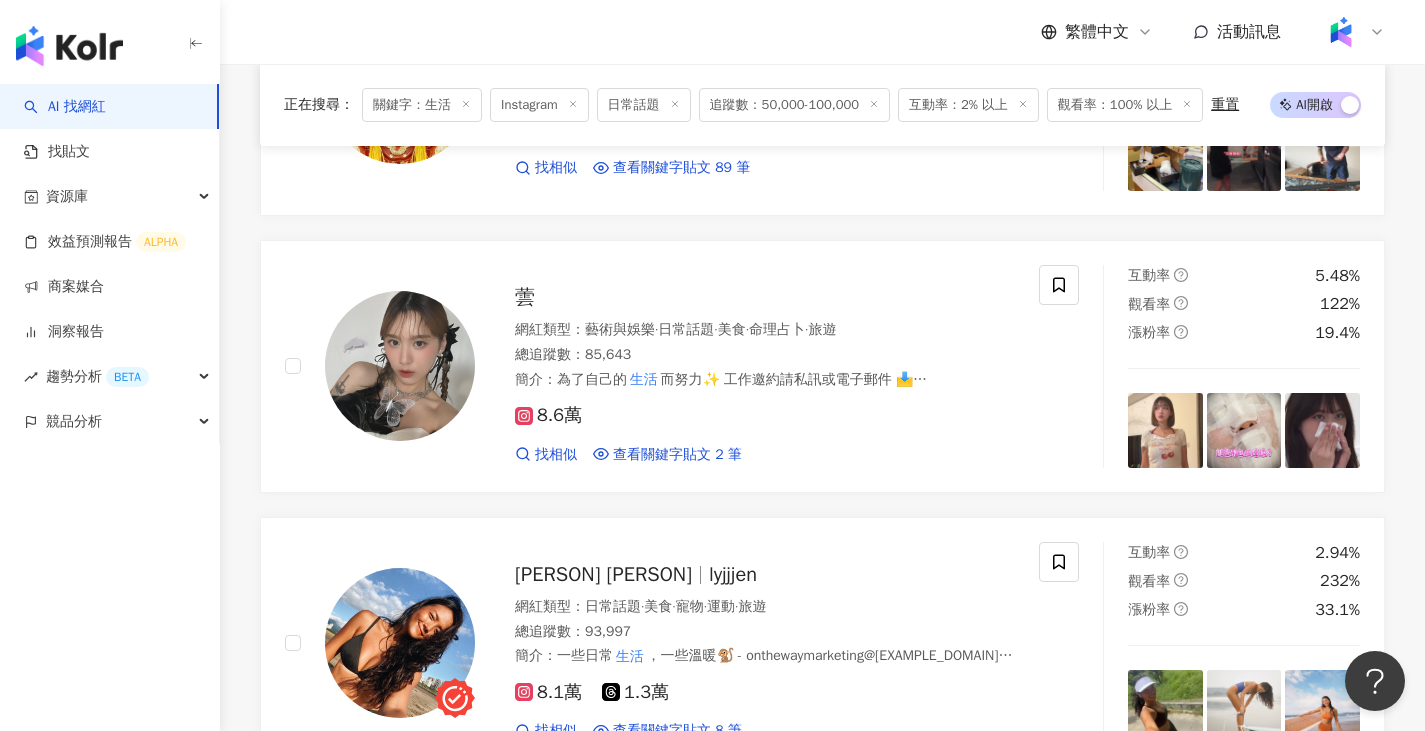 scroll, scrollTop: 746, scrollLeft: 0, axis: vertical 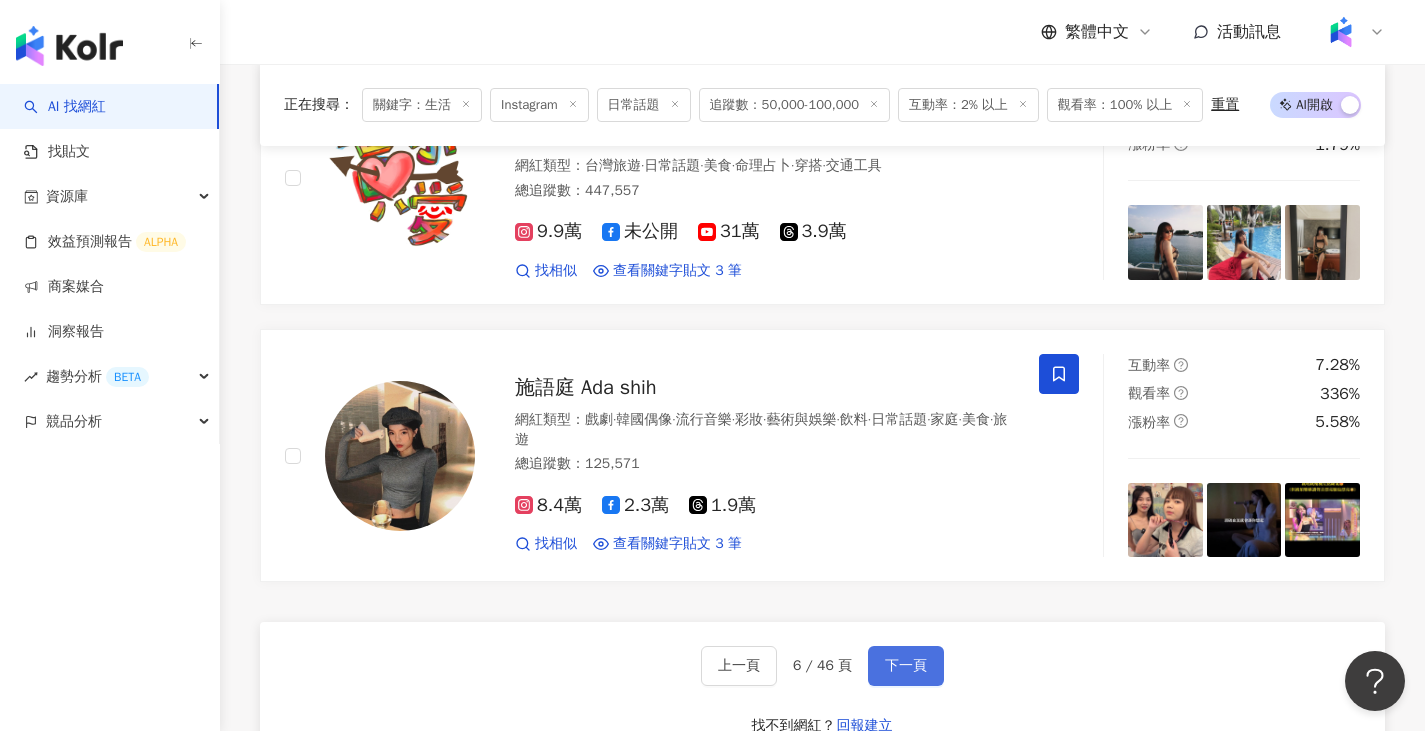 click on "下一頁" at bounding box center (906, 666) 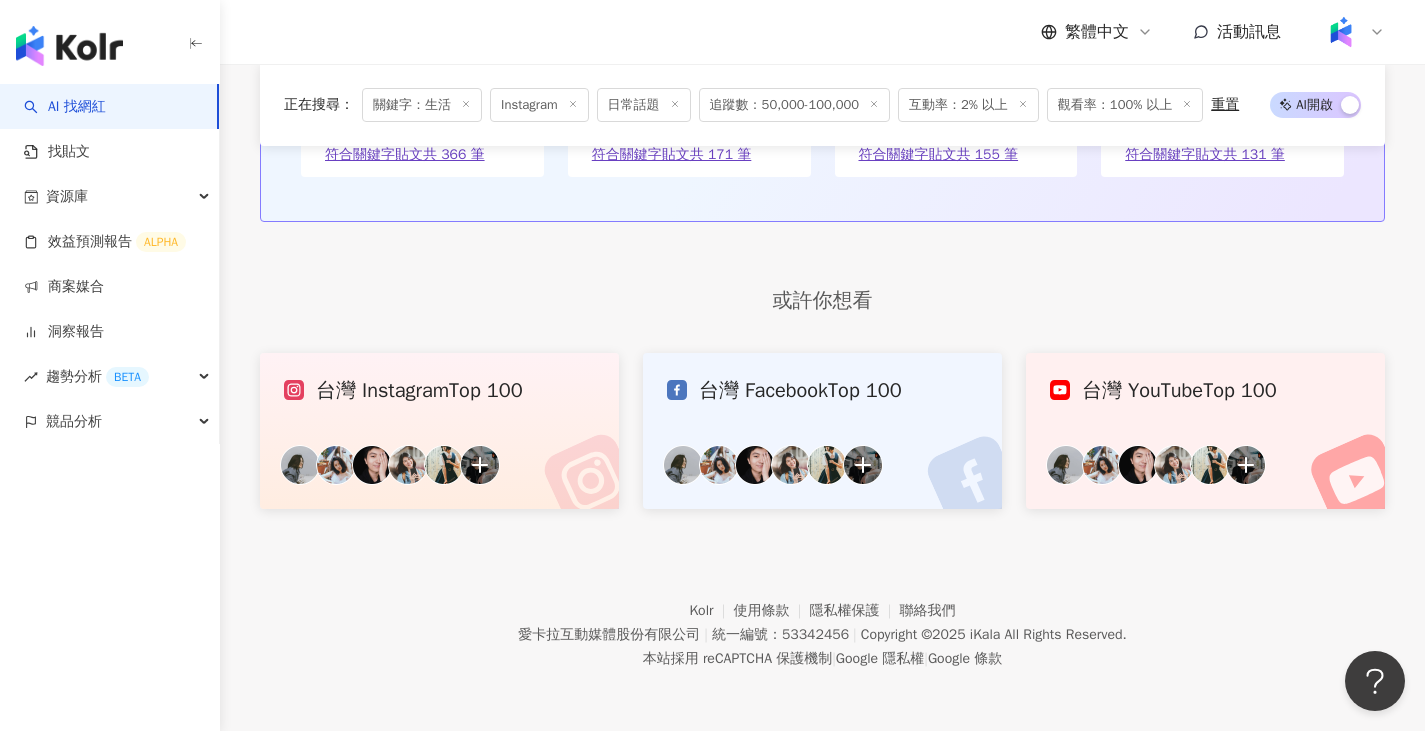 scroll, scrollTop: 1037, scrollLeft: 0, axis: vertical 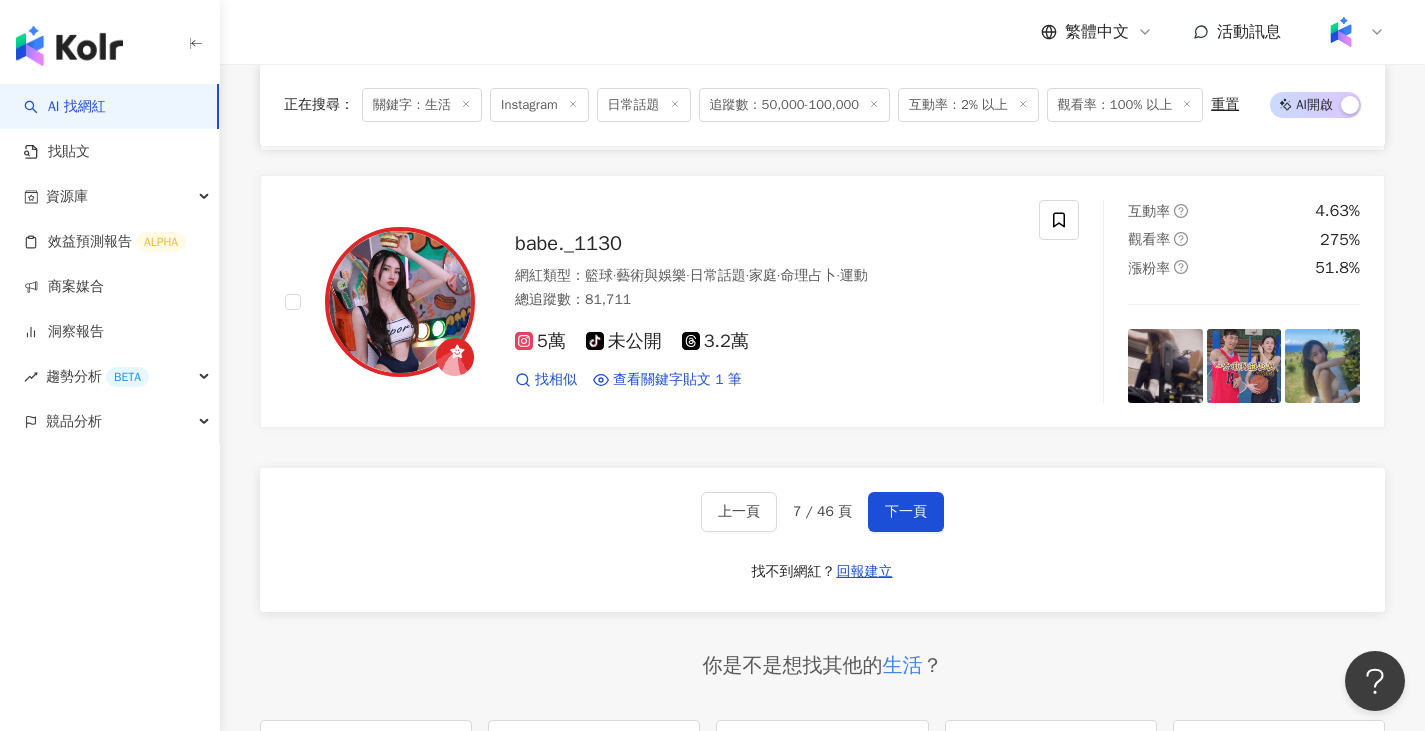 click on "上一頁 7 / 46 頁 下一頁 找不到網紅？ 回報建立" at bounding box center (822, 540) 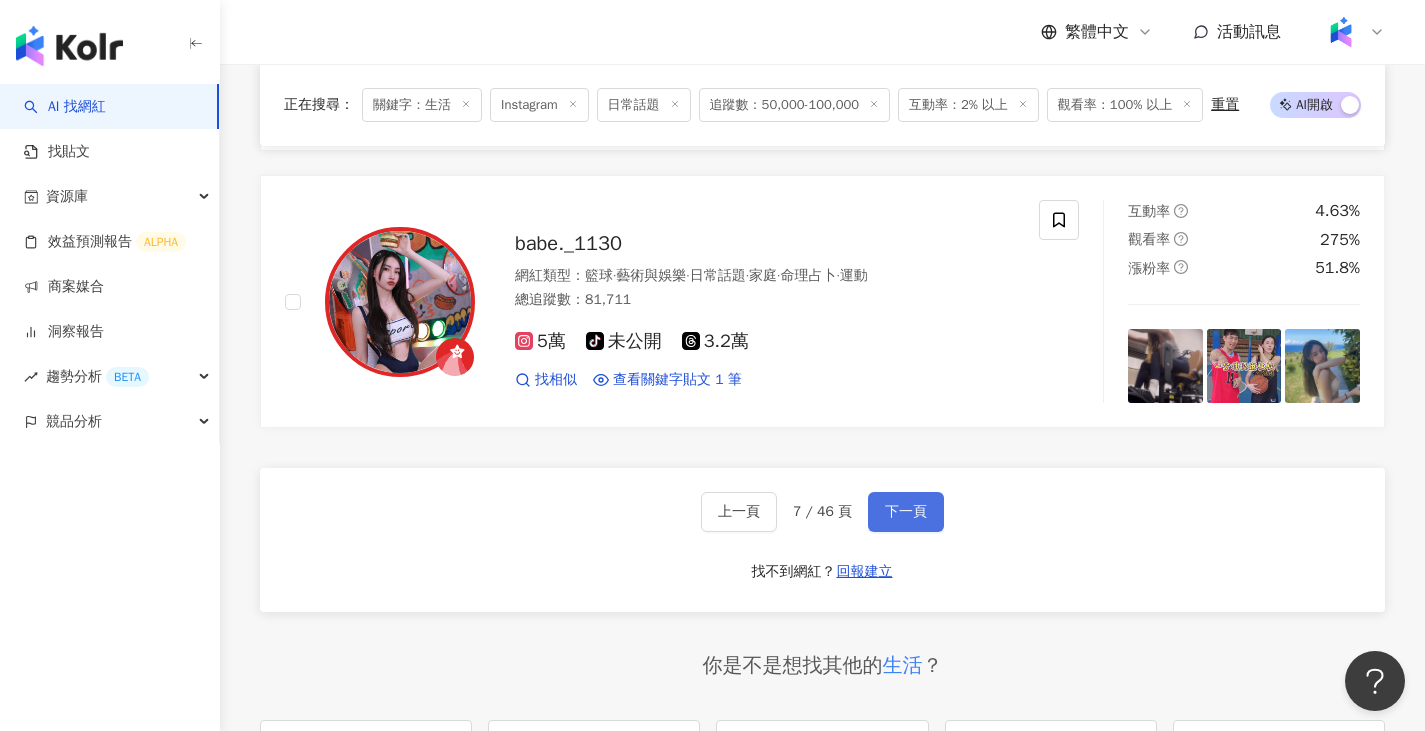 click on "下一頁" at bounding box center [906, 512] 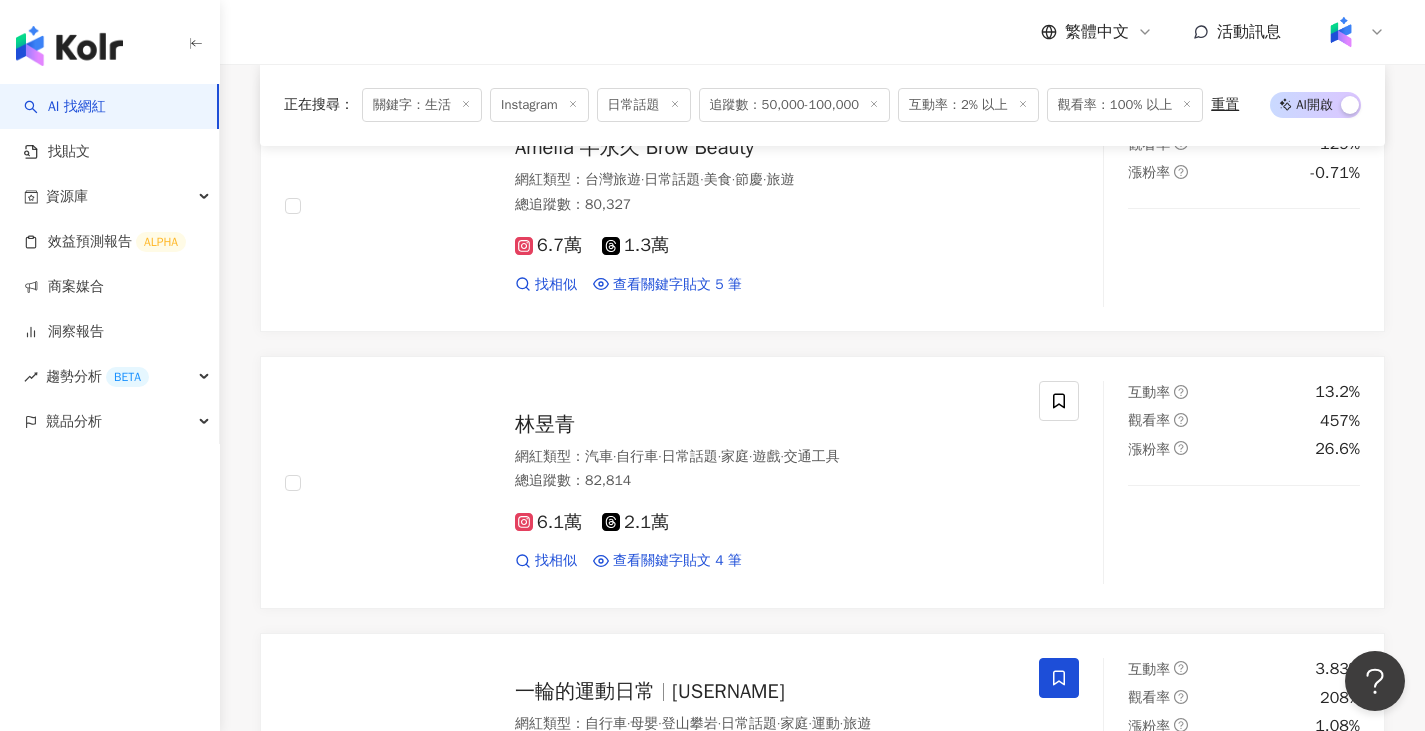 scroll, scrollTop: 3308, scrollLeft: 0, axis: vertical 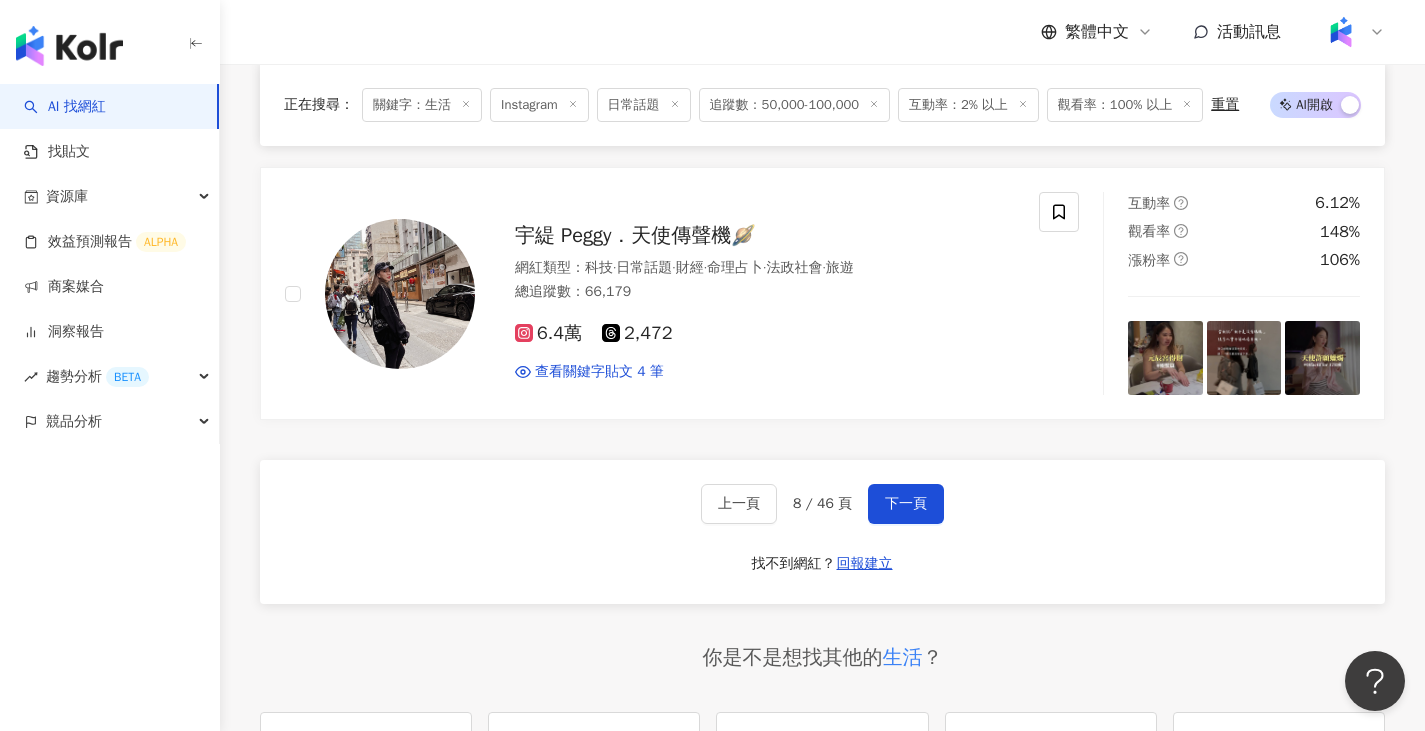 drag, startPoint x: 1156, startPoint y: 574, endPoint x: 1216, endPoint y: 573, distance: 60.00833 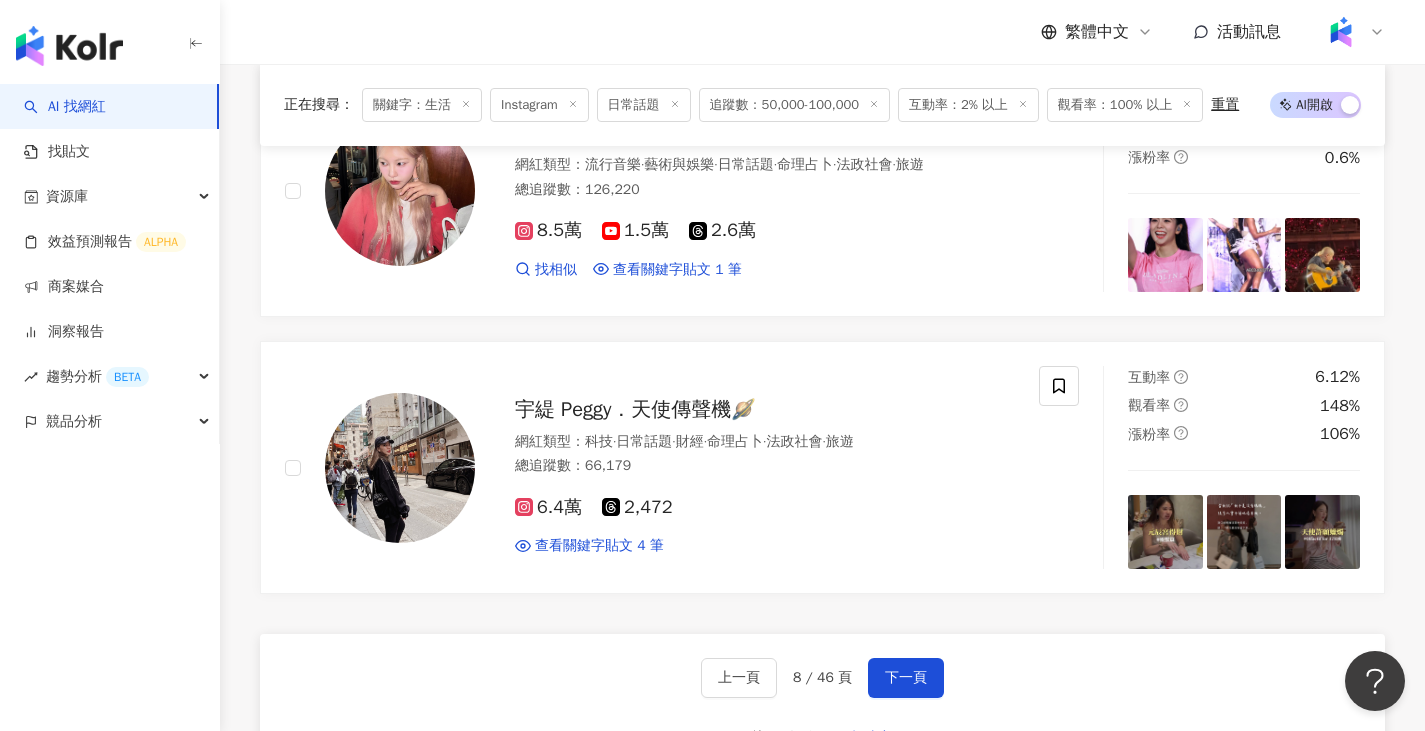 scroll, scrollTop: 3234, scrollLeft: 0, axis: vertical 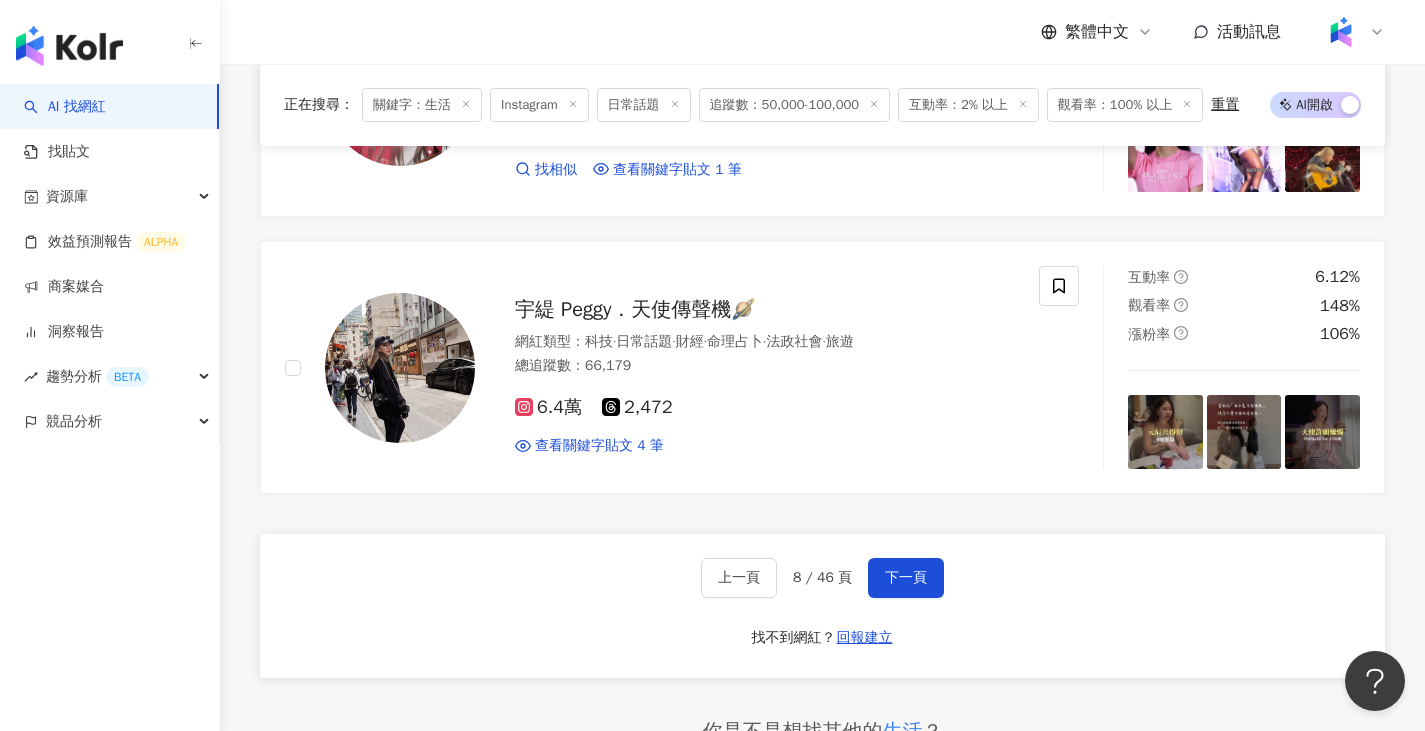 click on "下一頁" at bounding box center [906, 578] 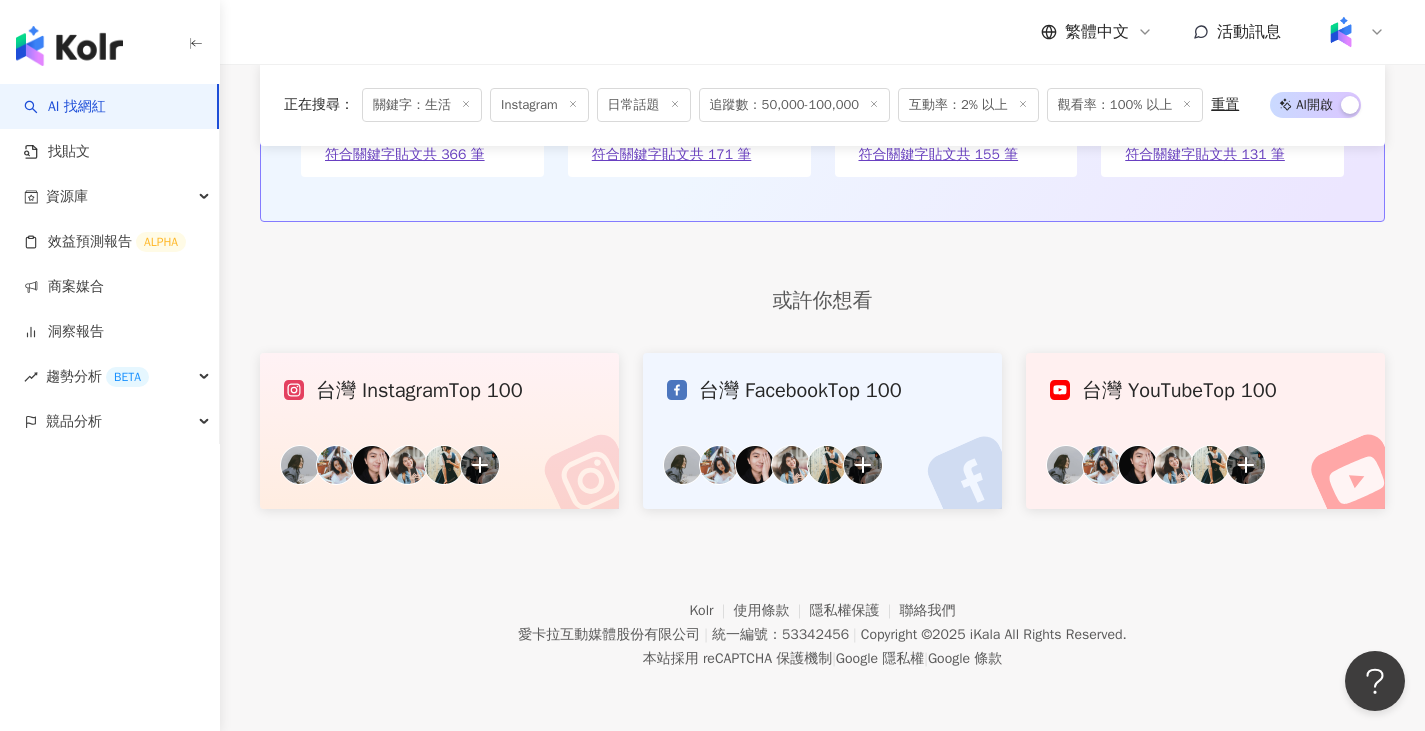 scroll, scrollTop: 1106, scrollLeft: 0, axis: vertical 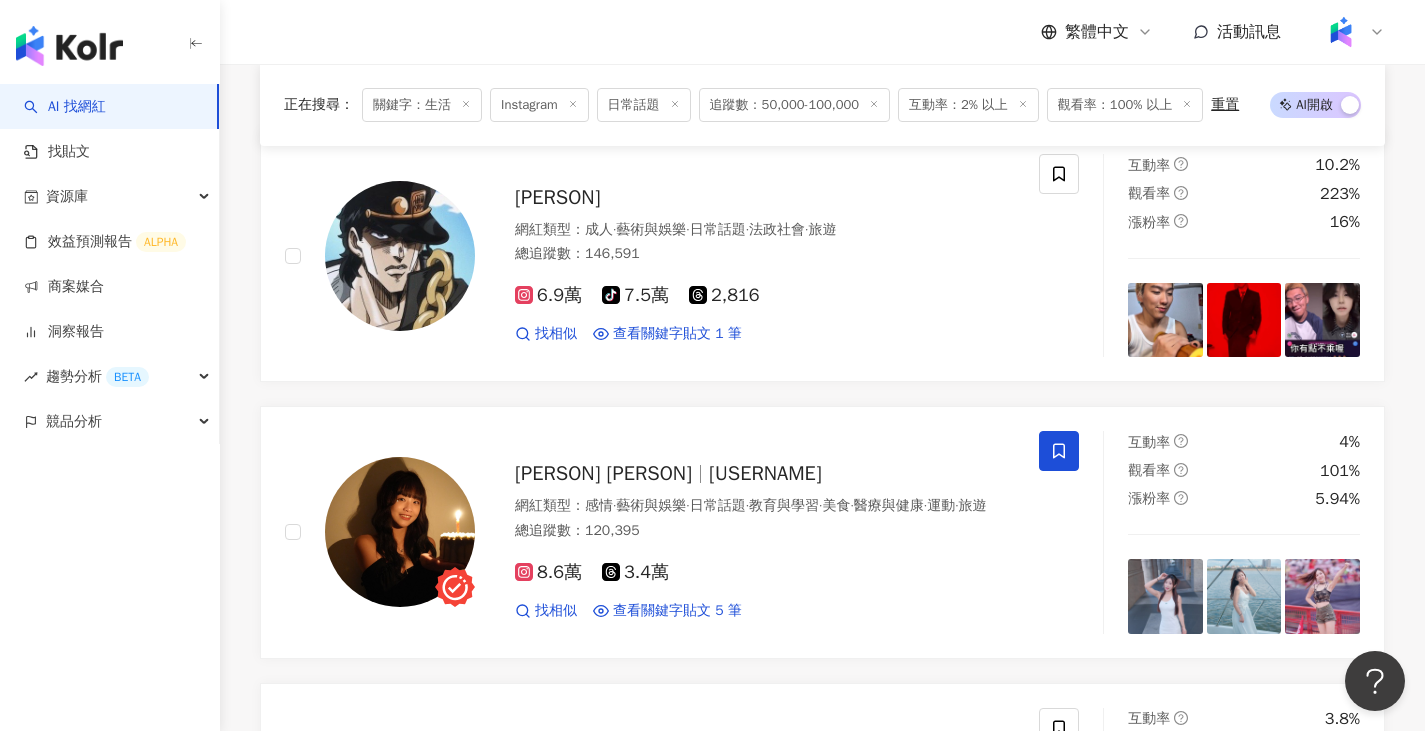 click 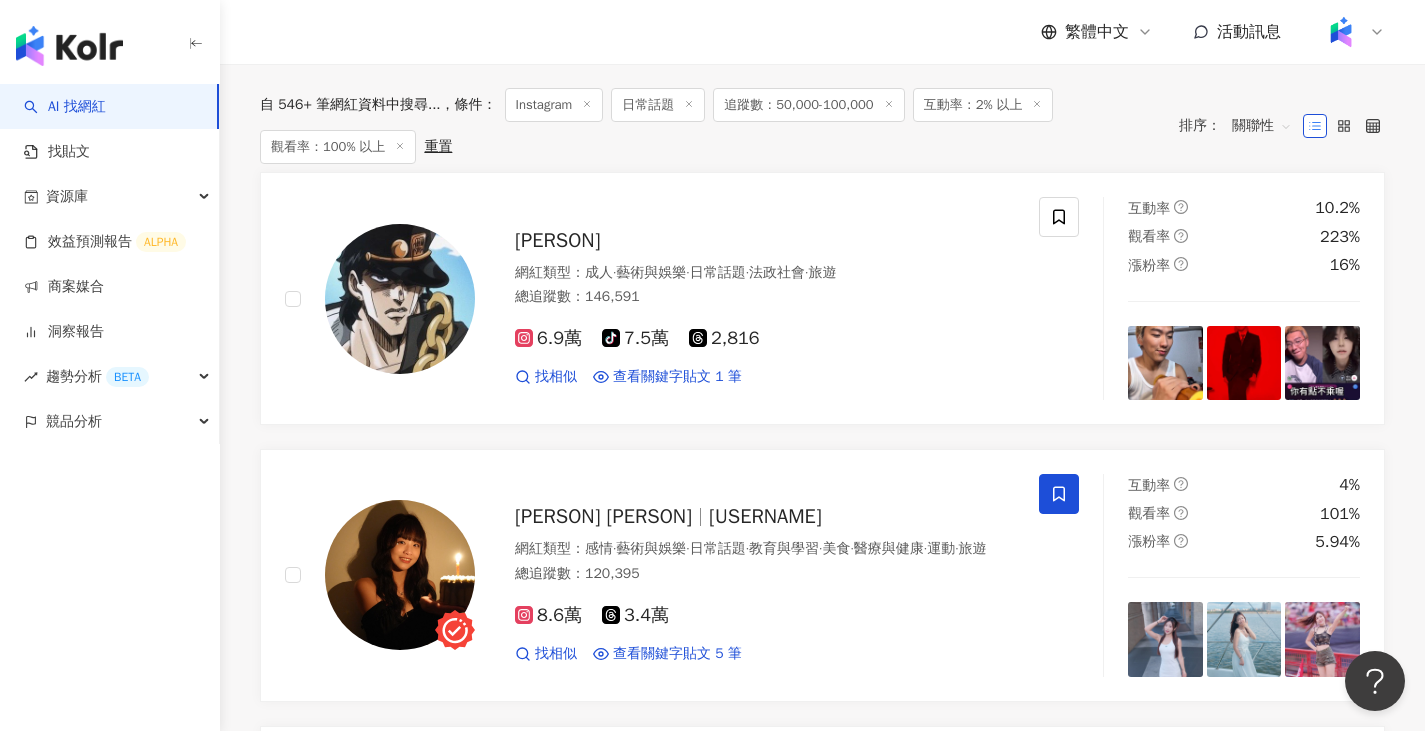 scroll, scrollTop: 79, scrollLeft: 0, axis: vertical 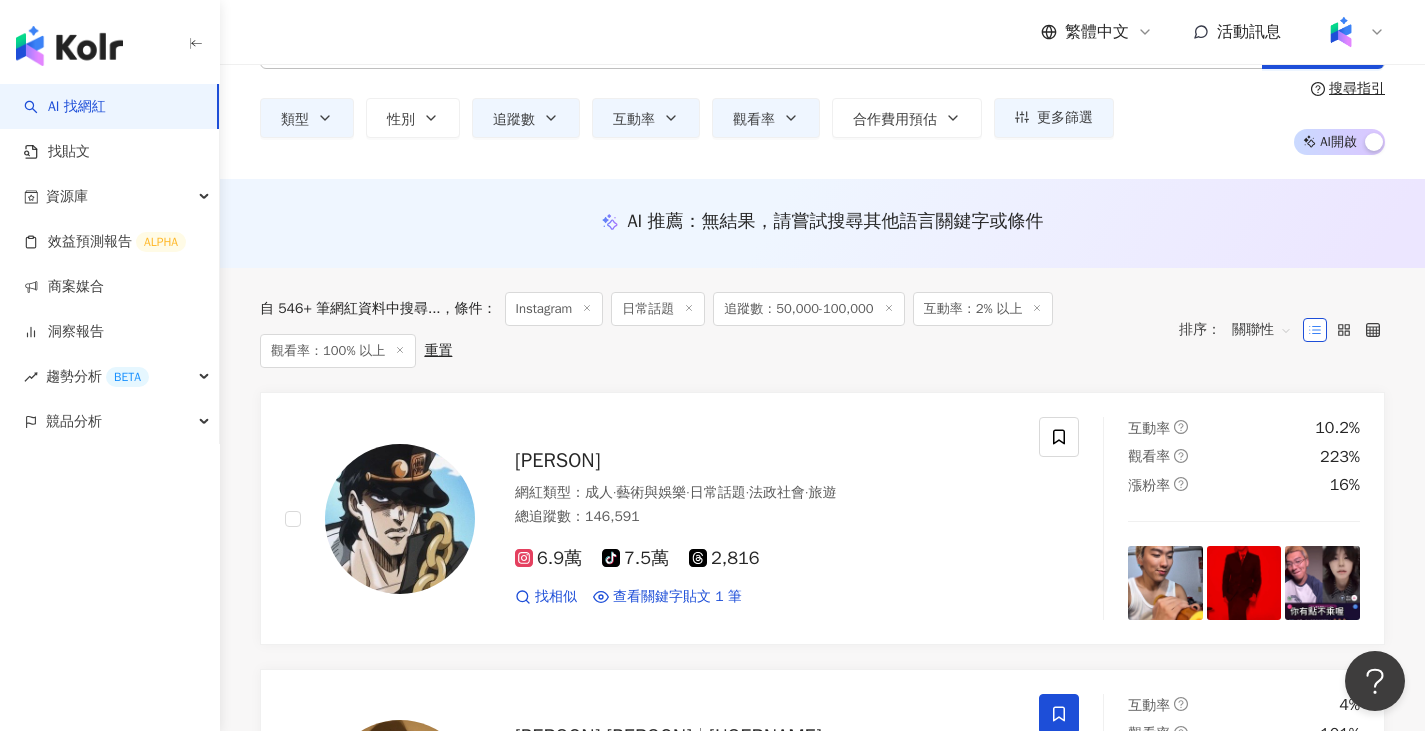 type 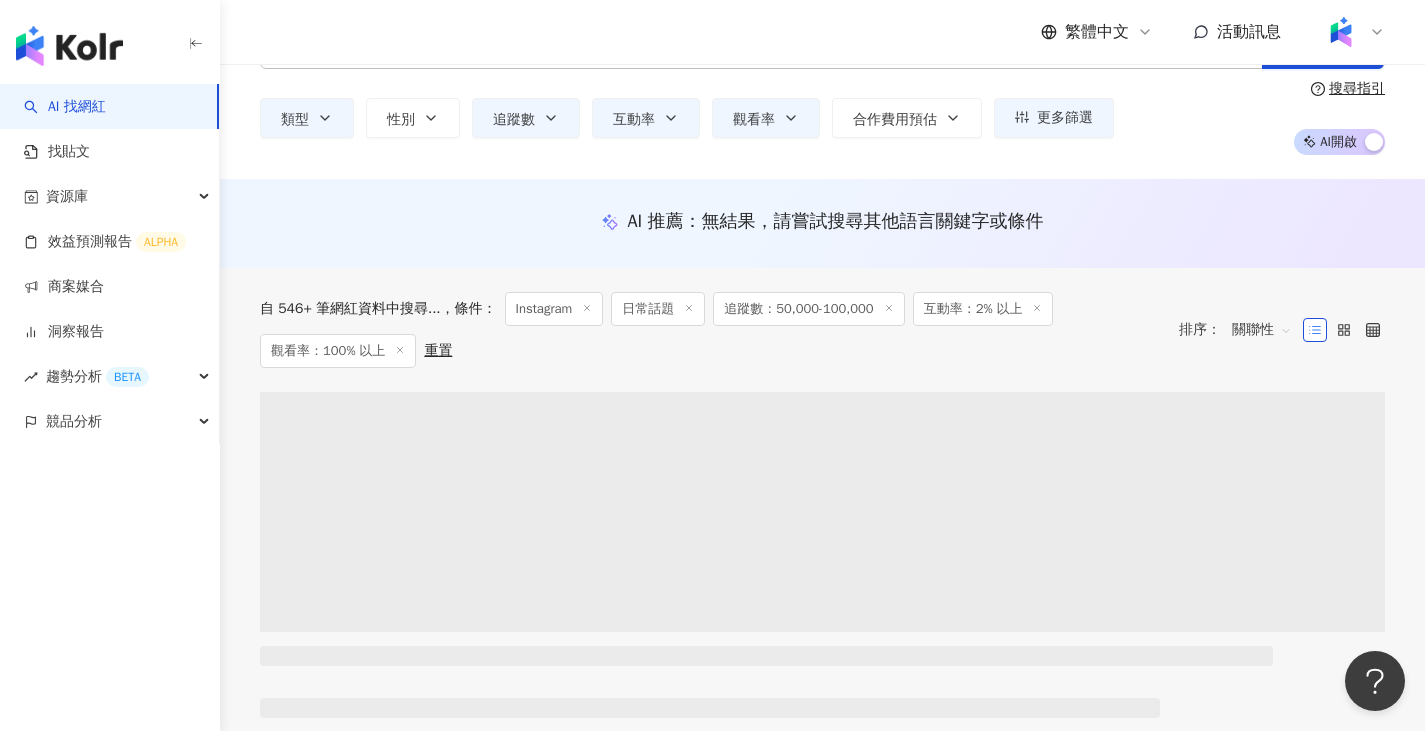 scroll, scrollTop: 0, scrollLeft: 0, axis: both 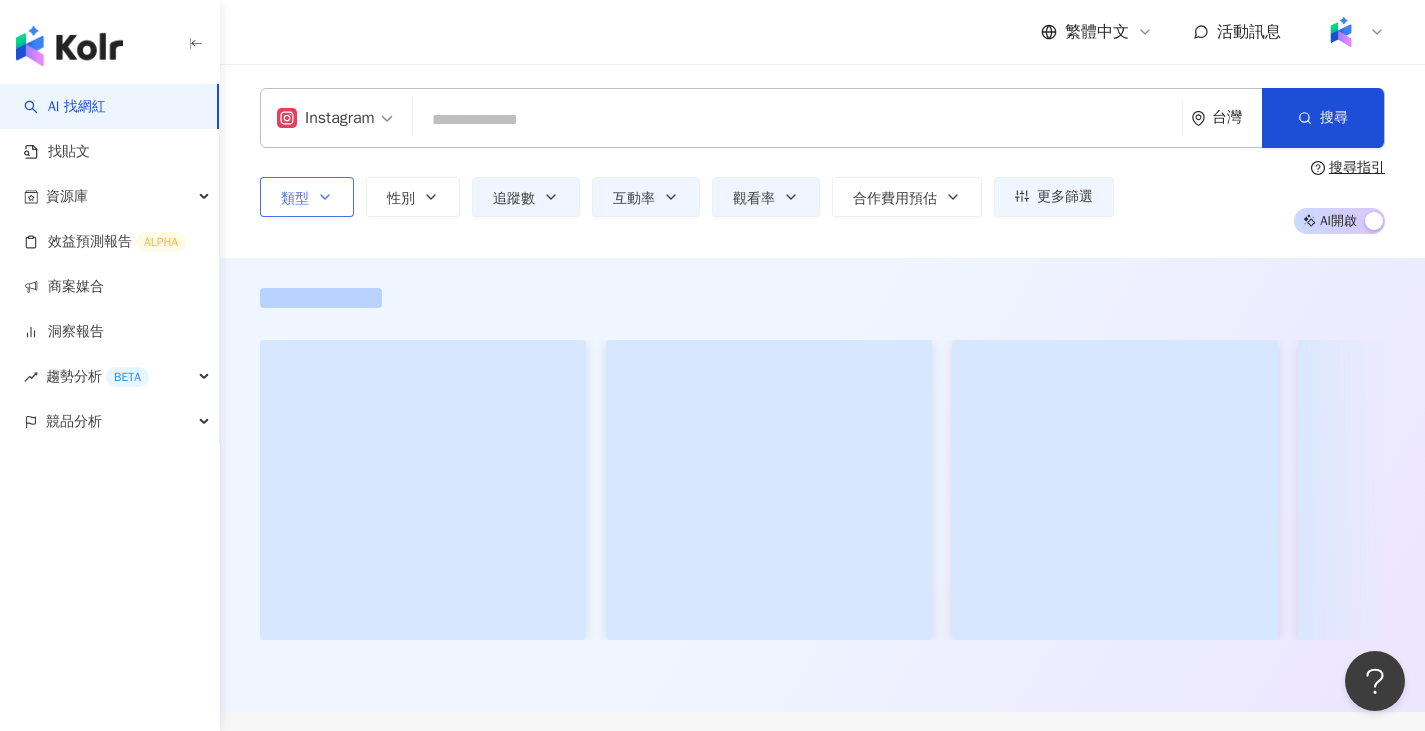 click 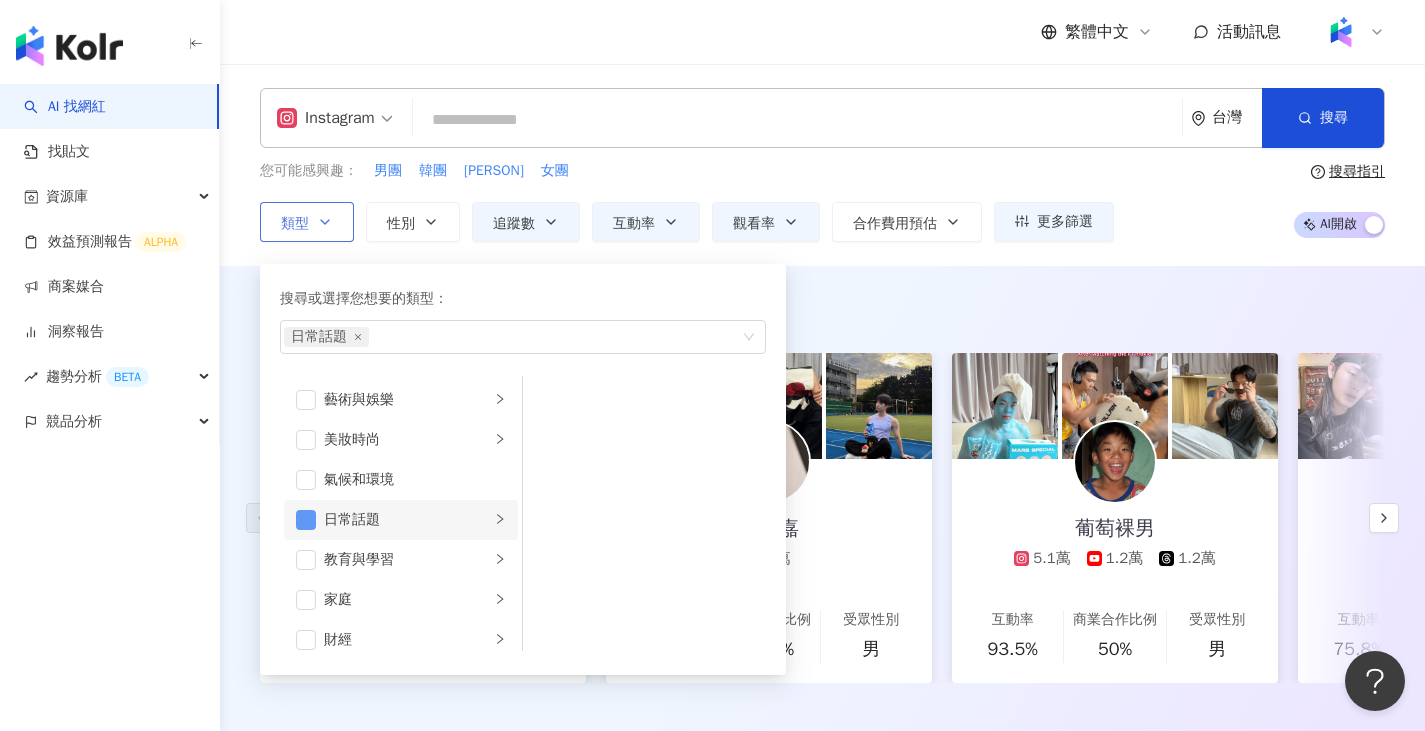 click at bounding box center (306, 520) 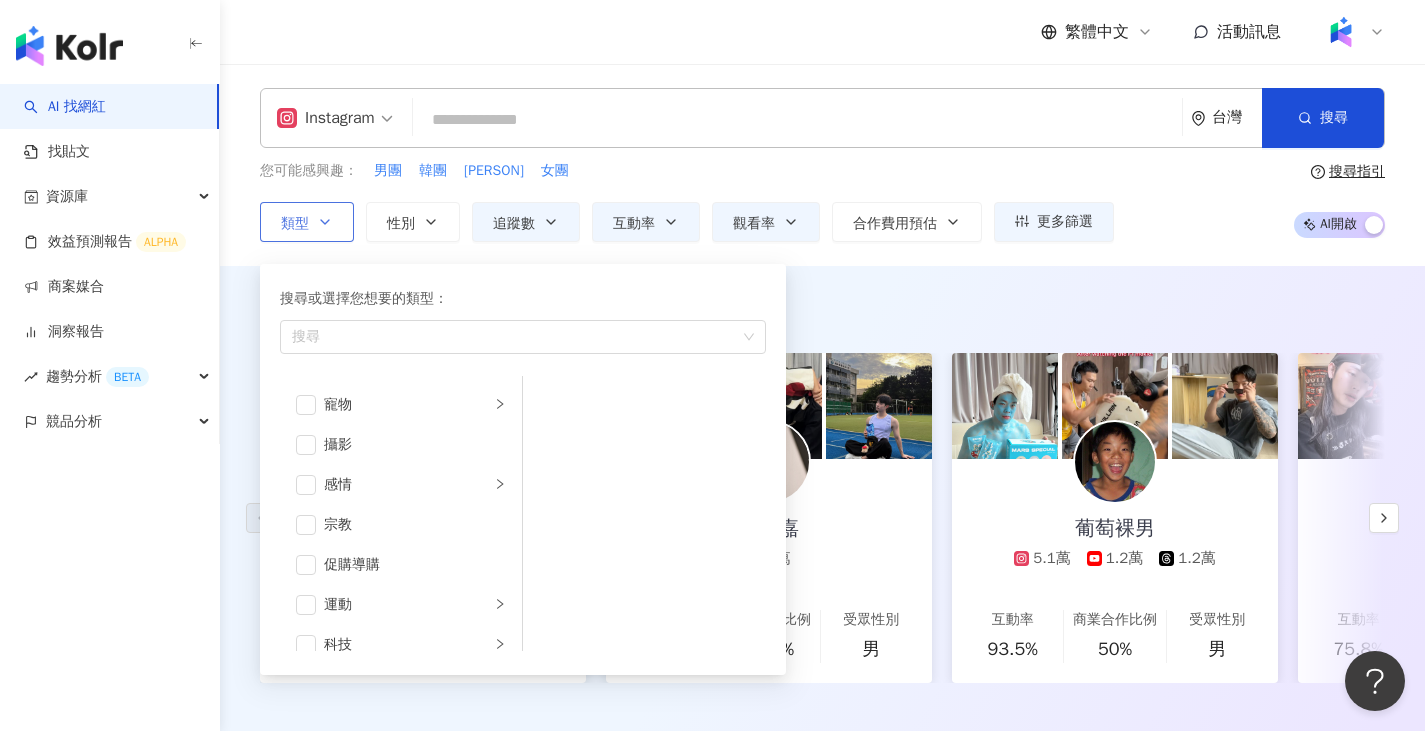 scroll, scrollTop: 600, scrollLeft: 0, axis: vertical 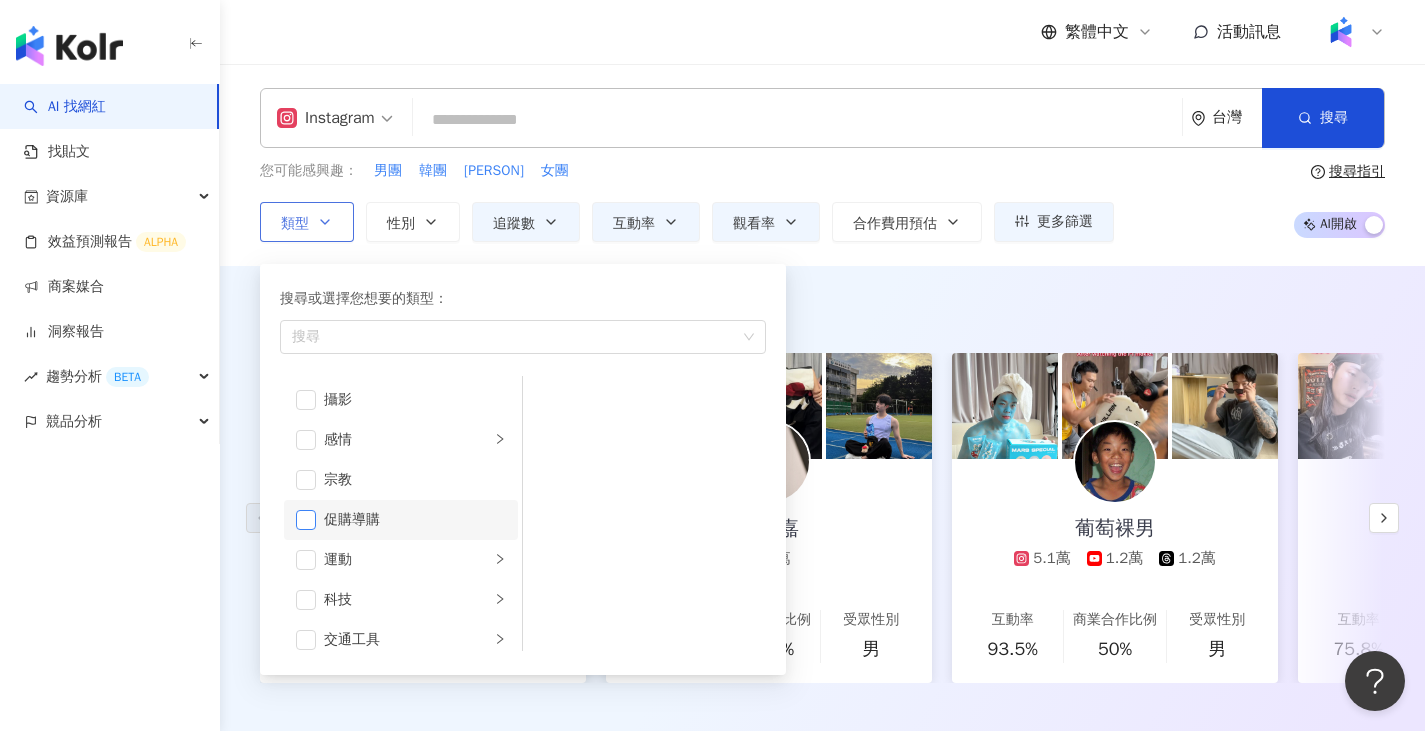 click at bounding box center [306, 520] 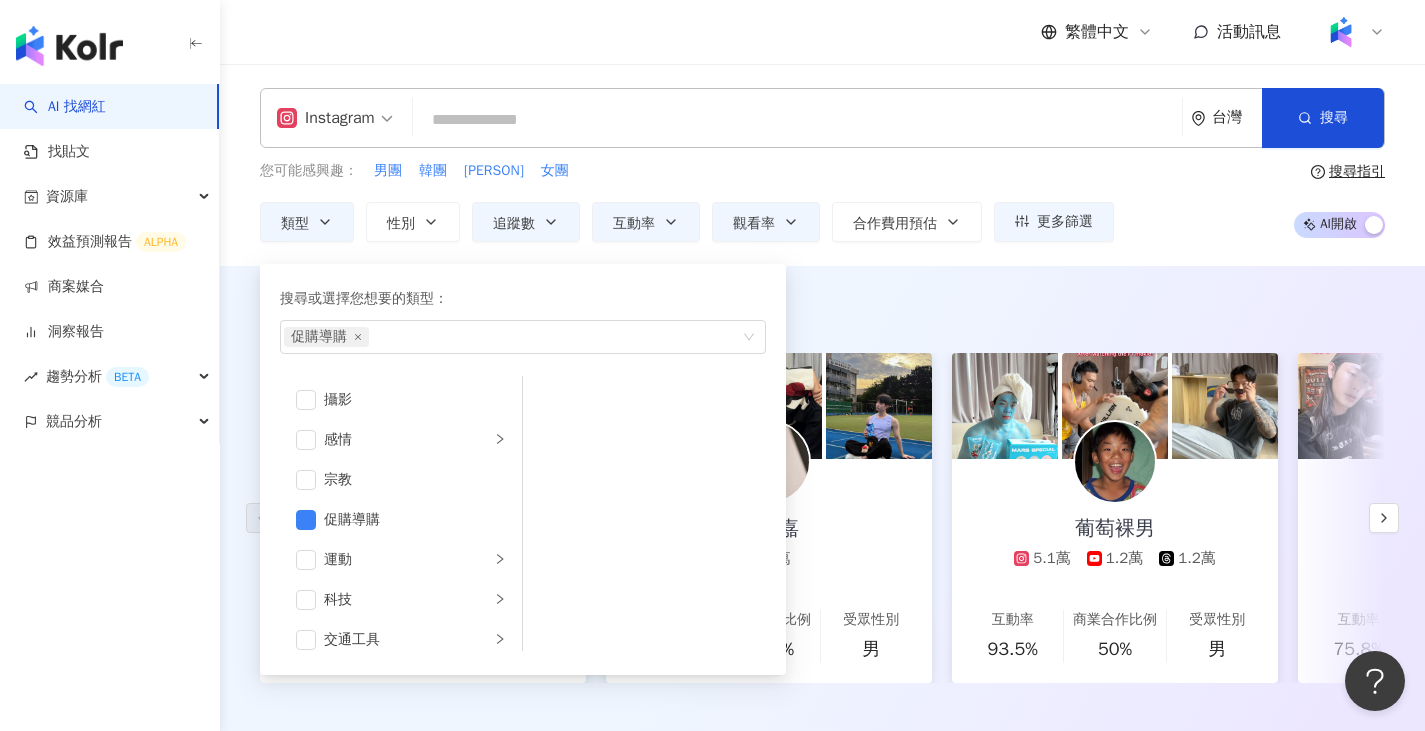click on "AI 推薦 ： 精選優質網紅 Leiro Lai 8.8萬 互動率 116% 商業合作比例 14.8% 受眾性別 女 陳昱嘉 7萬 互動率 98.7% 商業合作比例 25.9% 受眾性別 男 葡萄裸男 5.1萬 1.2萬 1.2萬 互動率 93.5% 商業合作比例 50% 受眾性別 男 8fire_shadow 5.4萬 2,831 互動率 75.8% 商業合作比例 0% 受眾性別 女 荒姨 6.5萬 6.4萬 6.4萬 3.3萬 互動率 72% 商業合作比例 23.8% 受眾性別 女 Rokkyuu 7.5萬 2.3萬 11.6萬 1.4萬 互動率 0.59% 商業合作比例 53.3% 受眾性別 女 藏鏡喵 5.2萬 1.4萬 互動率 46.8% 商業合作比例 0% 受眾性別 女 HoNey MiCo 蜜糖米可 9.3萬 2.7萬 1.7萬 互動率 46.4% 商業合作比例 30.6% 受眾性別 男 小陳 9.5萬 互動率 45.7% 商業合作比例 0% 受眾性別 男 阿丹 8.6萬 36.1萬 tiktok-icon 25.1萬 1.2萬 互動率 8% 商業合作比例 15.4% 受眾性別 男 tzuyu0614once 5.2萬 9,621 互動率 43.6% 商業合作比例 5.66% 受眾性別 女 粿醬家 8.9萬 tiktok-icon 2.1萬 互動率" at bounding box center [822, 510] 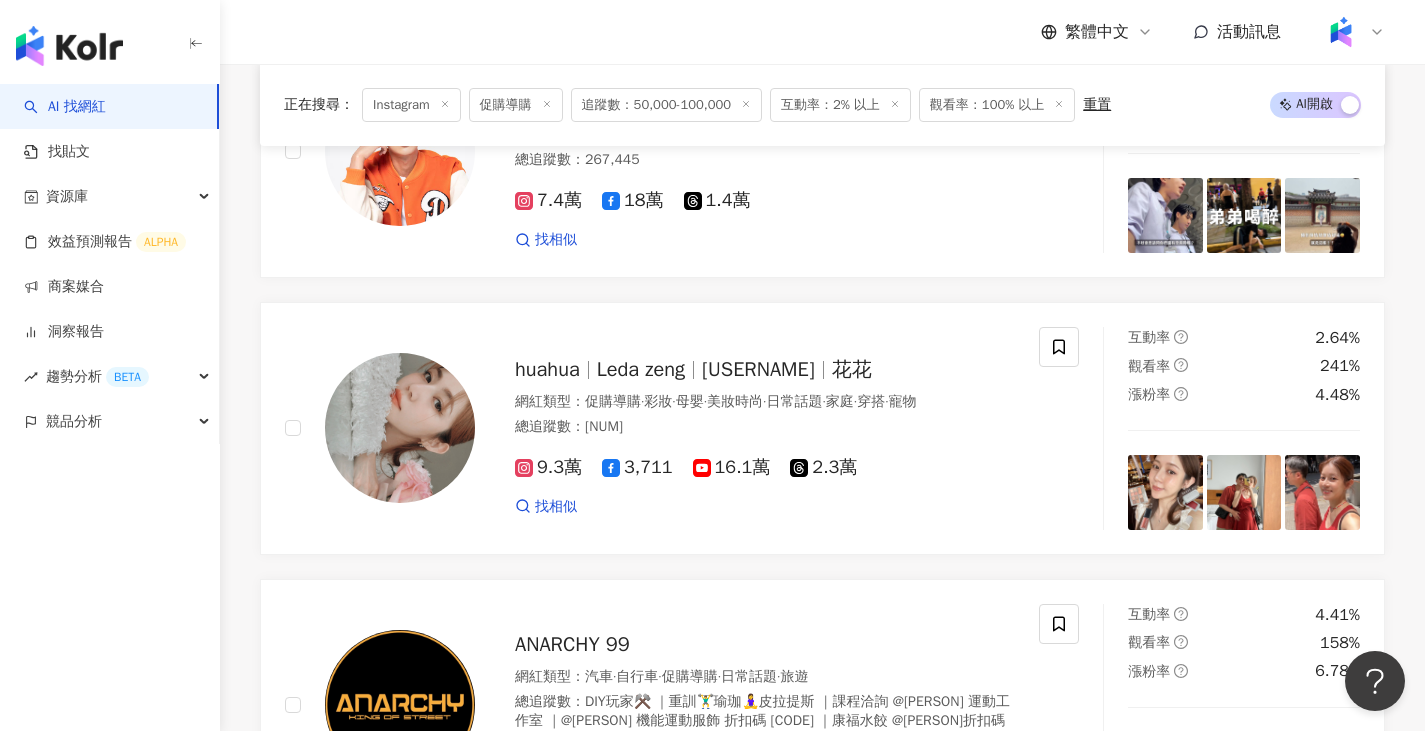 scroll, scrollTop: 1700, scrollLeft: 0, axis: vertical 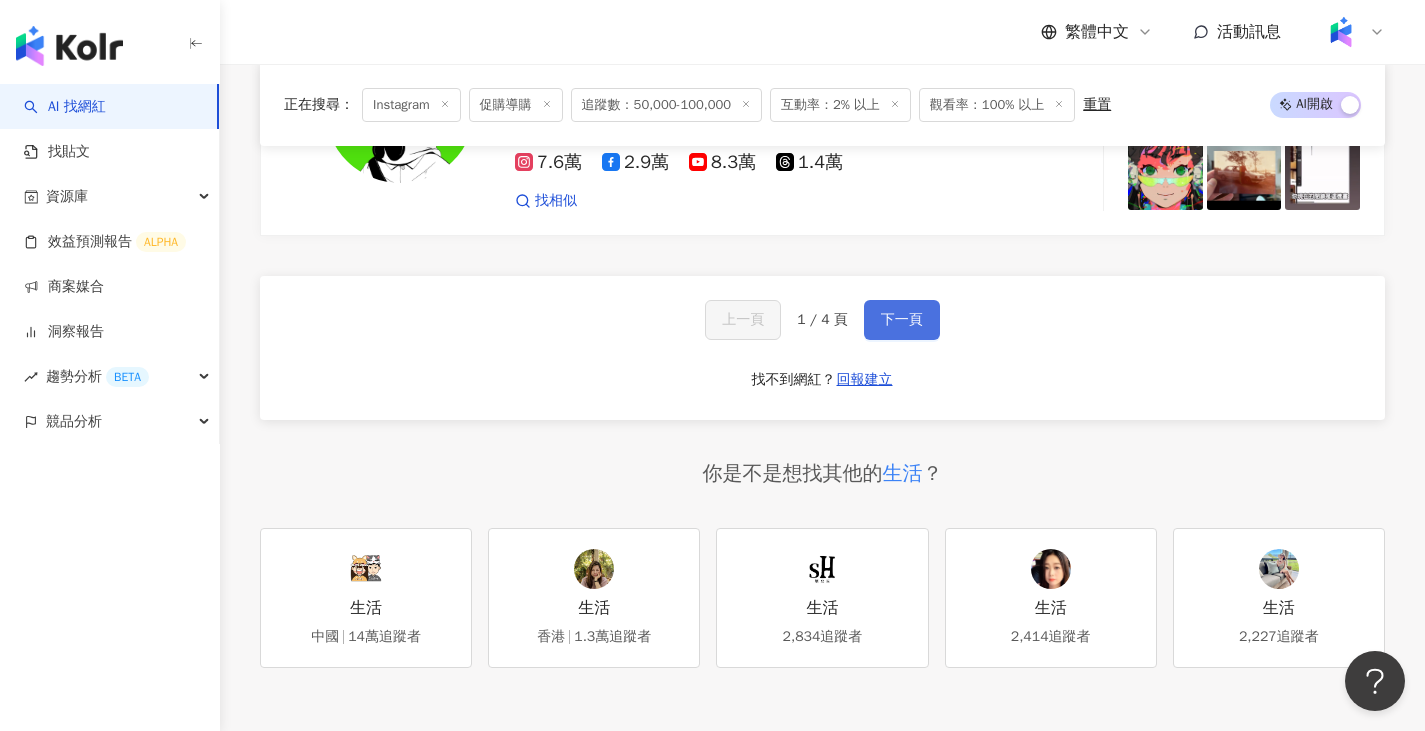 click on "下一頁" at bounding box center [902, 320] 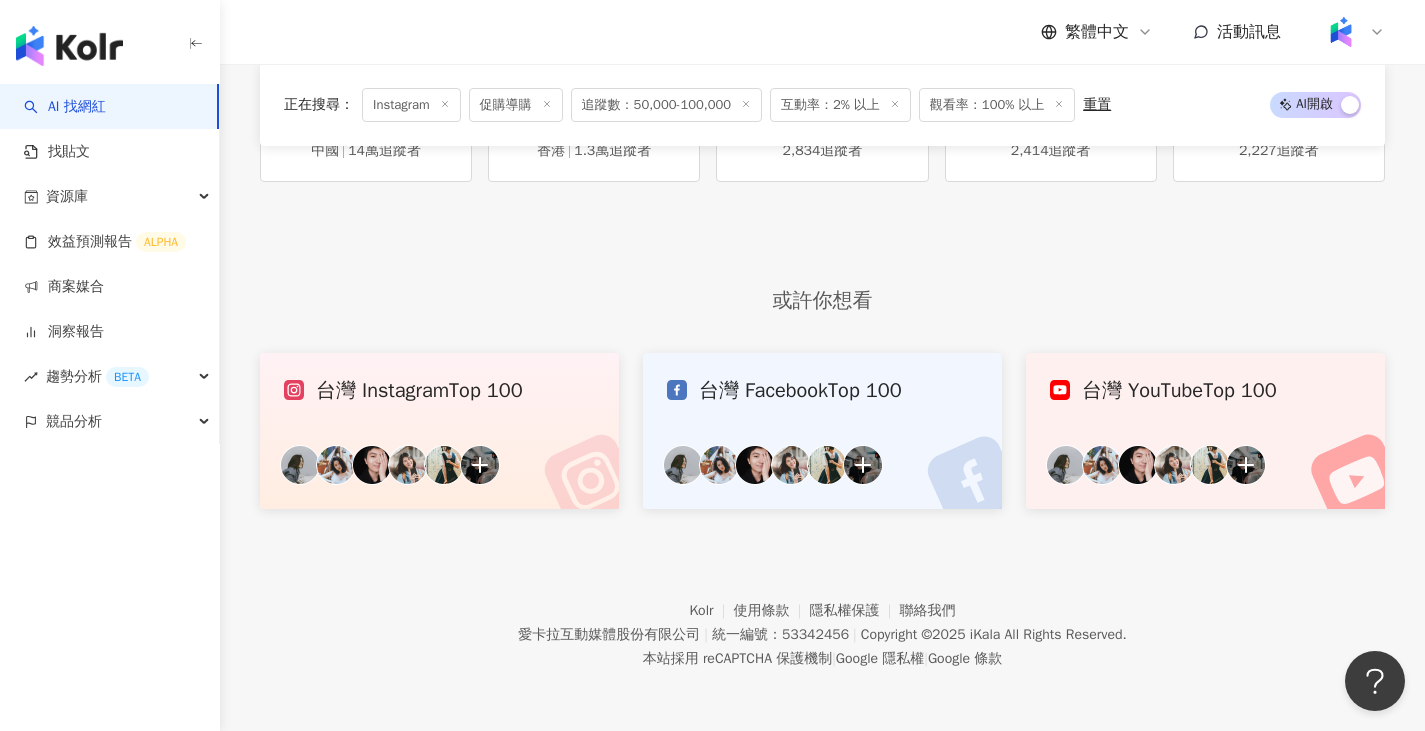 scroll, scrollTop: 1779, scrollLeft: 0, axis: vertical 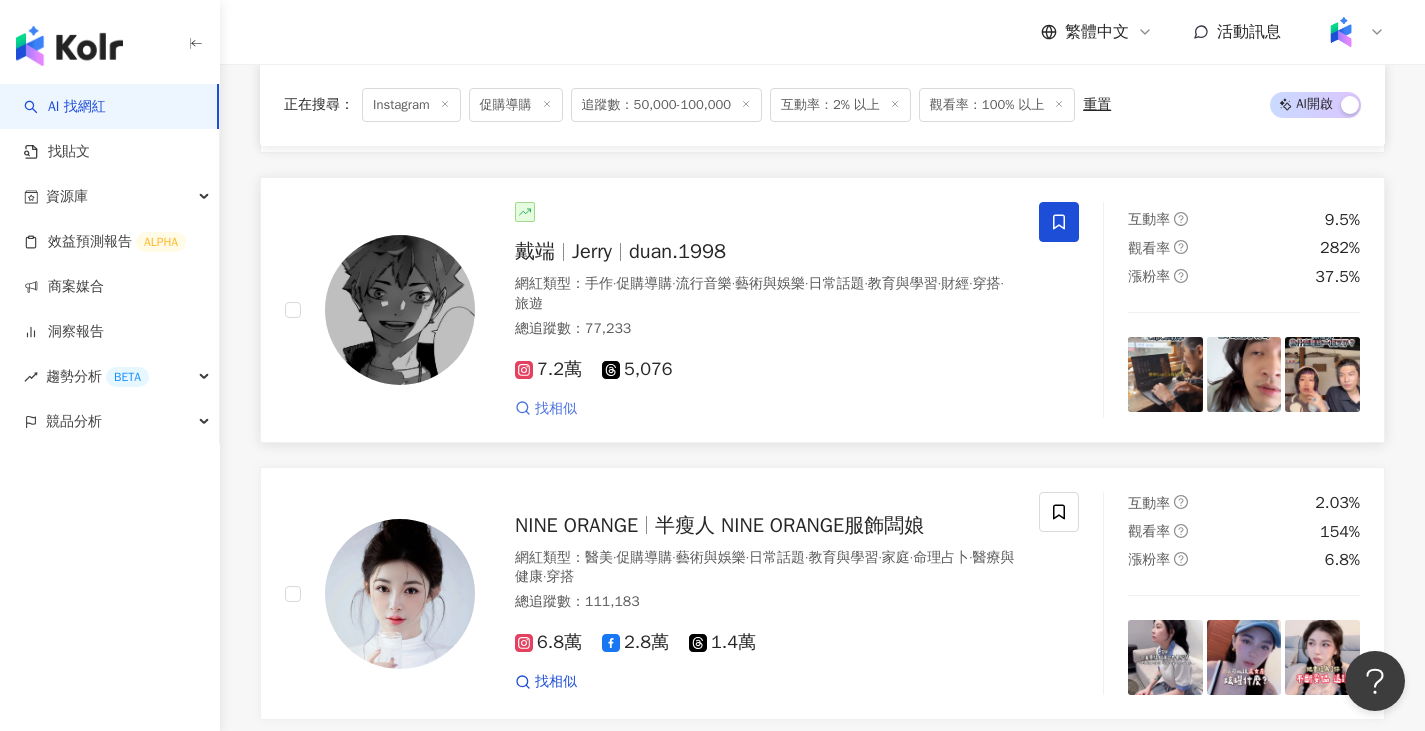 click on "找相似" at bounding box center (556, 409) 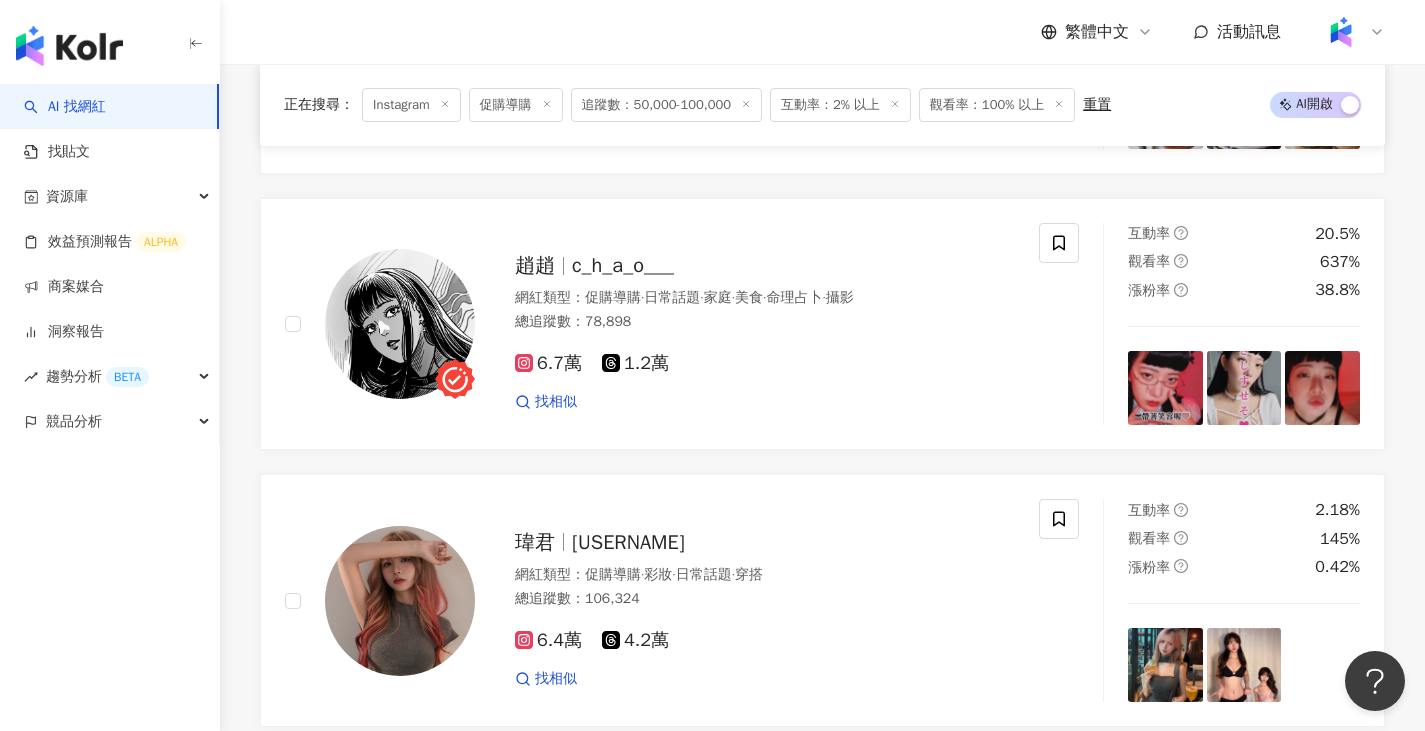 scroll, scrollTop: 3620, scrollLeft: 0, axis: vertical 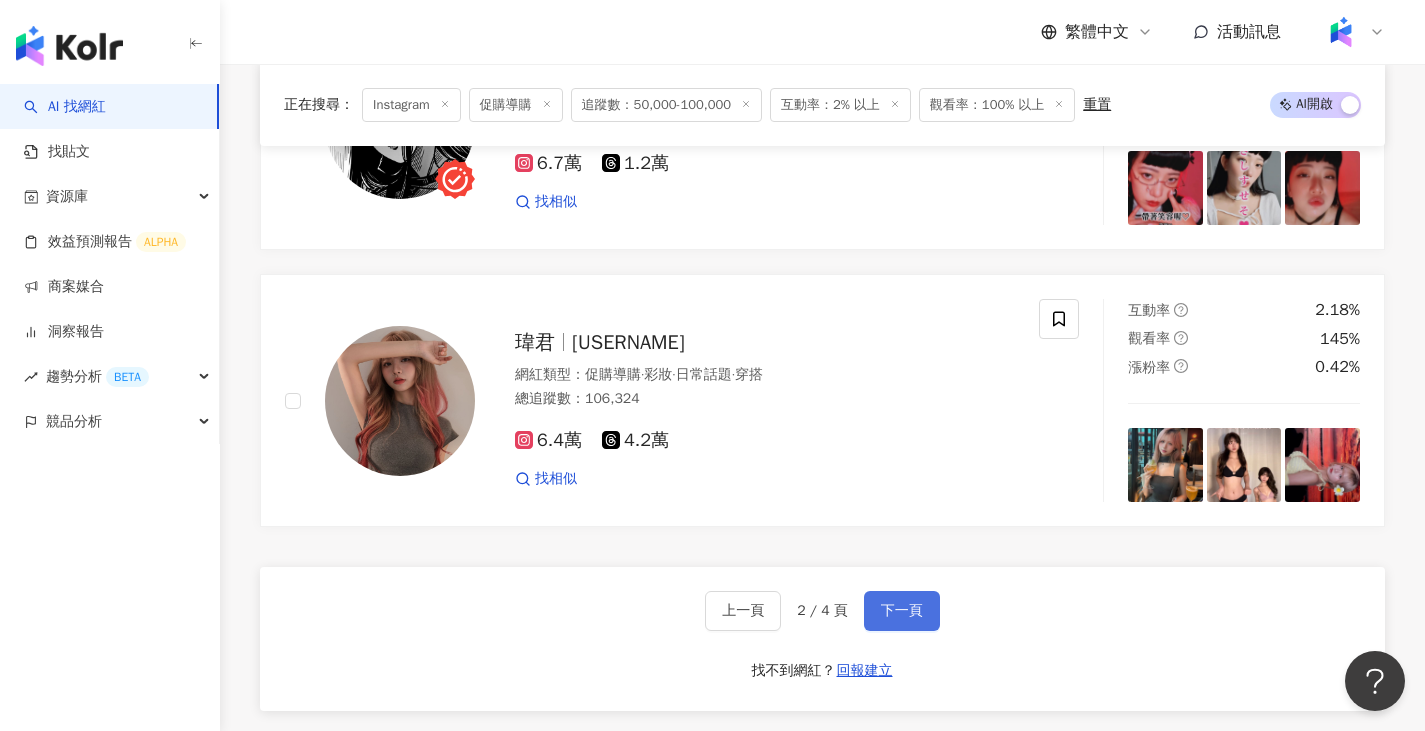 click on "下一頁" at bounding box center (902, 611) 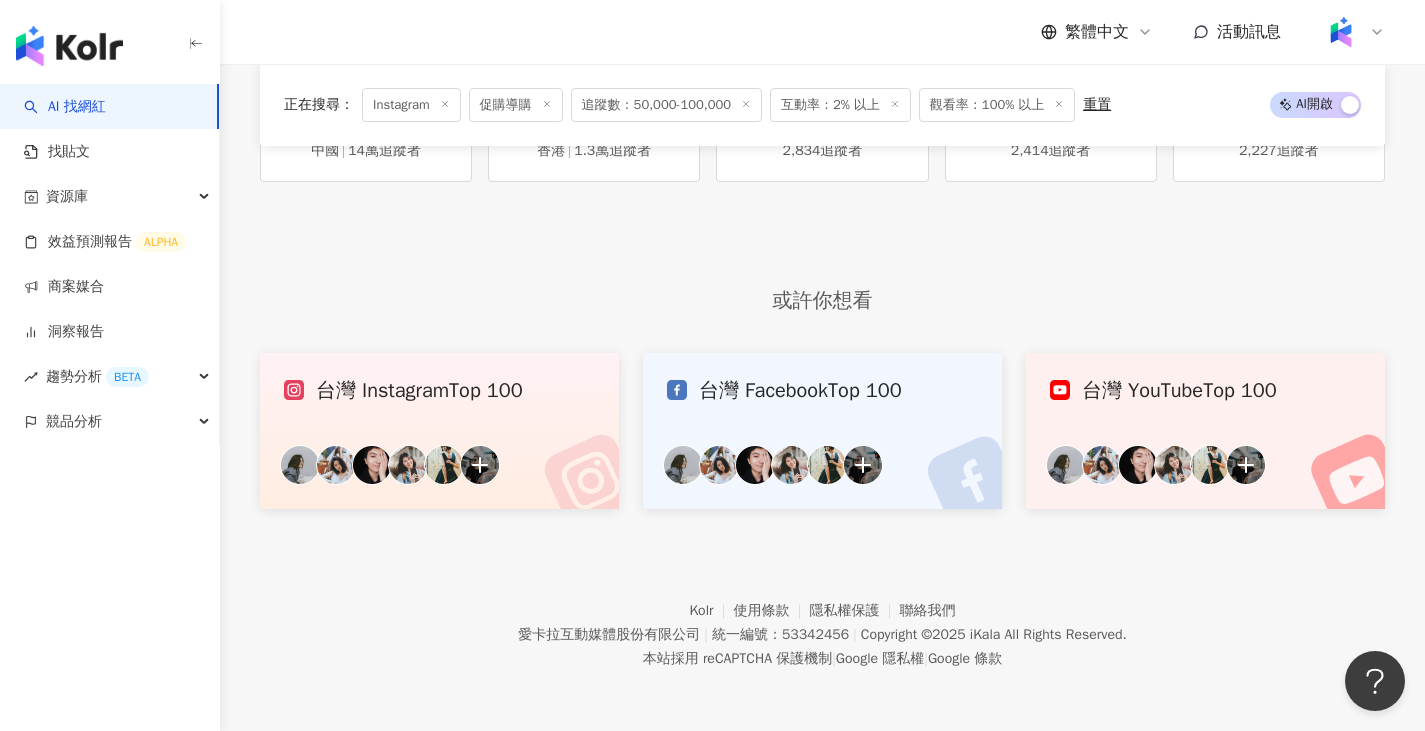 scroll, scrollTop: 1500, scrollLeft: 0, axis: vertical 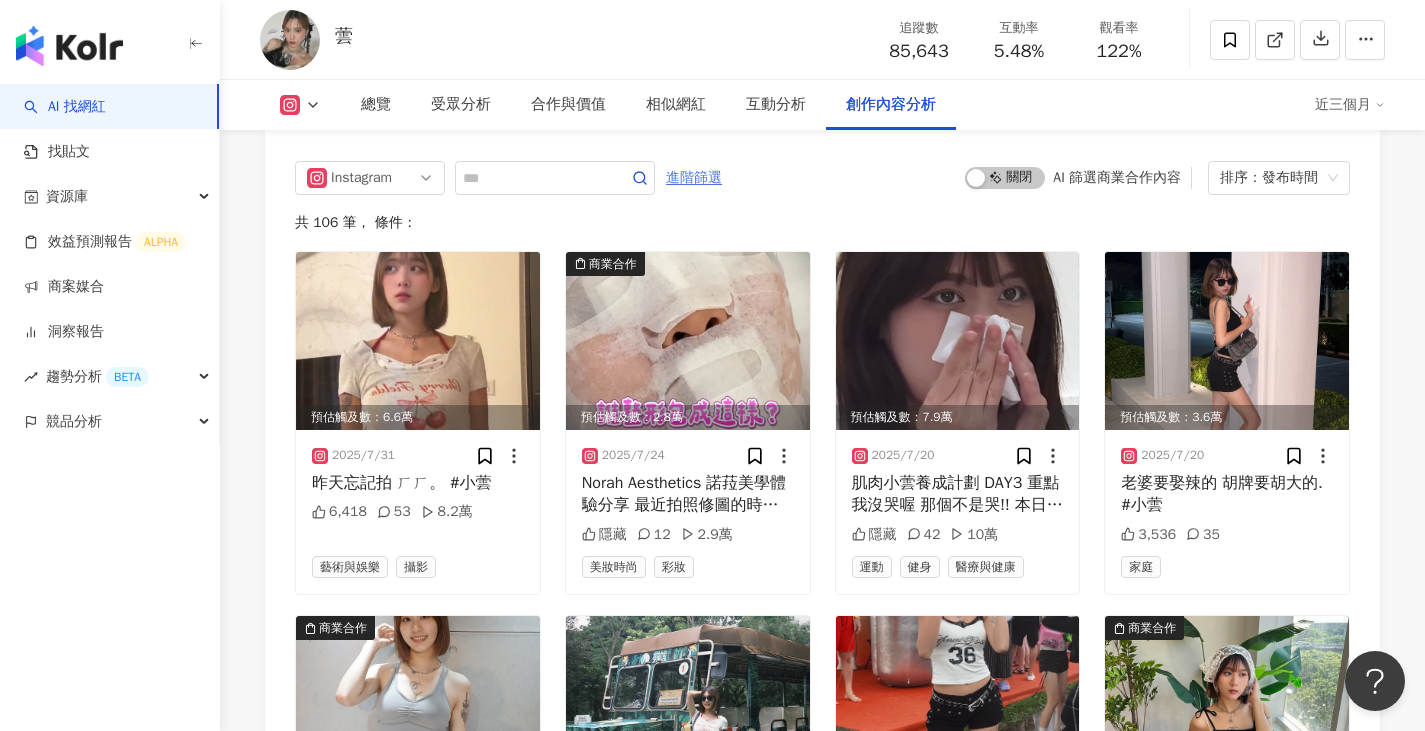 click on "進階篩選" at bounding box center (694, 178) 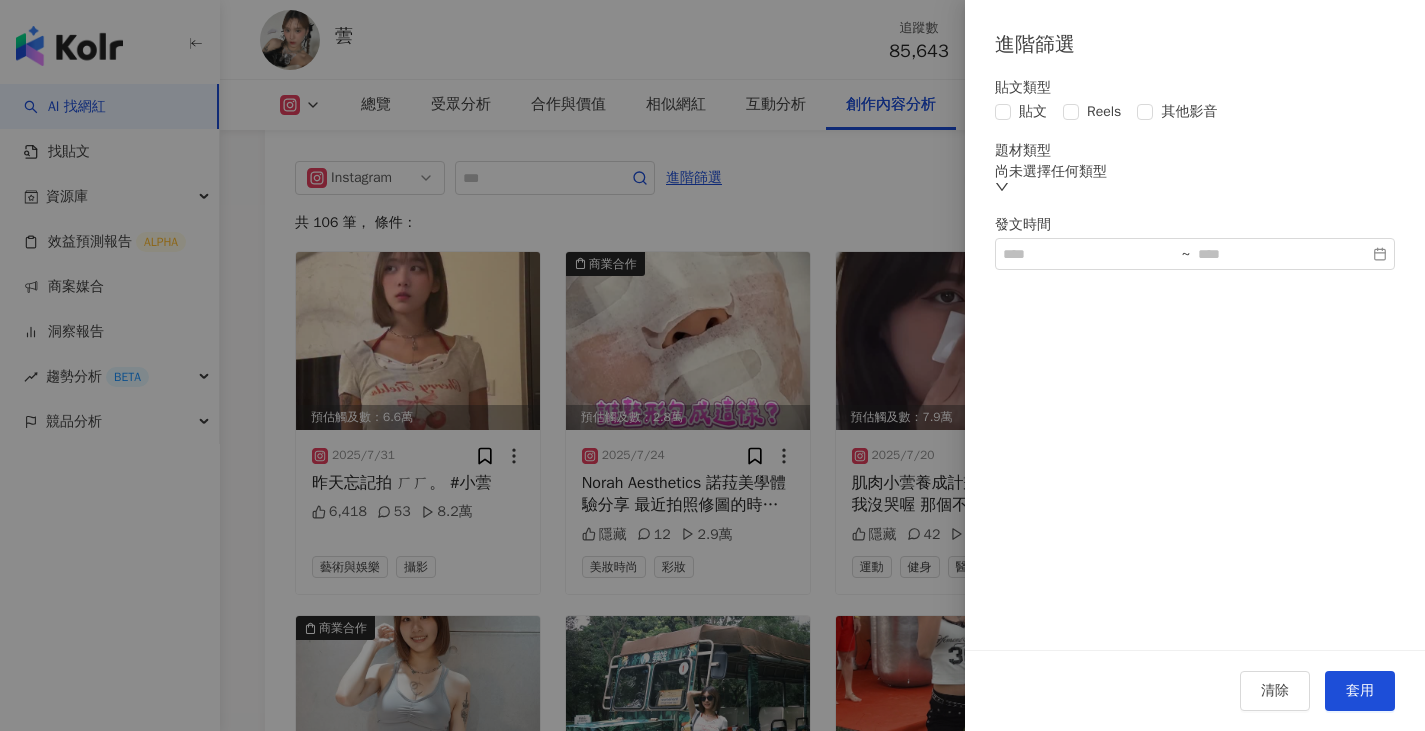 click on "貼文類型 貼文 Reels 其他影音 題材類型 尚未選擇任何類型 發文時間 ~" at bounding box center (1195, 175) 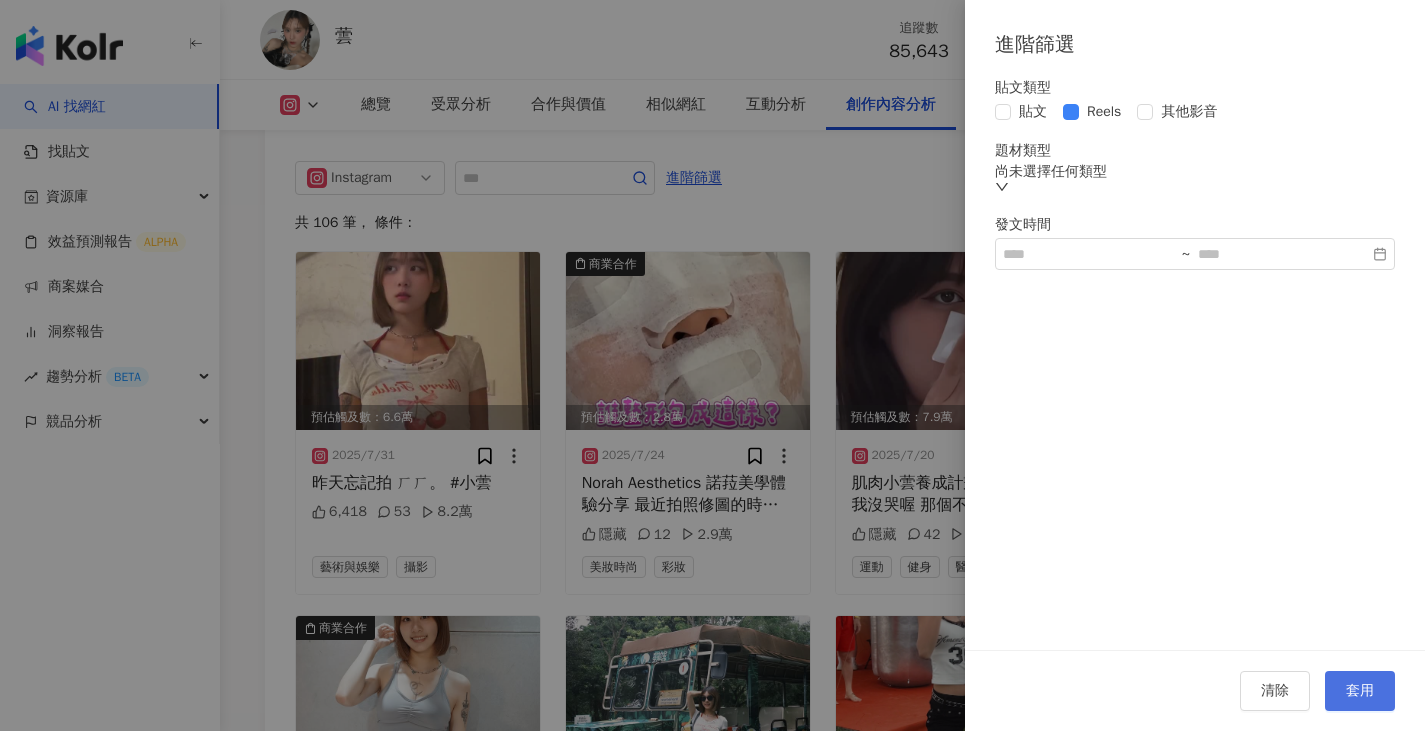 click on "套用" at bounding box center [1360, 691] 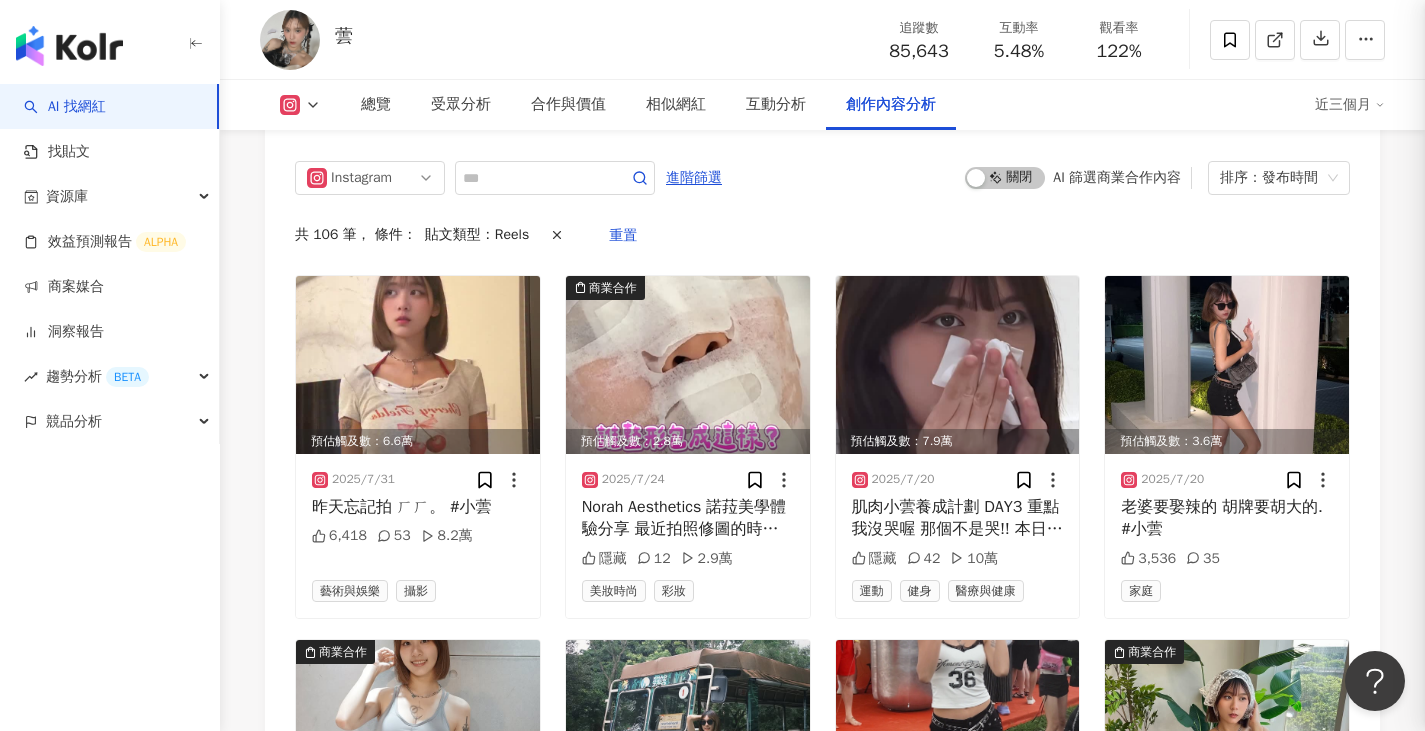 scroll, scrollTop: 6102, scrollLeft: 0, axis: vertical 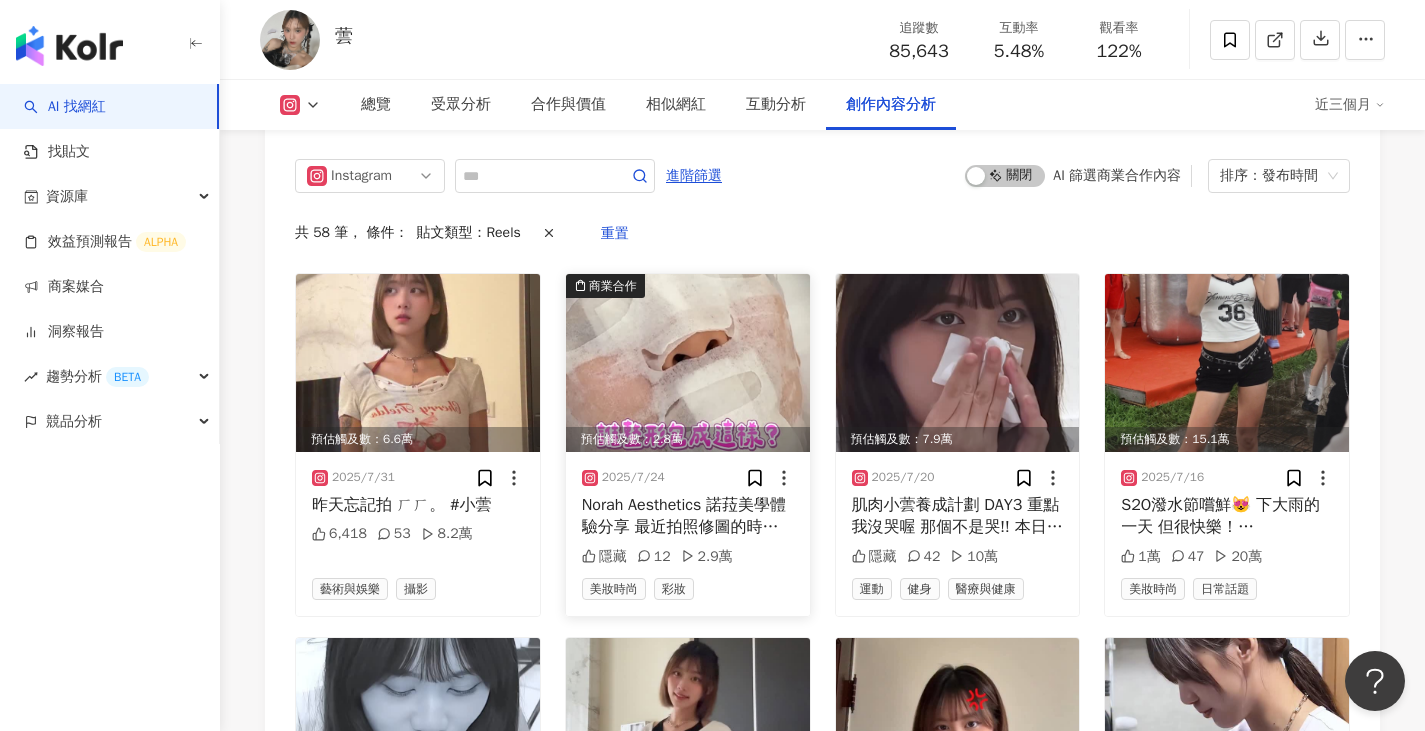 click at bounding box center (688, 363) 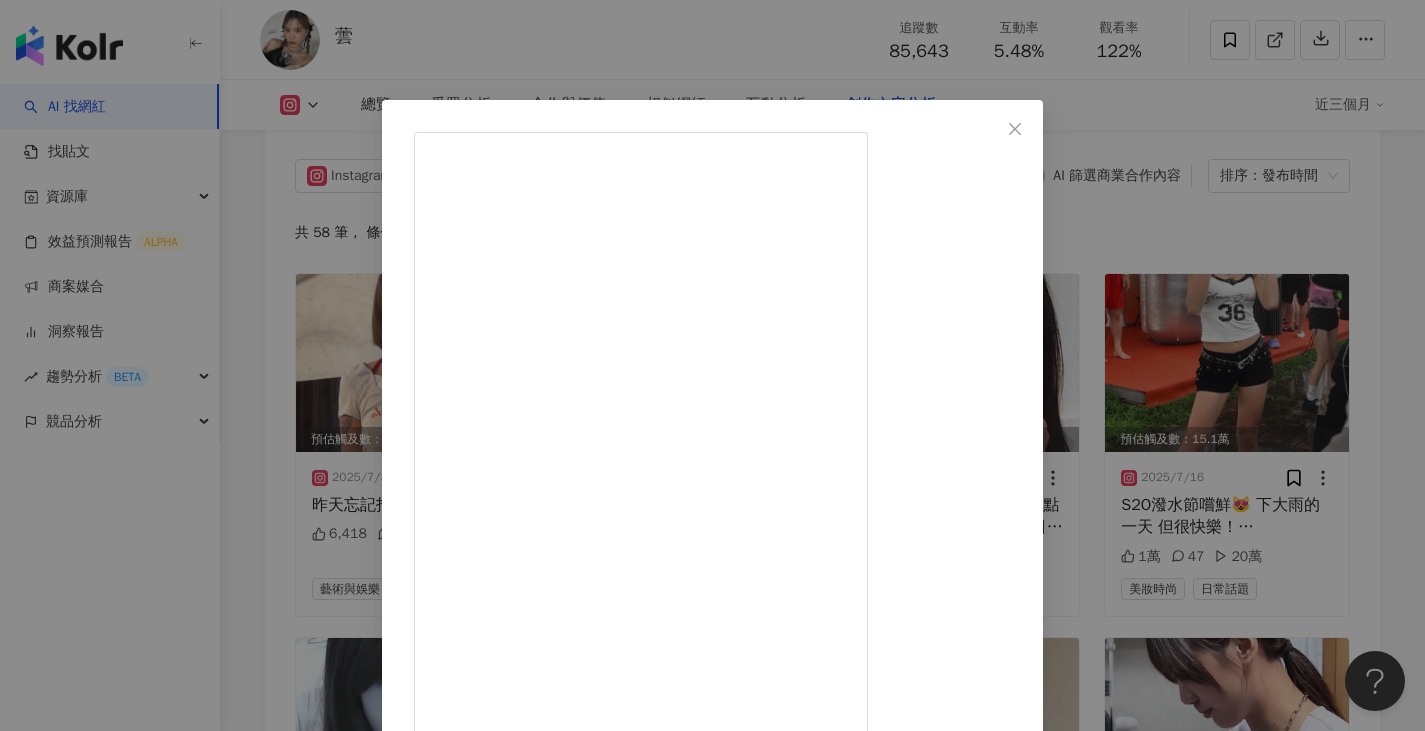 scroll, scrollTop: 61, scrollLeft: 0, axis: vertical 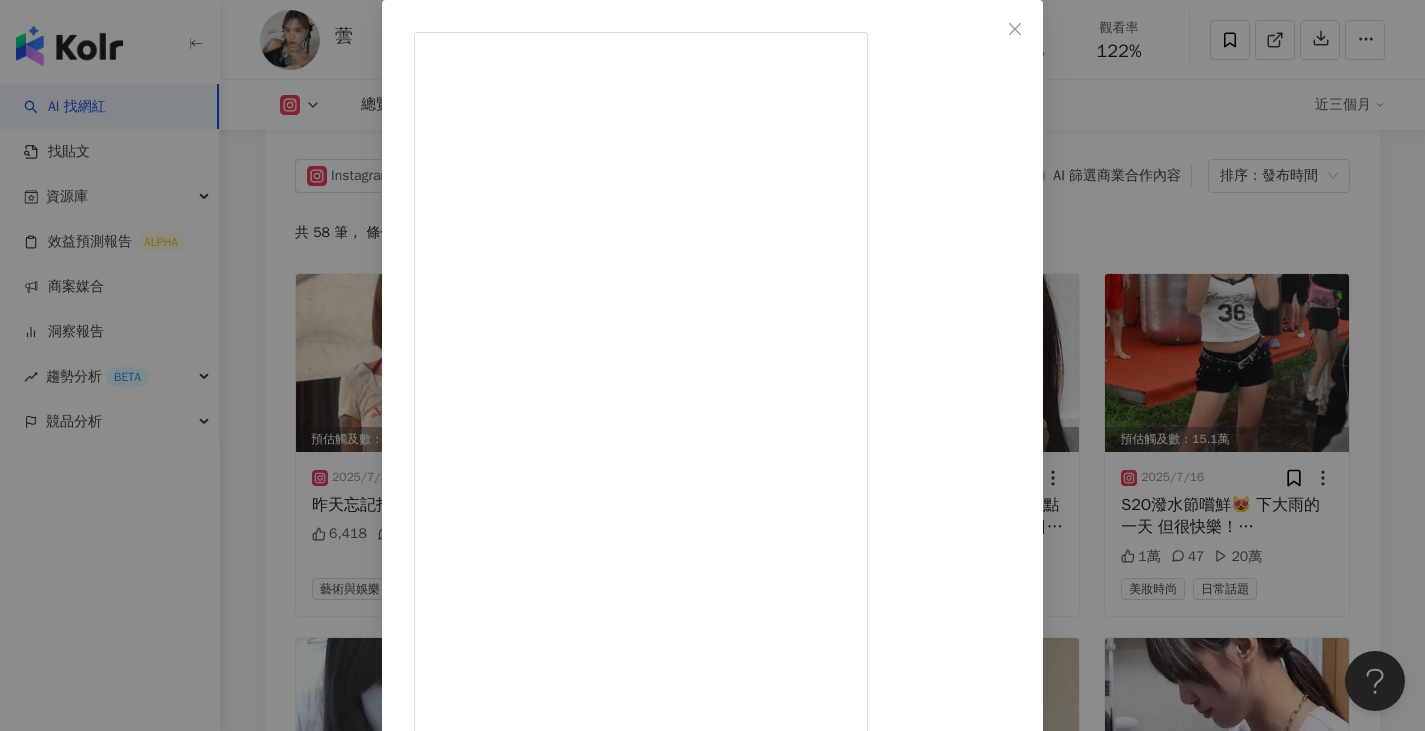 click on "蕓 2025/7/24 隱藏 12 2.9萬 查看原始貼文" at bounding box center [712, 365] 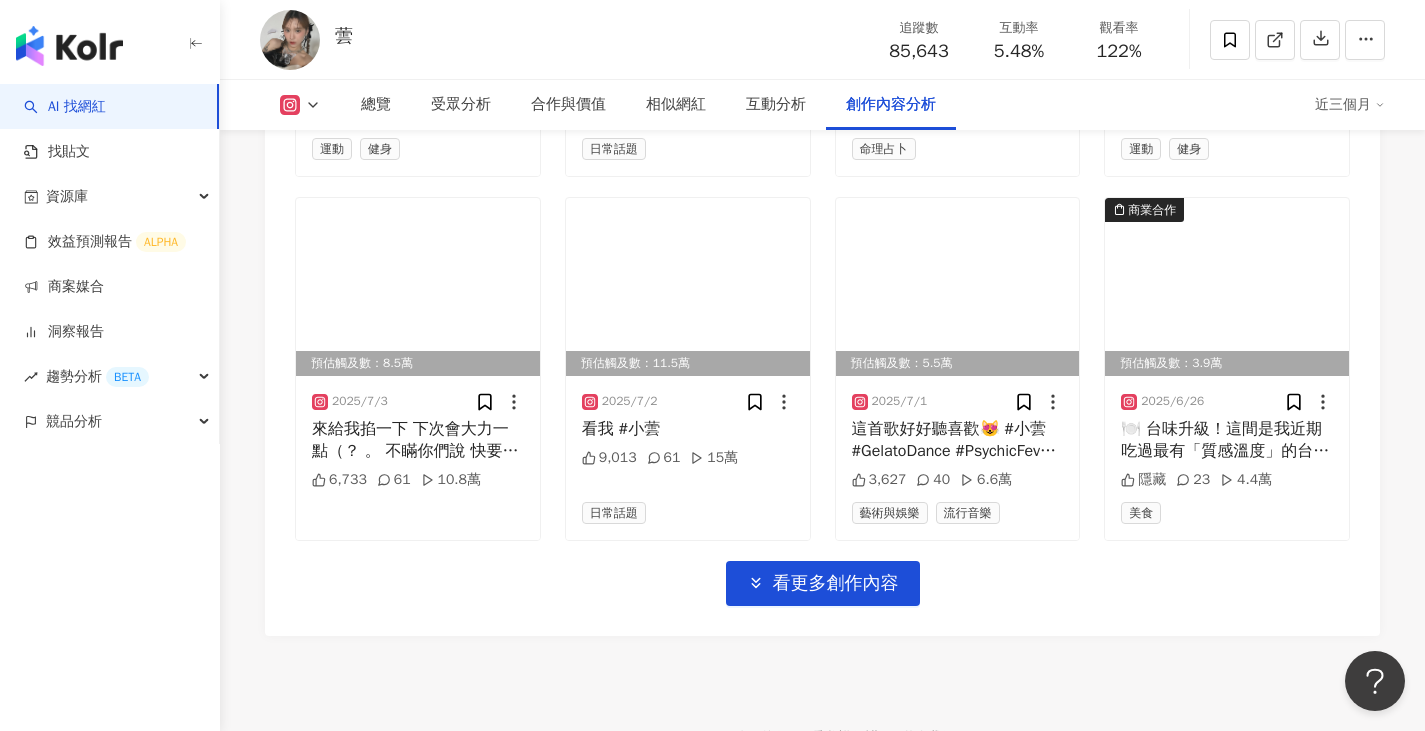 scroll, scrollTop: 7002, scrollLeft: 0, axis: vertical 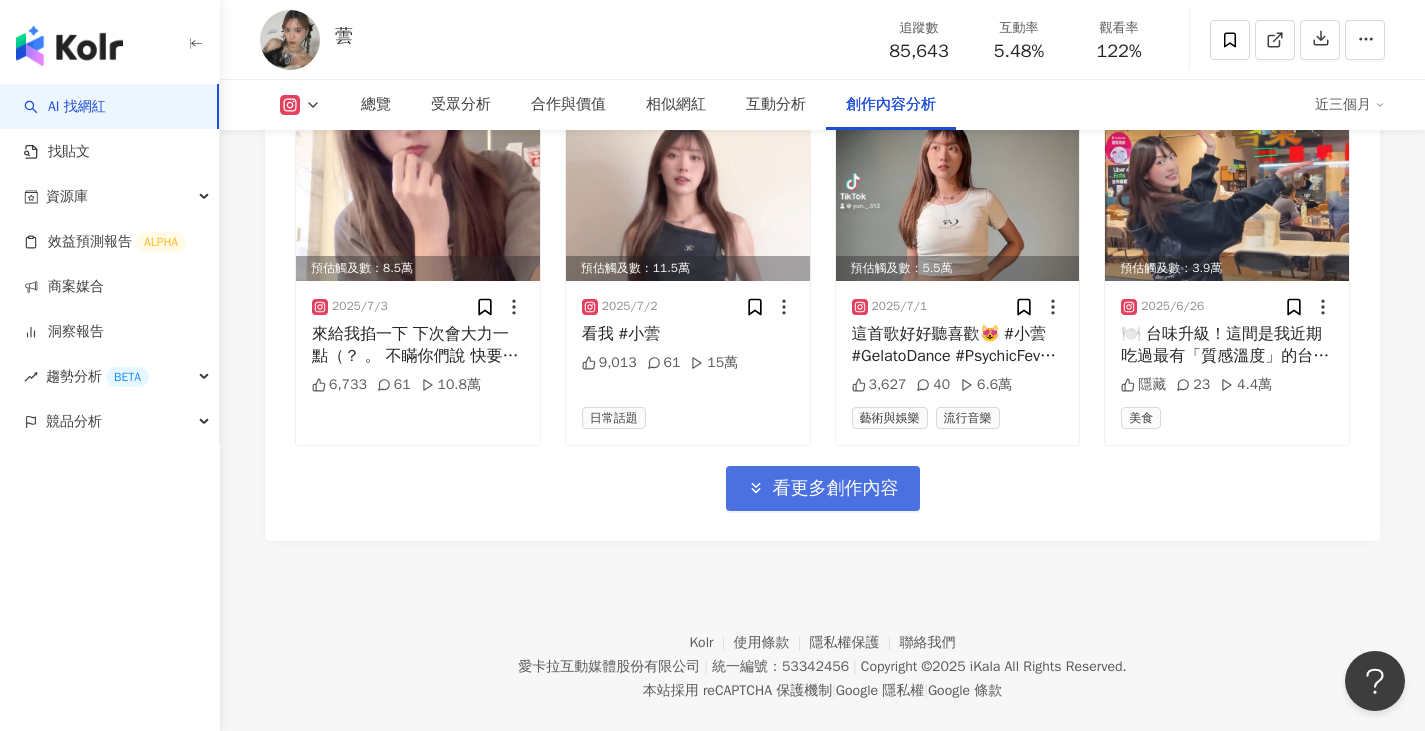 click on "看更多創作內容" at bounding box center (823, 488) 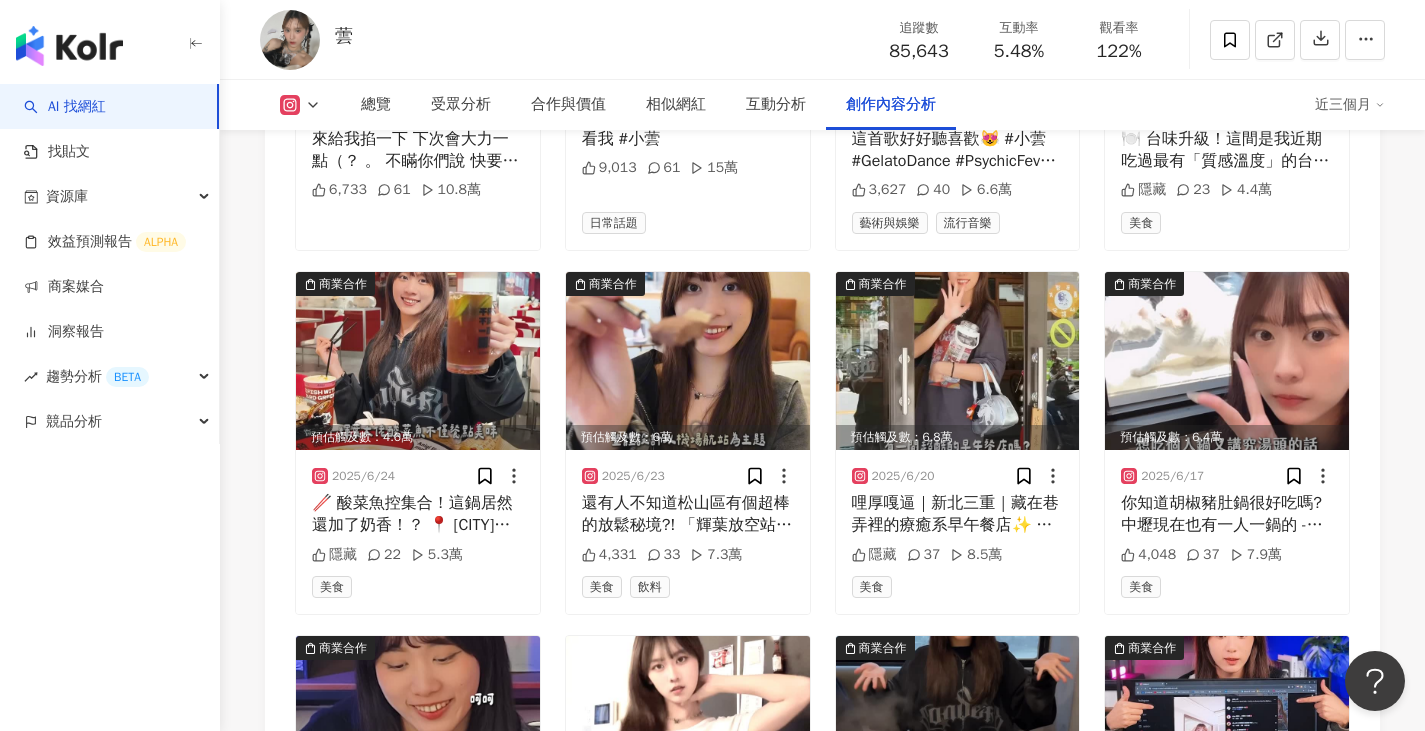 scroll, scrollTop: 7202, scrollLeft: 0, axis: vertical 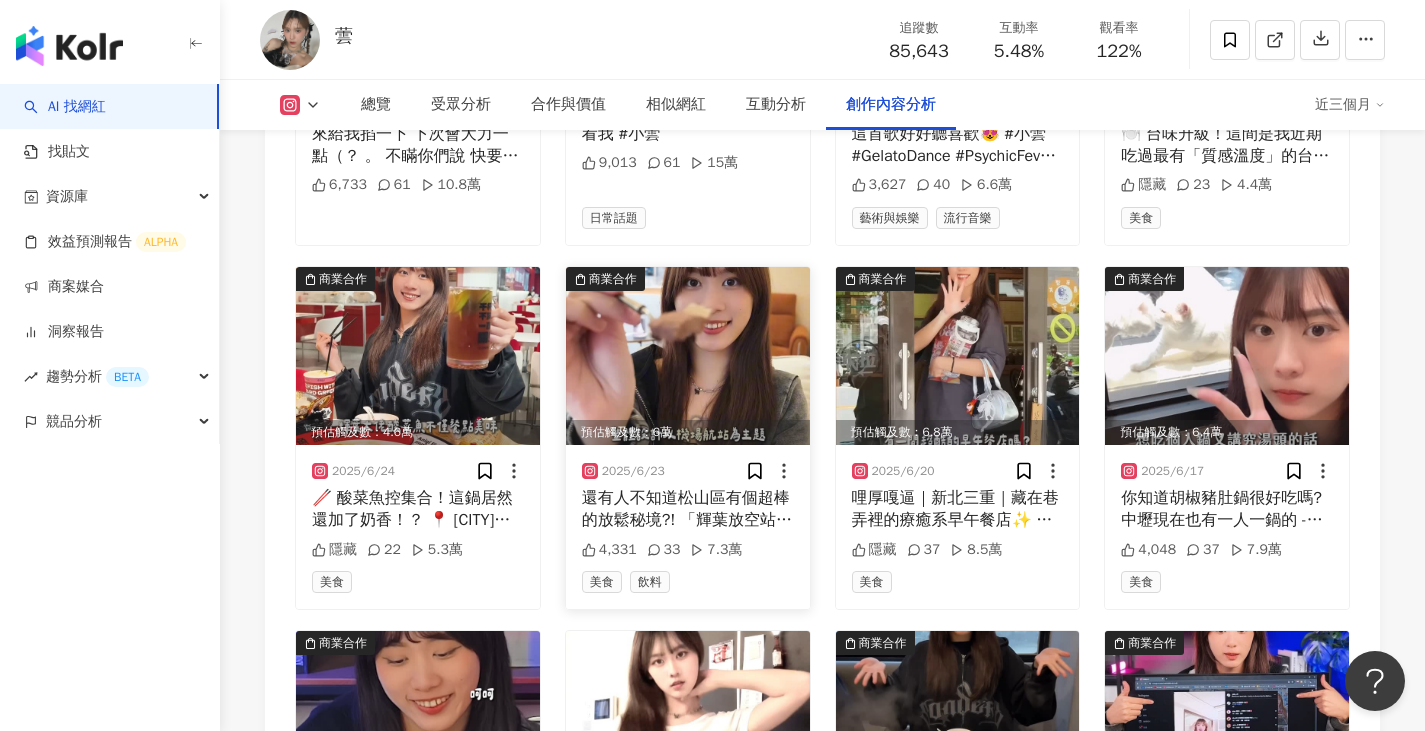 click at bounding box center (688, 356) 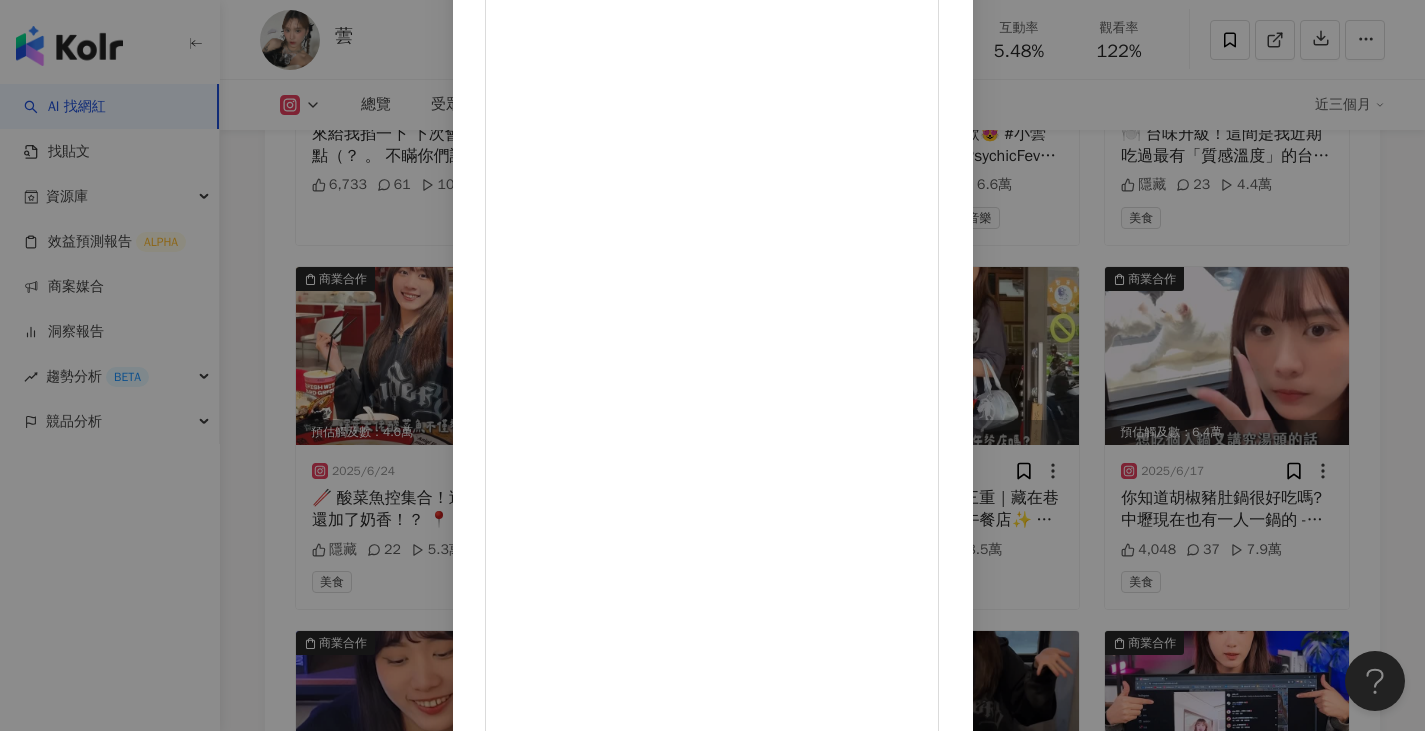 scroll, scrollTop: 166, scrollLeft: 0, axis: vertical 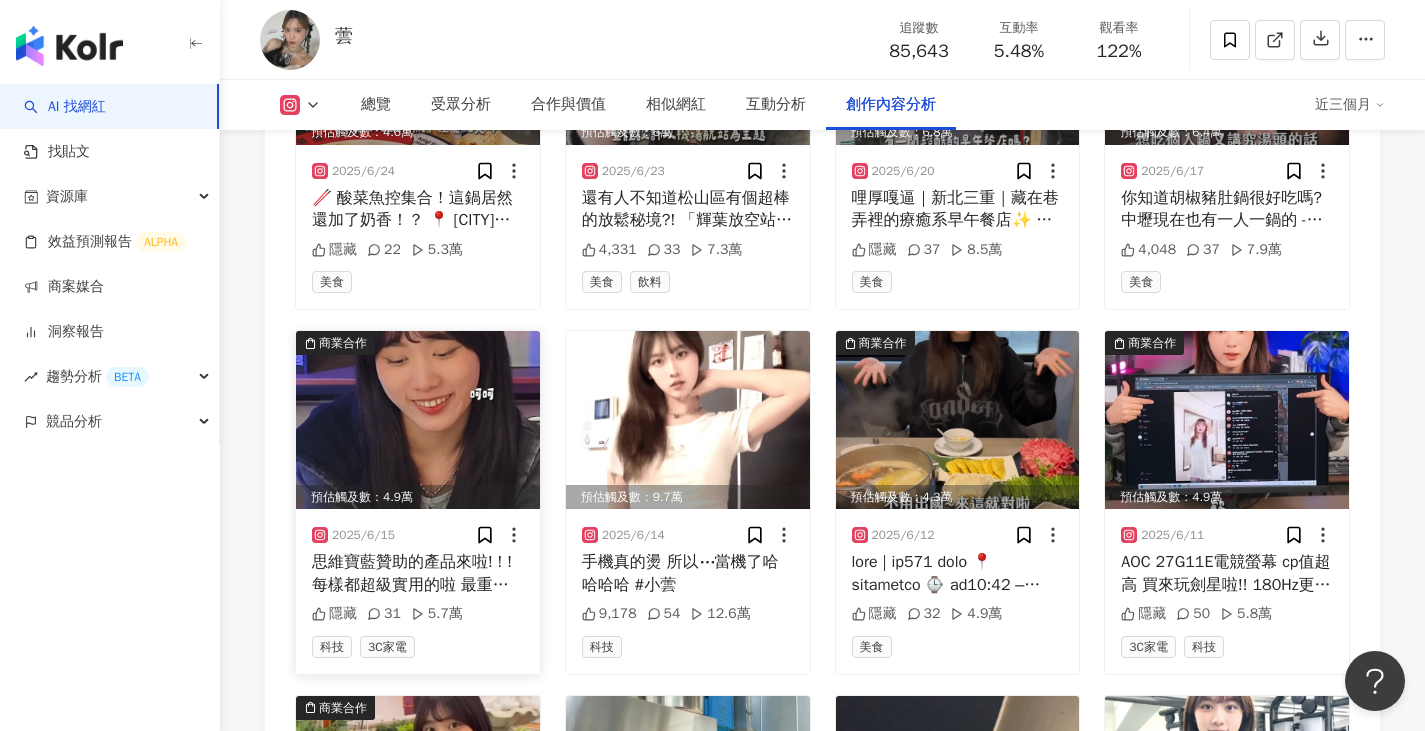 click at bounding box center [418, 420] 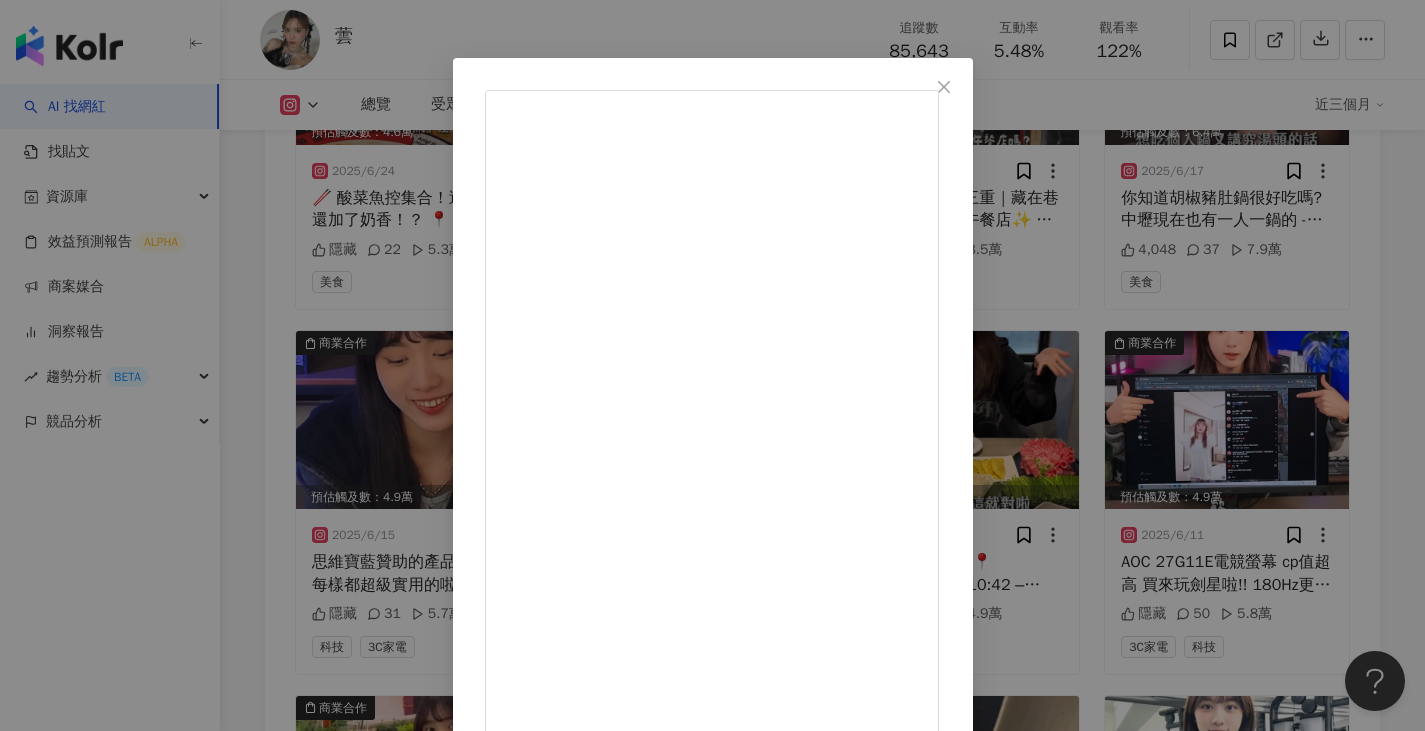 scroll, scrollTop: 42, scrollLeft: 0, axis: vertical 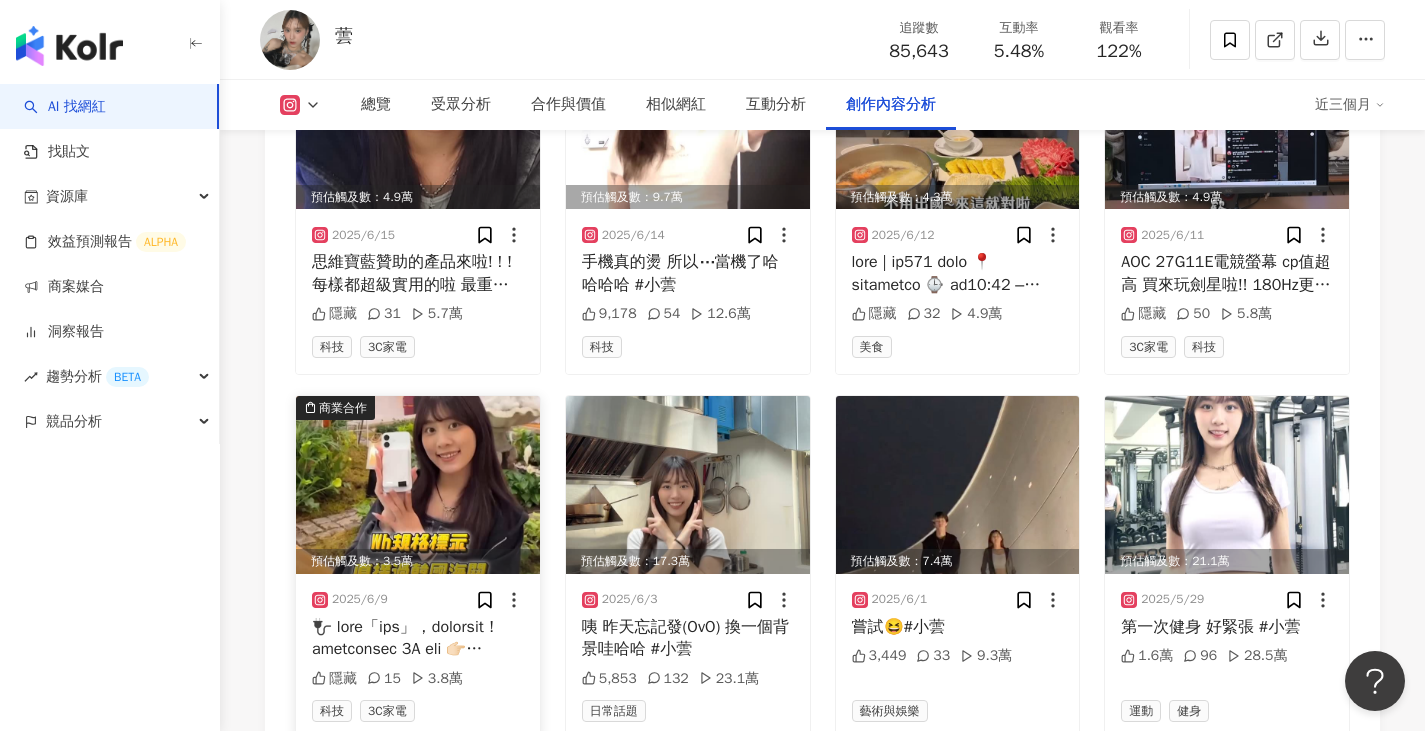 click at bounding box center (418, 485) 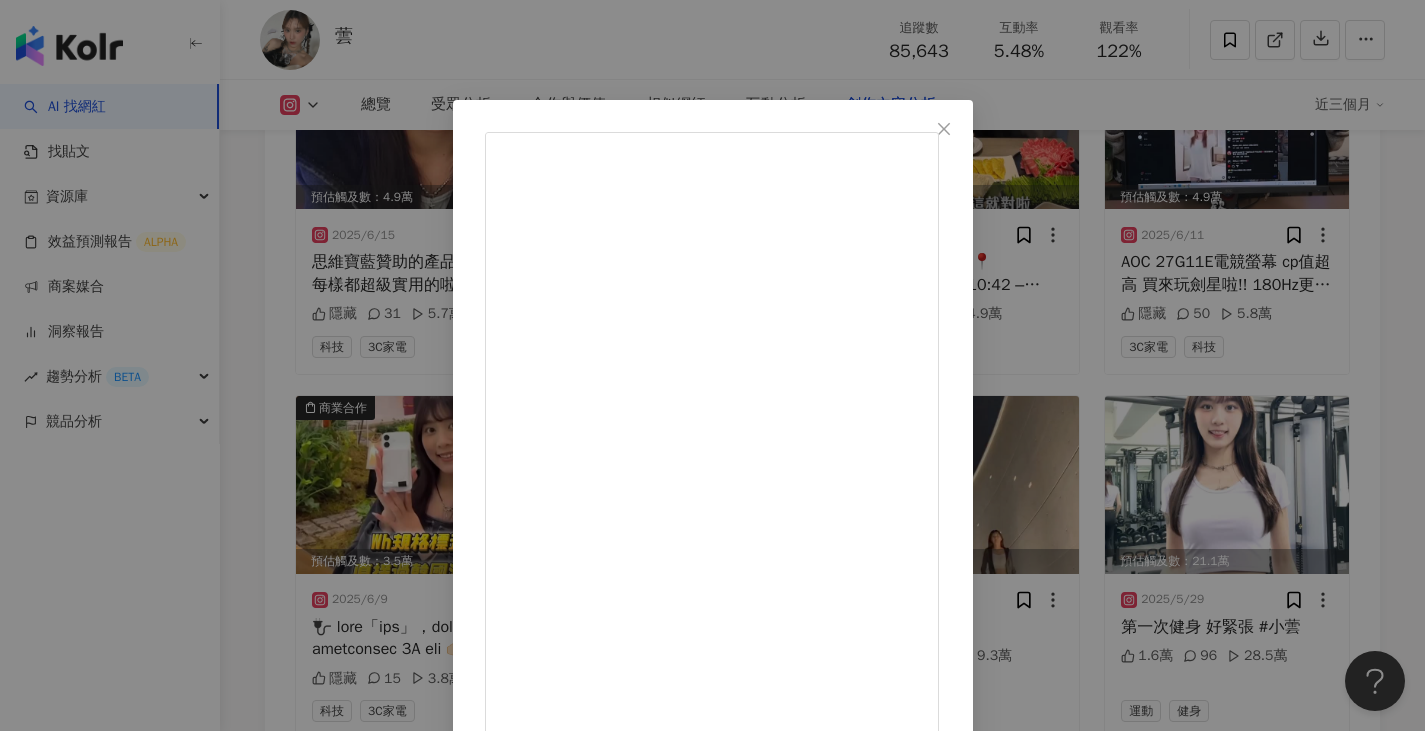 scroll, scrollTop: 83, scrollLeft: 0, axis: vertical 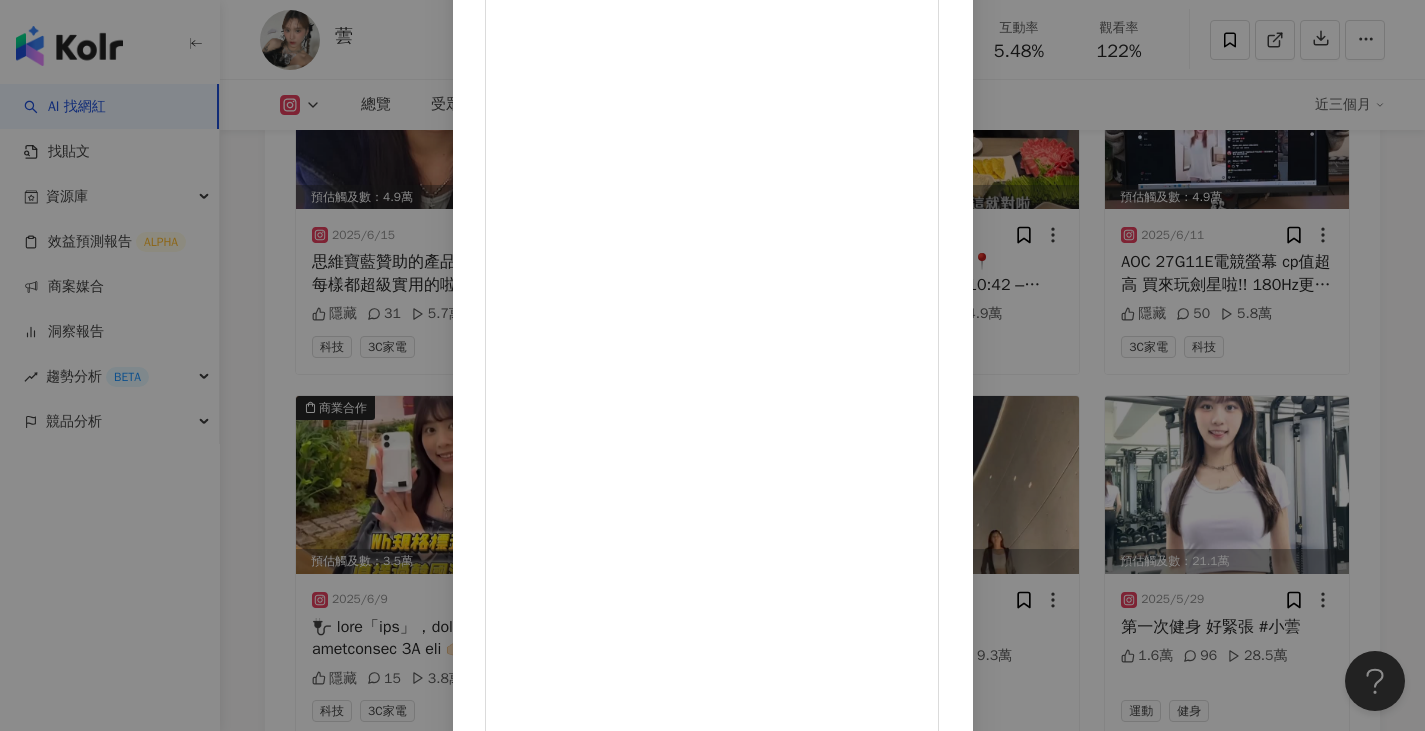 click on "查看原始貼文" at bounding box center (527, 1454) 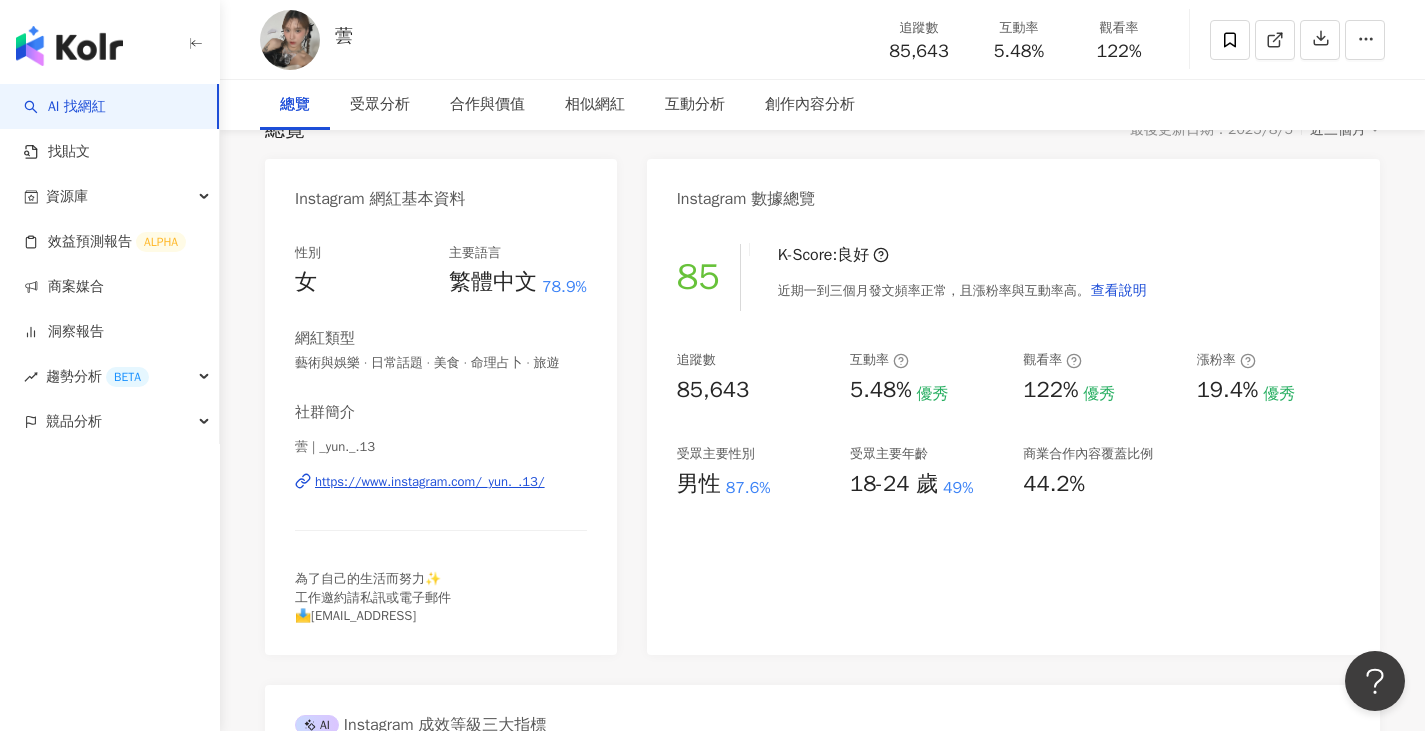 scroll, scrollTop: 0, scrollLeft: 0, axis: both 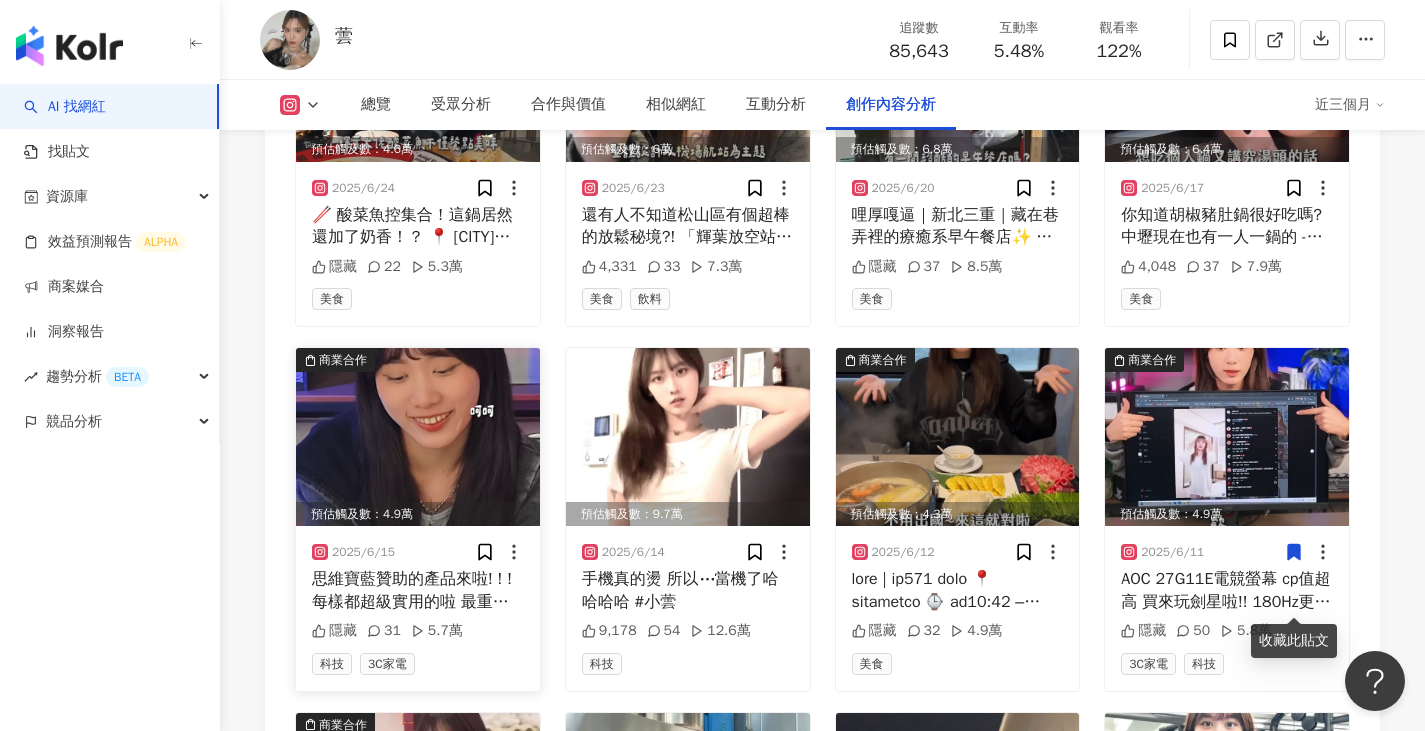 click at bounding box center (418, 437) 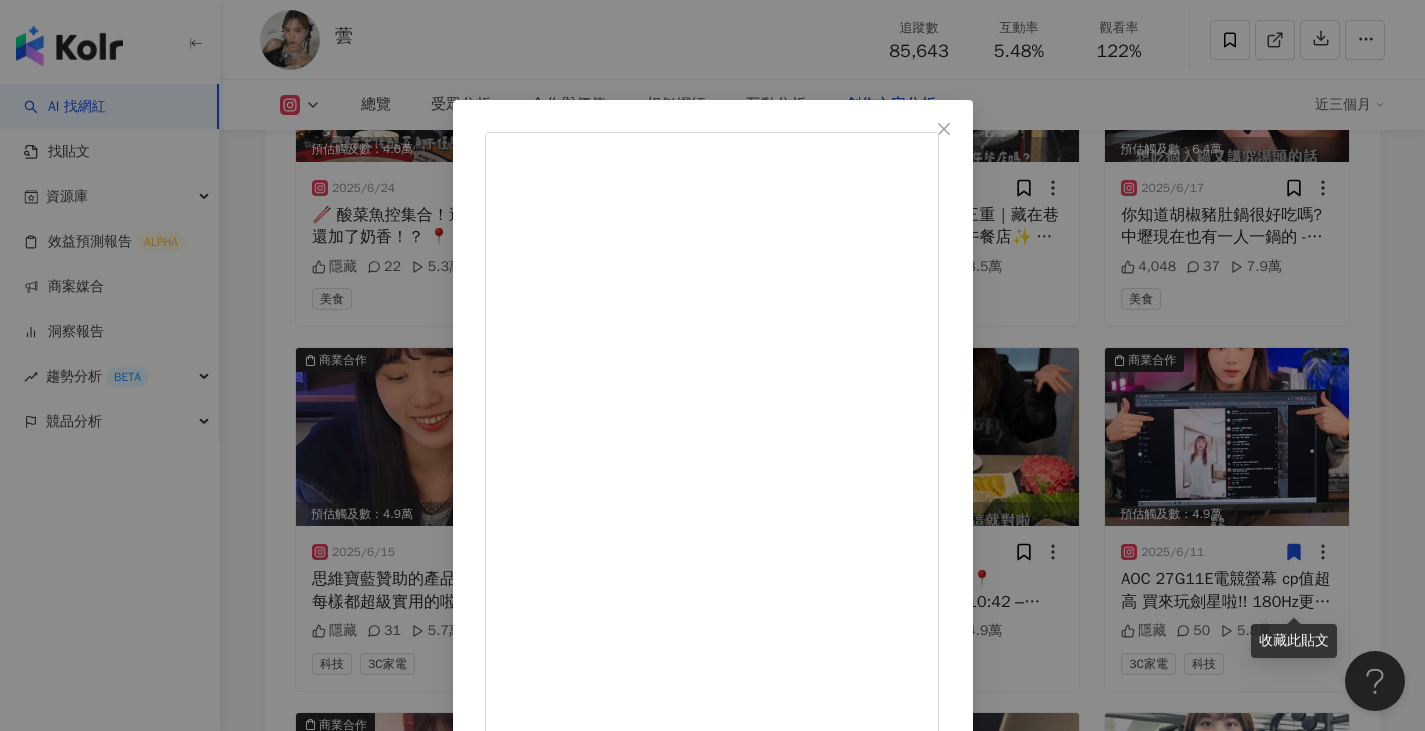 scroll, scrollTop: 142, scrollLeft: 0, axis: vertical 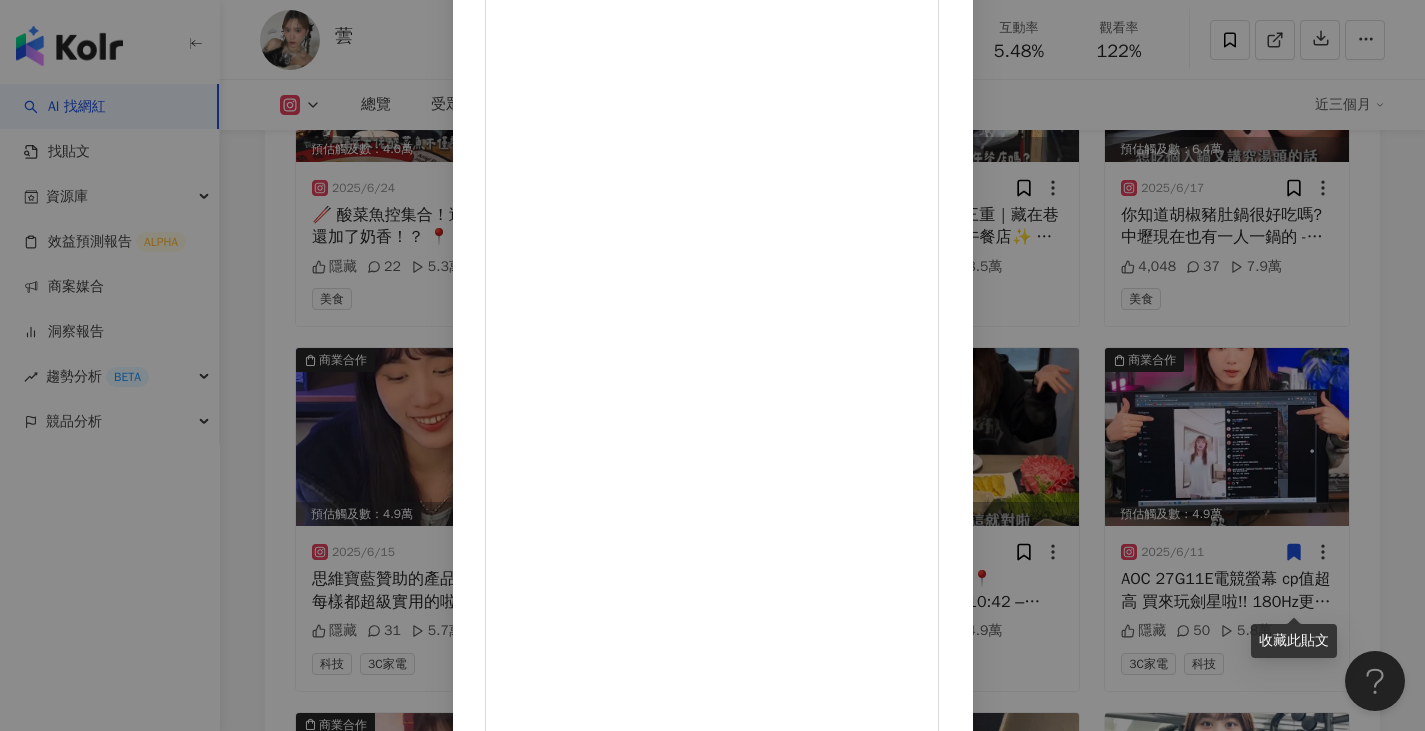 click on "查看原始貼文" at bounding box center [527, 1344] 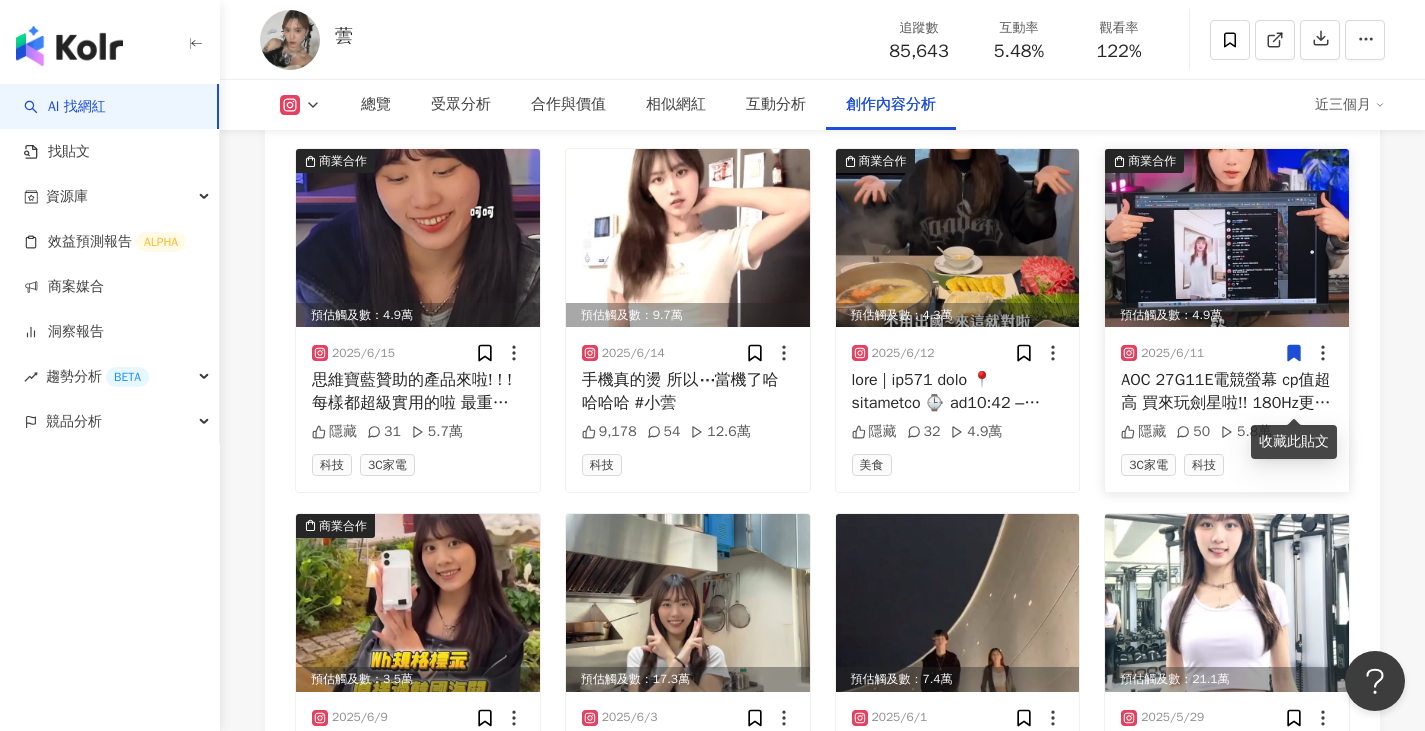 scroll, scrollTop: 7685, scrollLeft: 0, axis: vertical 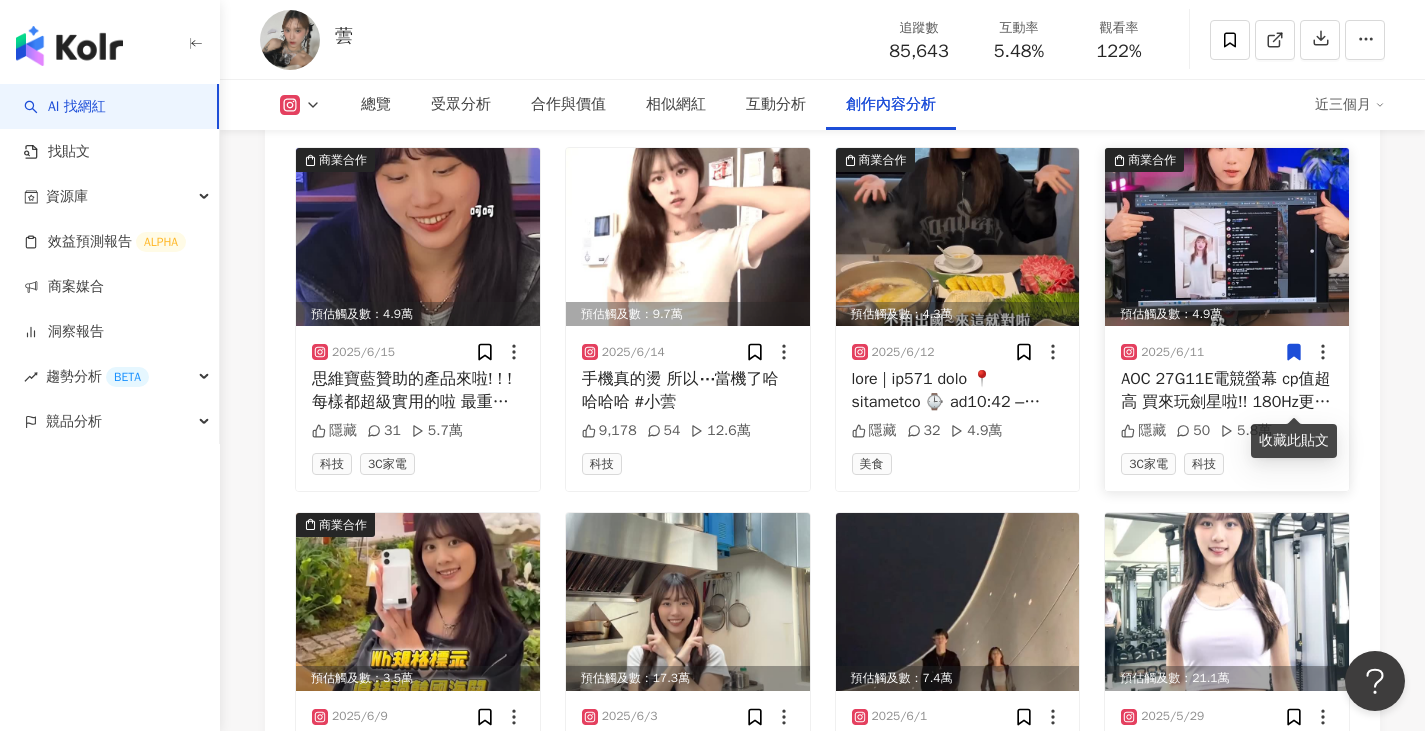 click at bounding box center (1227, 237) 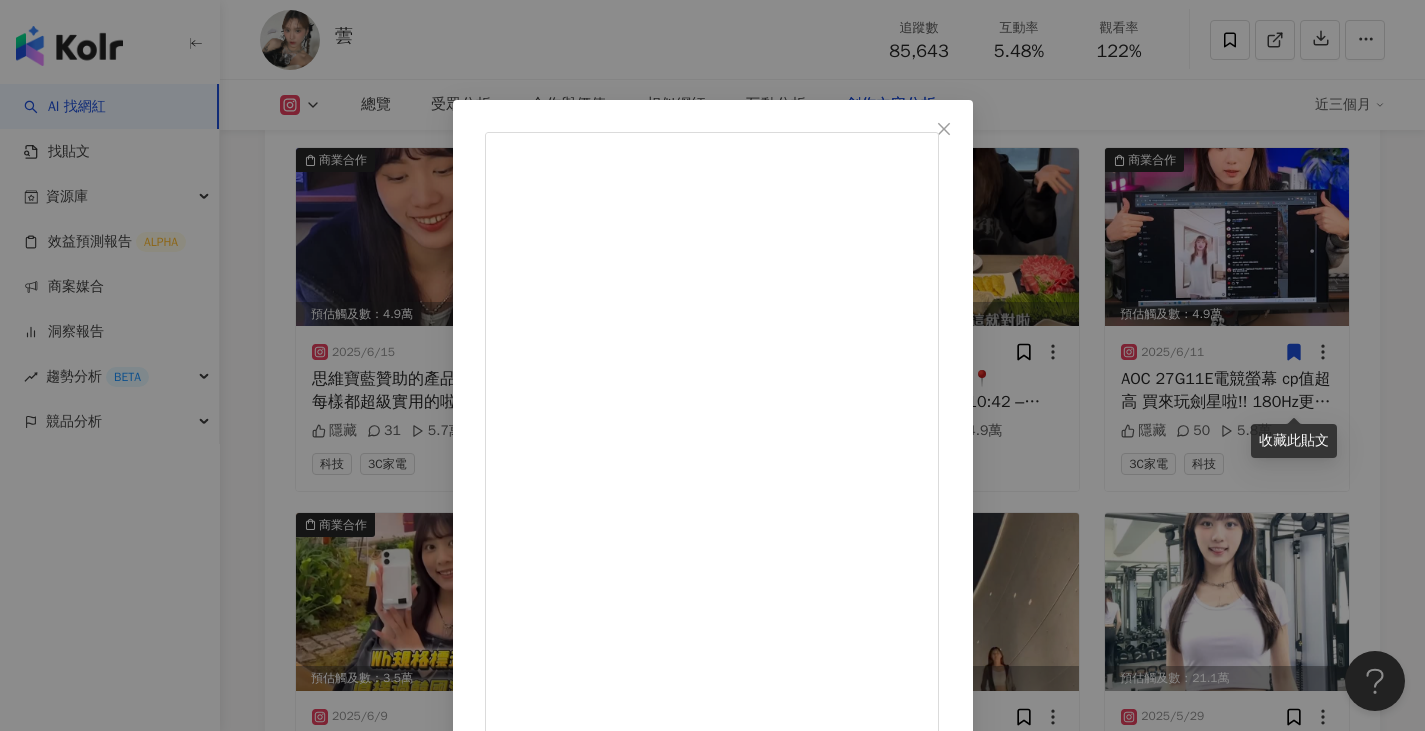 click on "蕓 2025/6/11 AOC 27G11E電競螢幕
cp值超高
買來玩劍星啦!!
180Hz更新頻率及0.5ms反應時間
IPS 178° 超廣視角面板
1920 x 1080 FHD解析度
@agonbyaoctw 隱藏 50 5.8萬 查看原始貼文" at bounding box center (712, 365) 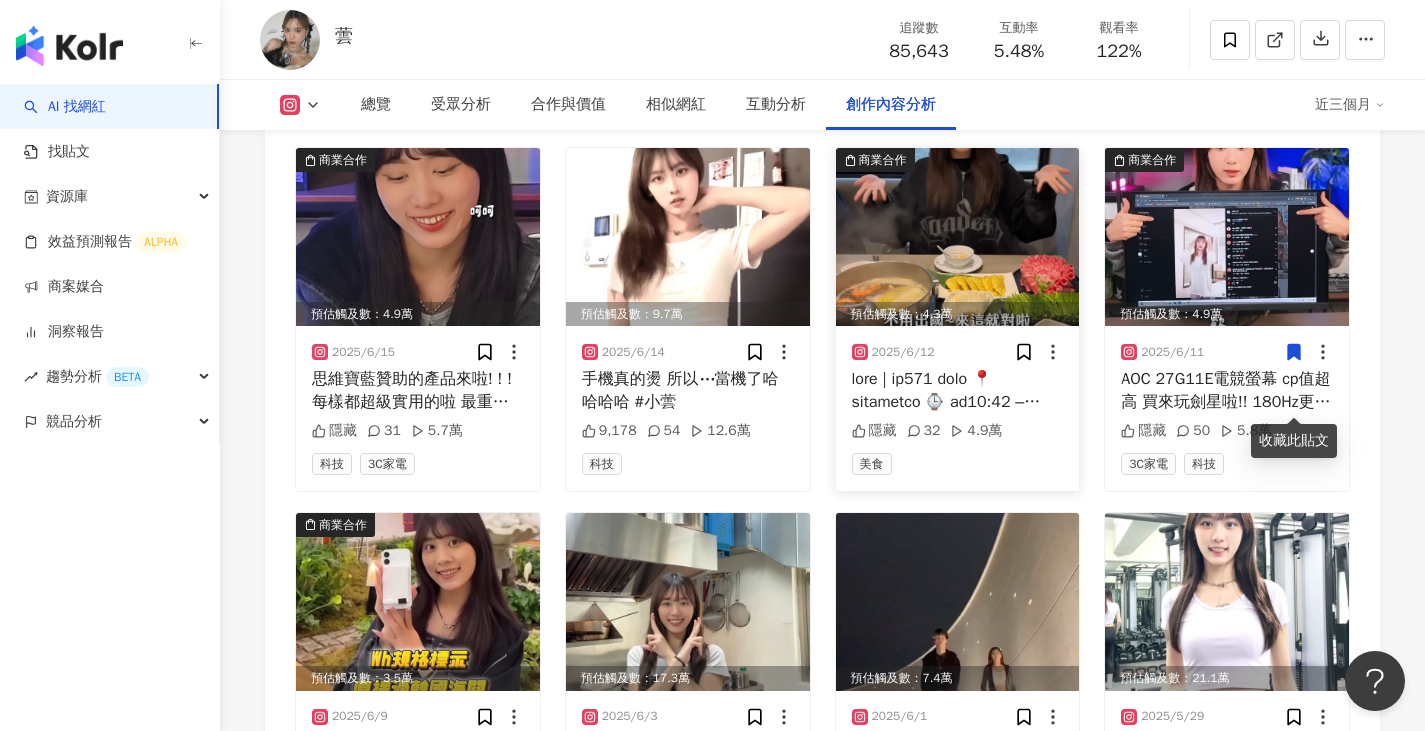 click at bounding box center [958, 237] 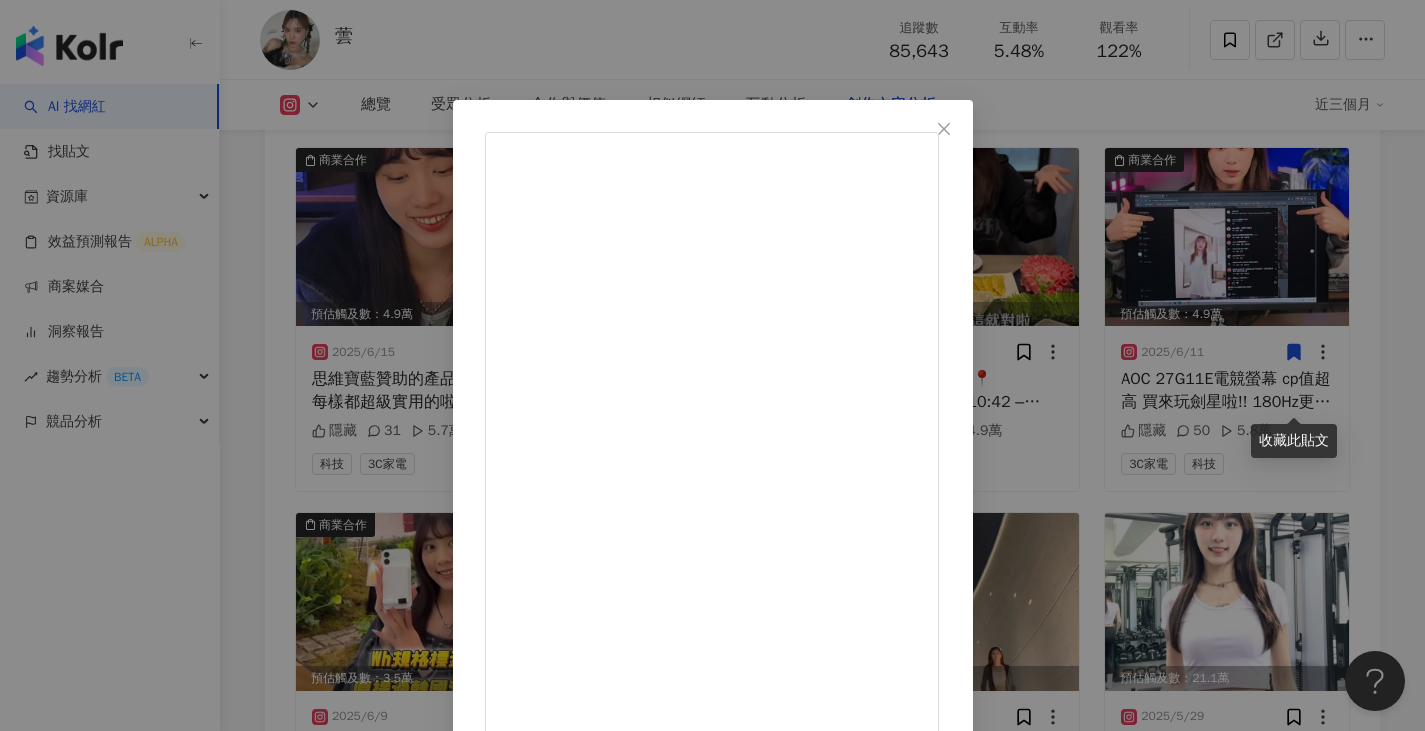 click on "蕓 2025/6/12 隱藏 32 4.9萬 查看原始貼文" at bounding box center (712, 365) 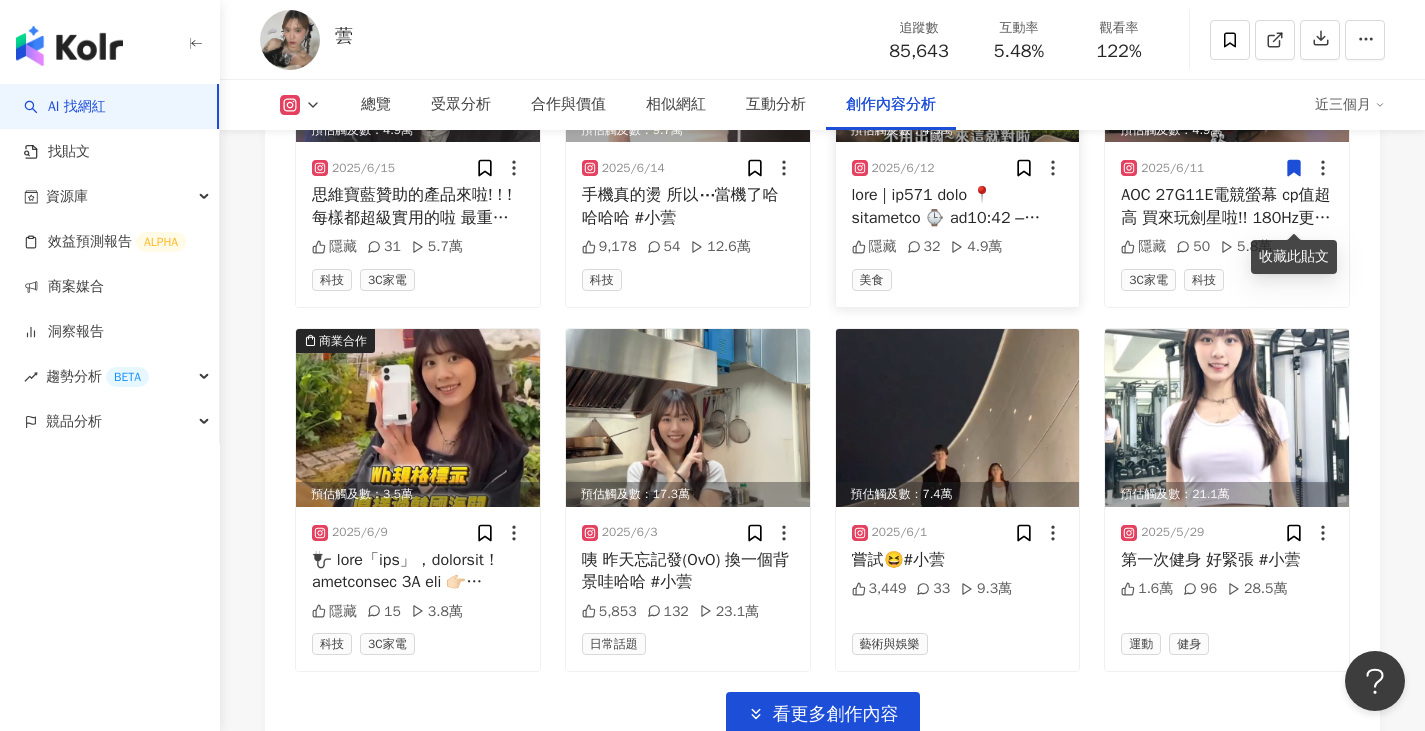 scroll, scrollTop: 7985, scrollLeft: 0, axis: vertical 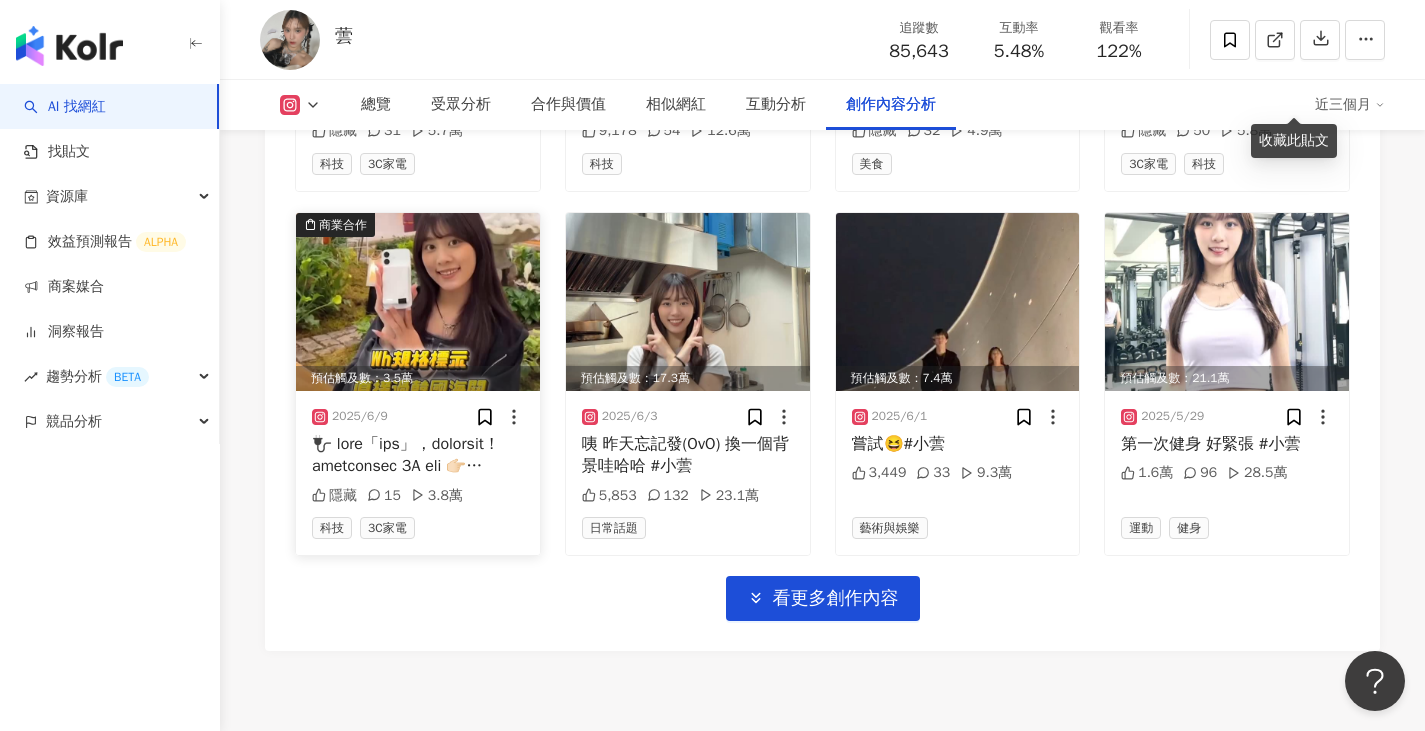 click at bounding box center [418, 302] 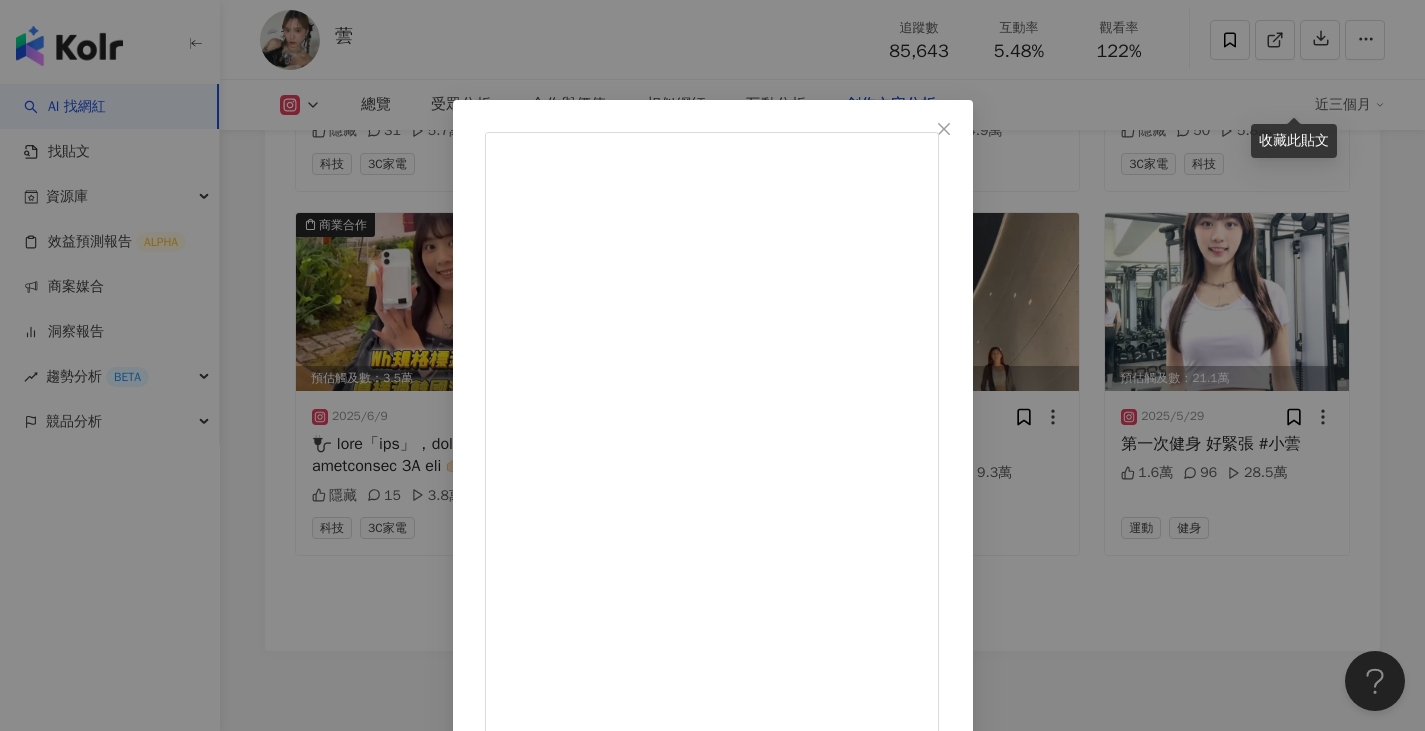 scroll, scrollTop: 83, scrollLeft: 0, axis: vertical 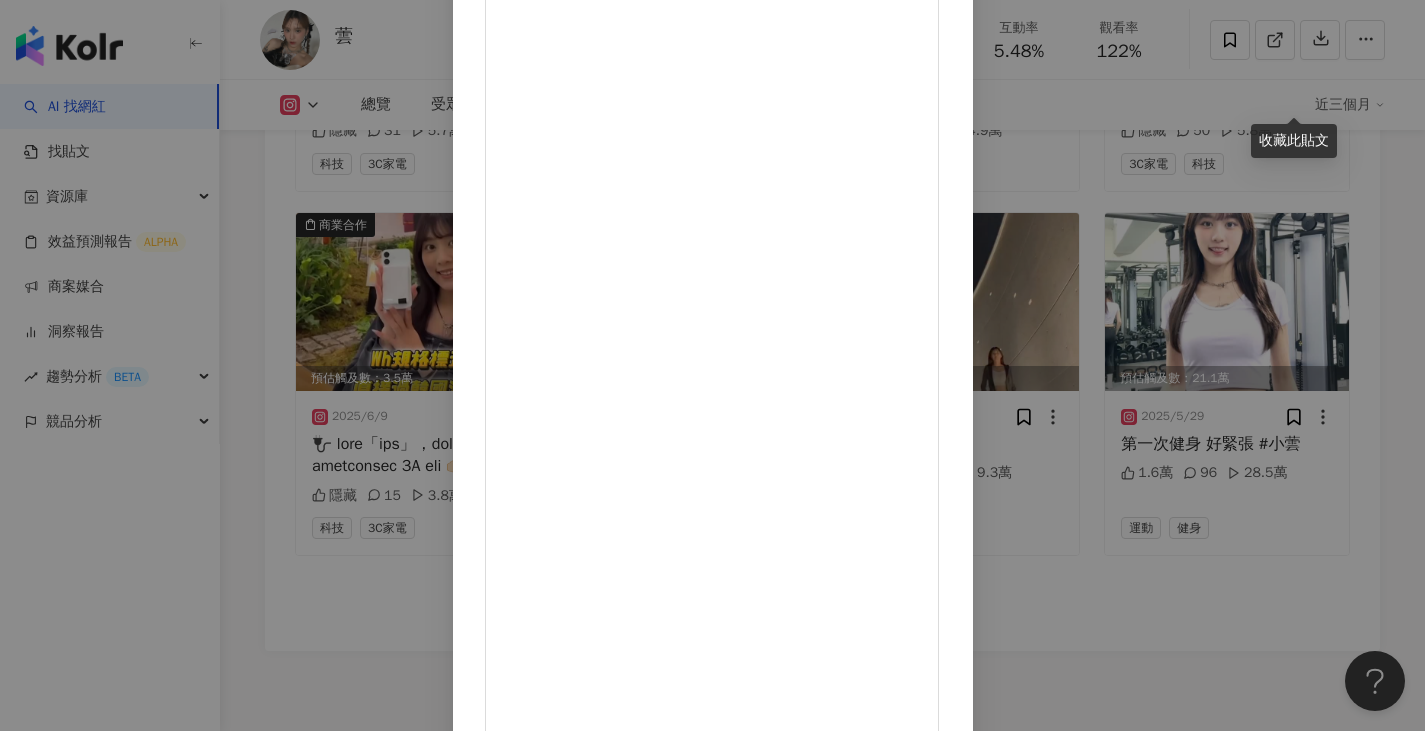 click on "查看原始貼文" at bounding box center (527, 1454) 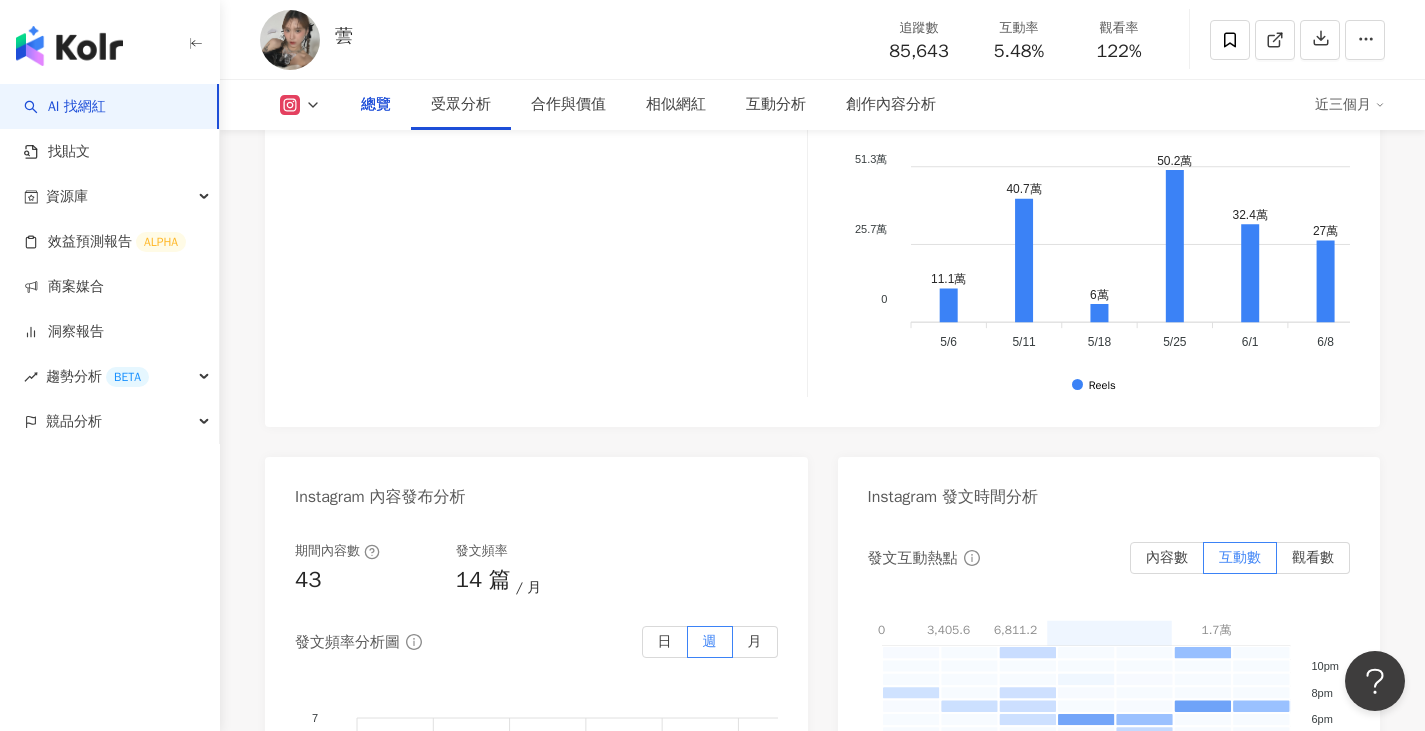 scroll, scrollTop: 0, scrollLeft: 0, axis: both 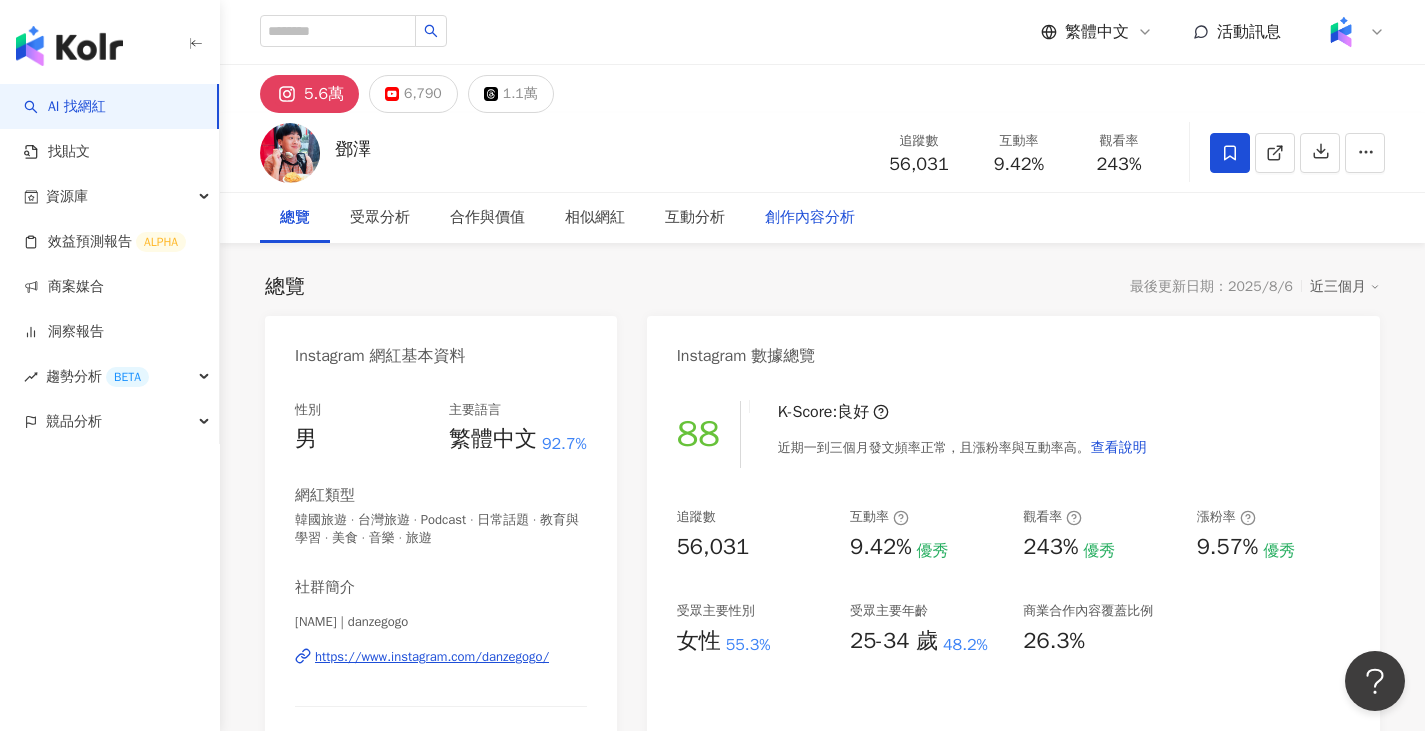 click on "創作內容分析" at bounding box center [810, 218] 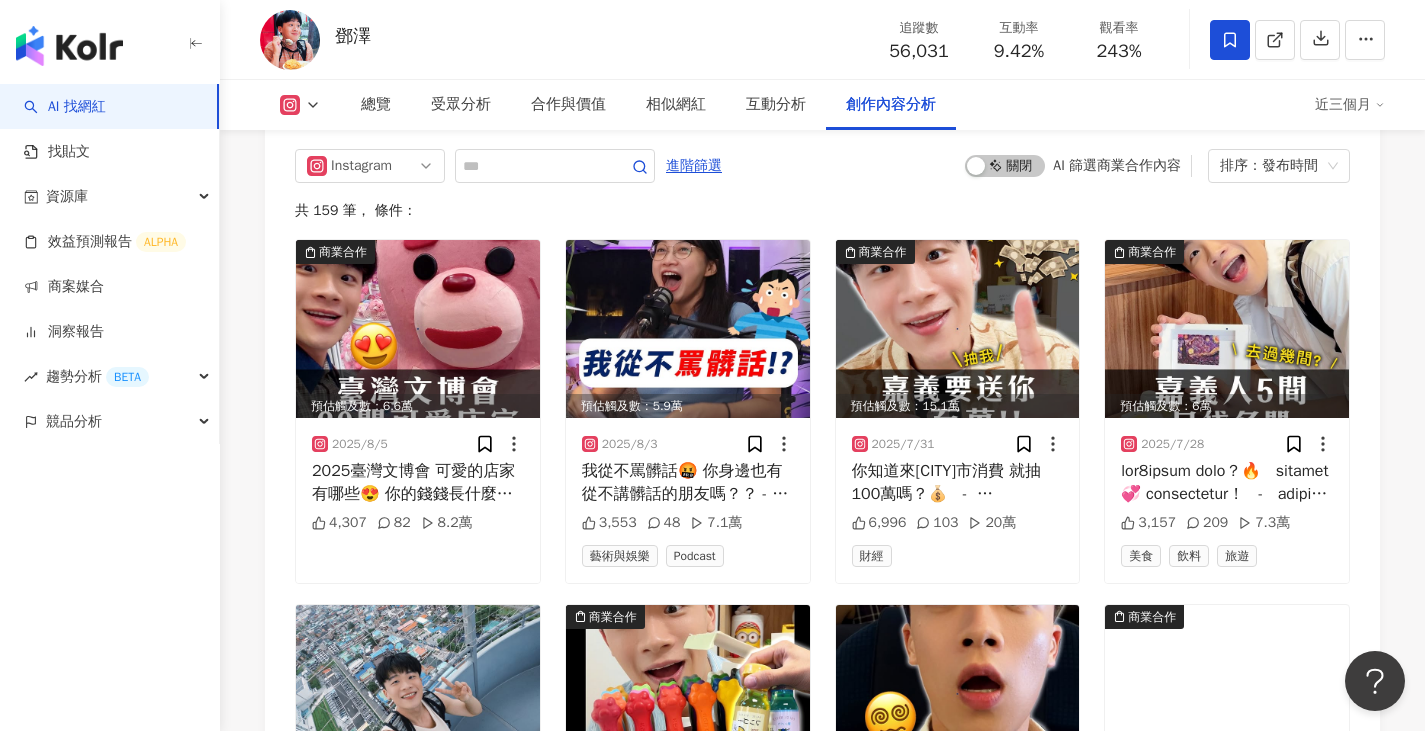 scroll, scrollTop: 6157, scrollLeft: 0, axis: vertical 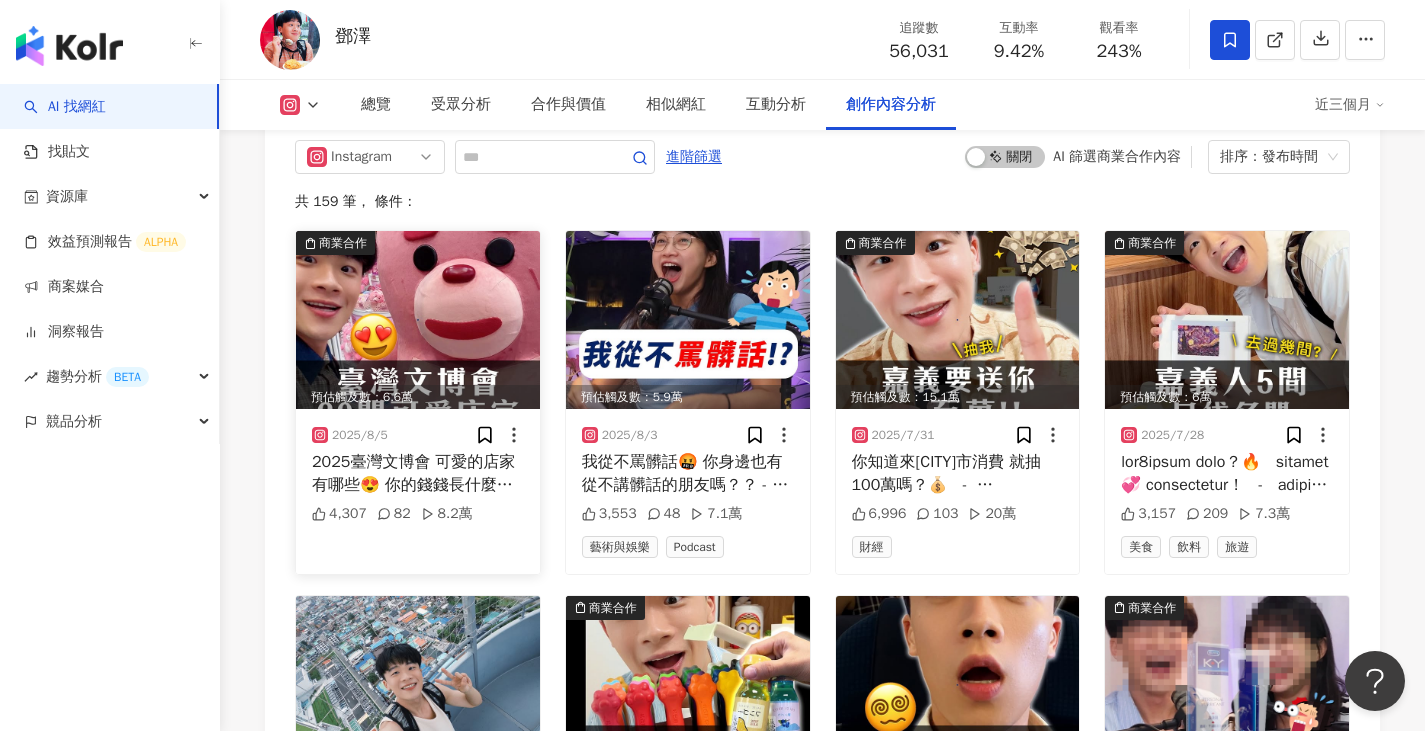 click at bounding box center [418, 320] 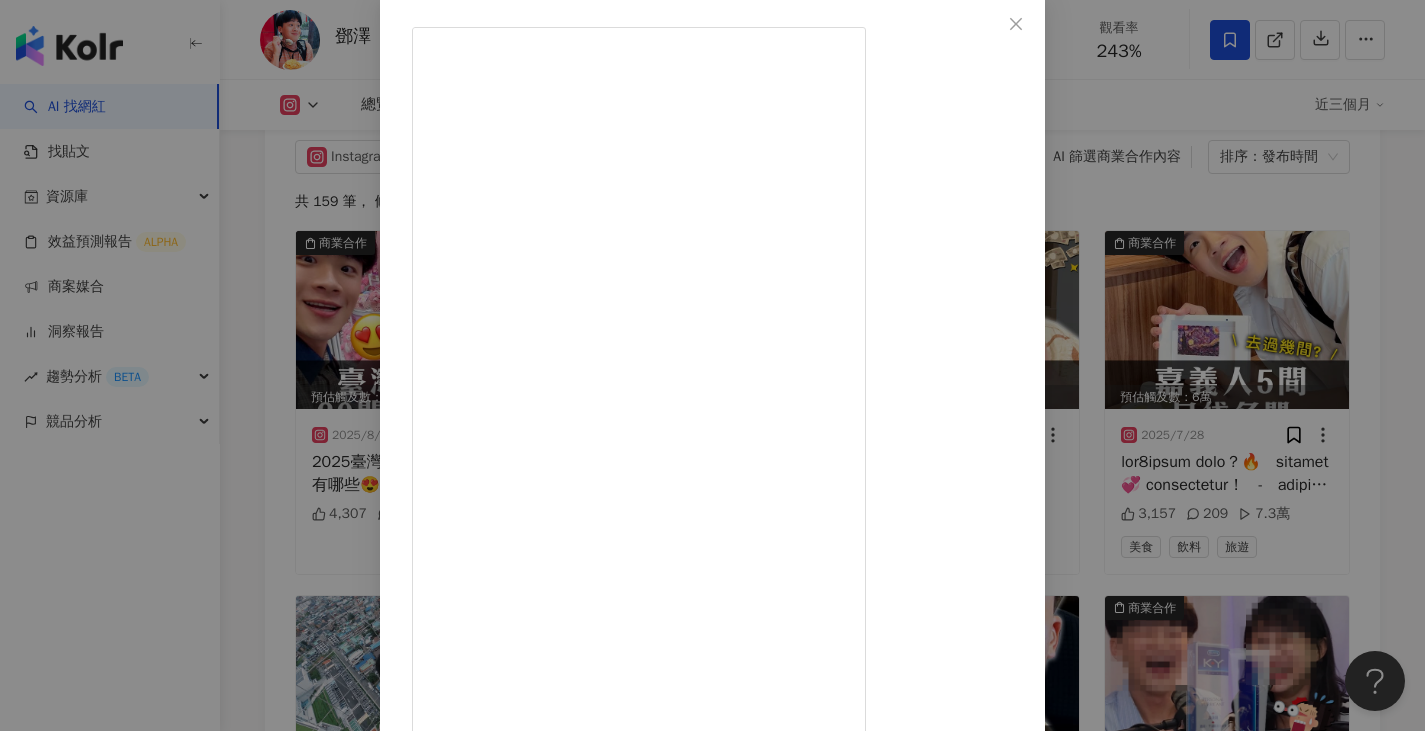 scroll, scrollTop: 66, scrollLeft: 0, axis: vertical 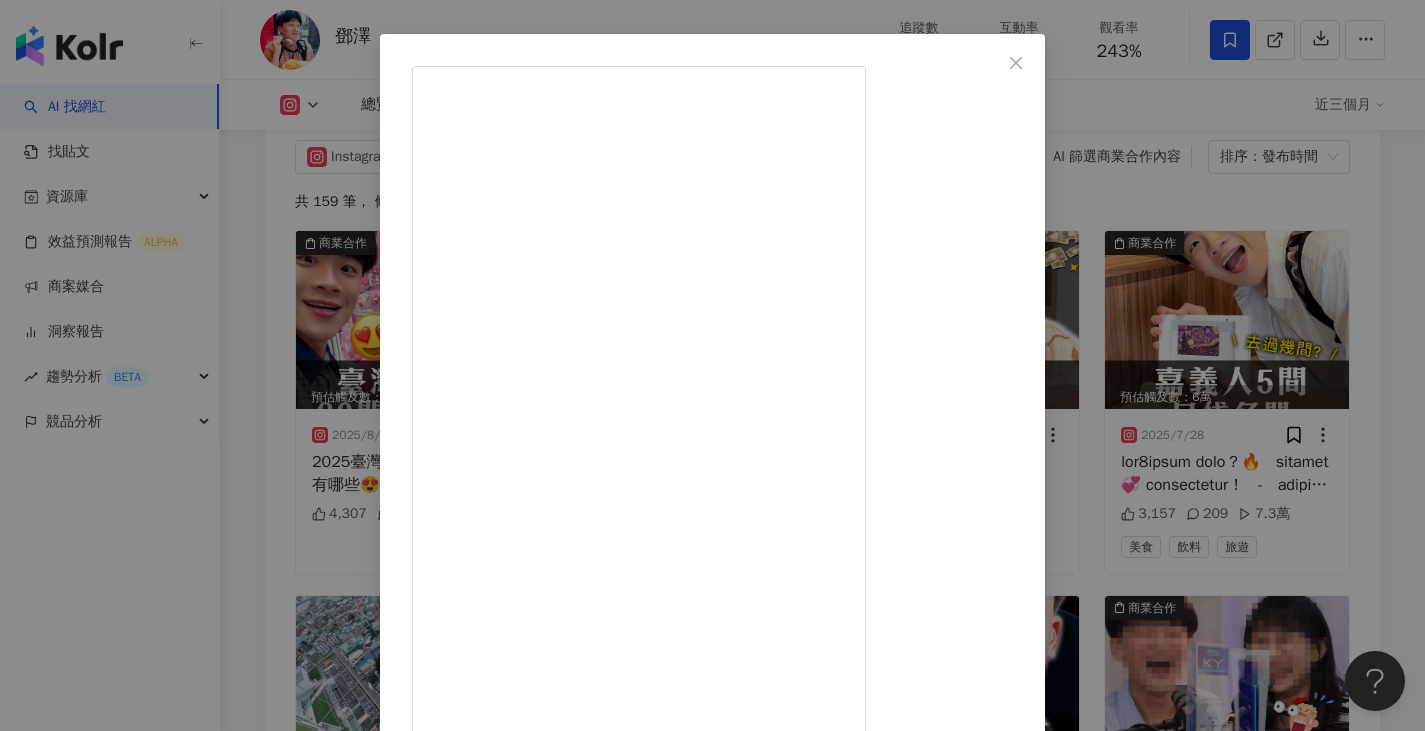 click on "鄧澤 2025/8/5 2025臺灣文博會
可愛的店家有哪些😍
你的錢錢長什麼模樣呢？
歡迎大家收藏起來
用新台幣照顧他們😆😆😆
（整理得好辛苦，好怕攤號錯誤或標錯名字，先道歉😅）
-
依照影片順序的20間可愛店家！
（晚點再為大家標記🏷️）
【J1-034】KINGJUN
【S-084】妯米nozomii
【S-099】小怪家
【J1-051】醜白兔
【S-094】鴨梨子
【S-093】茶包先生
【S-034】世界漂亮在台協會
【J1-131】馬卡龍腳趾
【S-051】波波冰狗室
【J1-096】doudle studio
【S-081】維尼有畫想說
【J1-128】蛋定人生
【S-059】CITY PIG
【J1-082】不明生物俱樂部
【S-086】機腸路路本舖
【S-055】唐葫蘆姑娘
【S-049】河童 Kasper
【J1-107】Warbie Yama
【J1-109】cheesy duck
【J2-014】餃子のちゃおさん
🐶
#臺灣文博會 #台灣文博會 #2025台灣文博會 #2025臺灣文博會 #台北景點 #台北活動 #文博會 #澤麼 4,307 82 8.2萬 查看原始貼文" at bounding box center [712, 365] 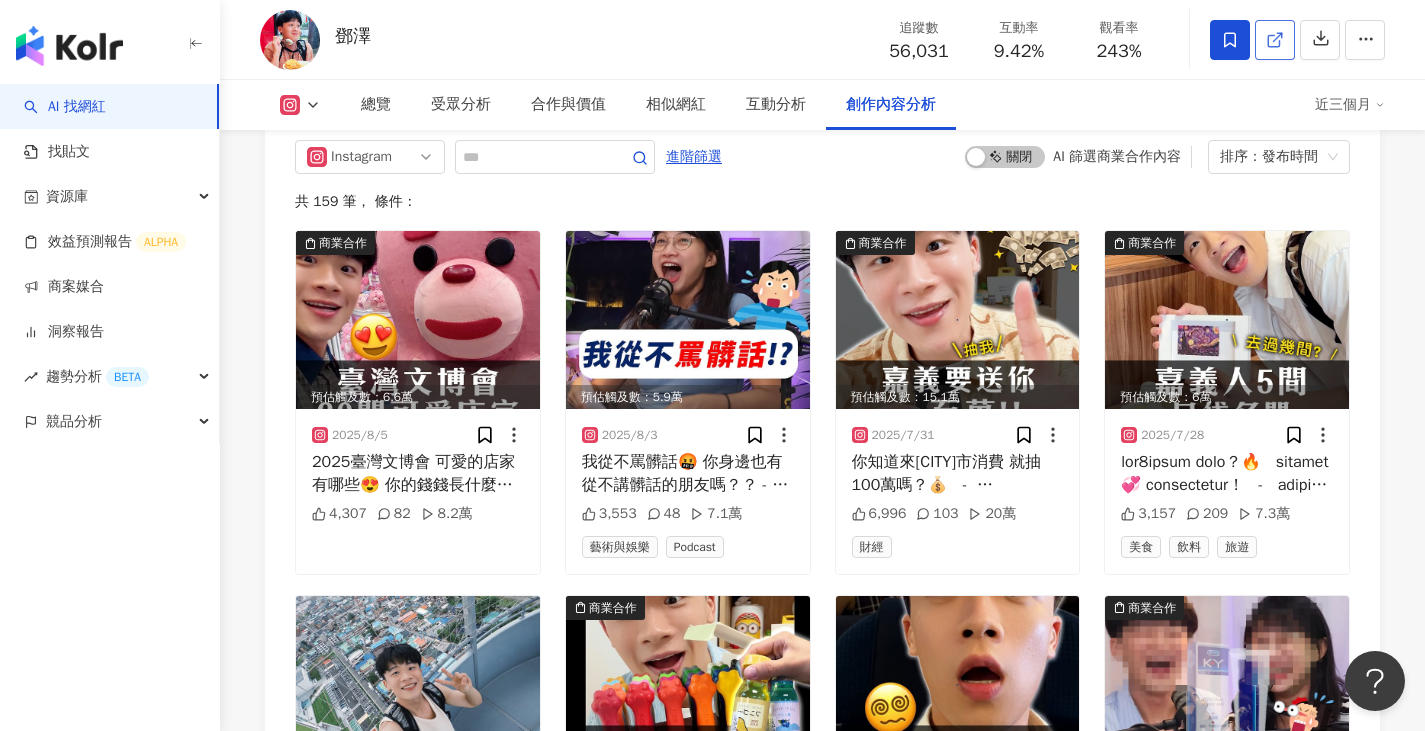 click 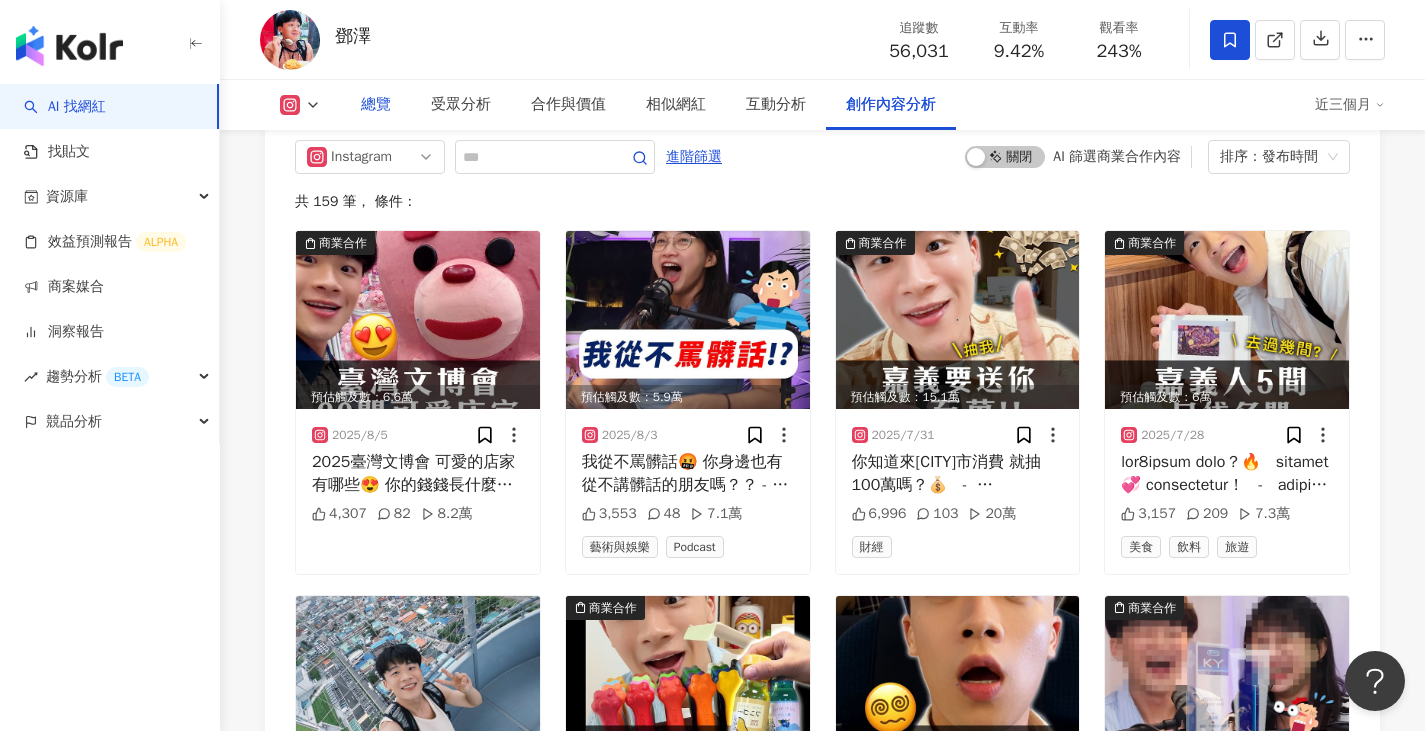 click on "總覽" at bounding box center [376, 105] 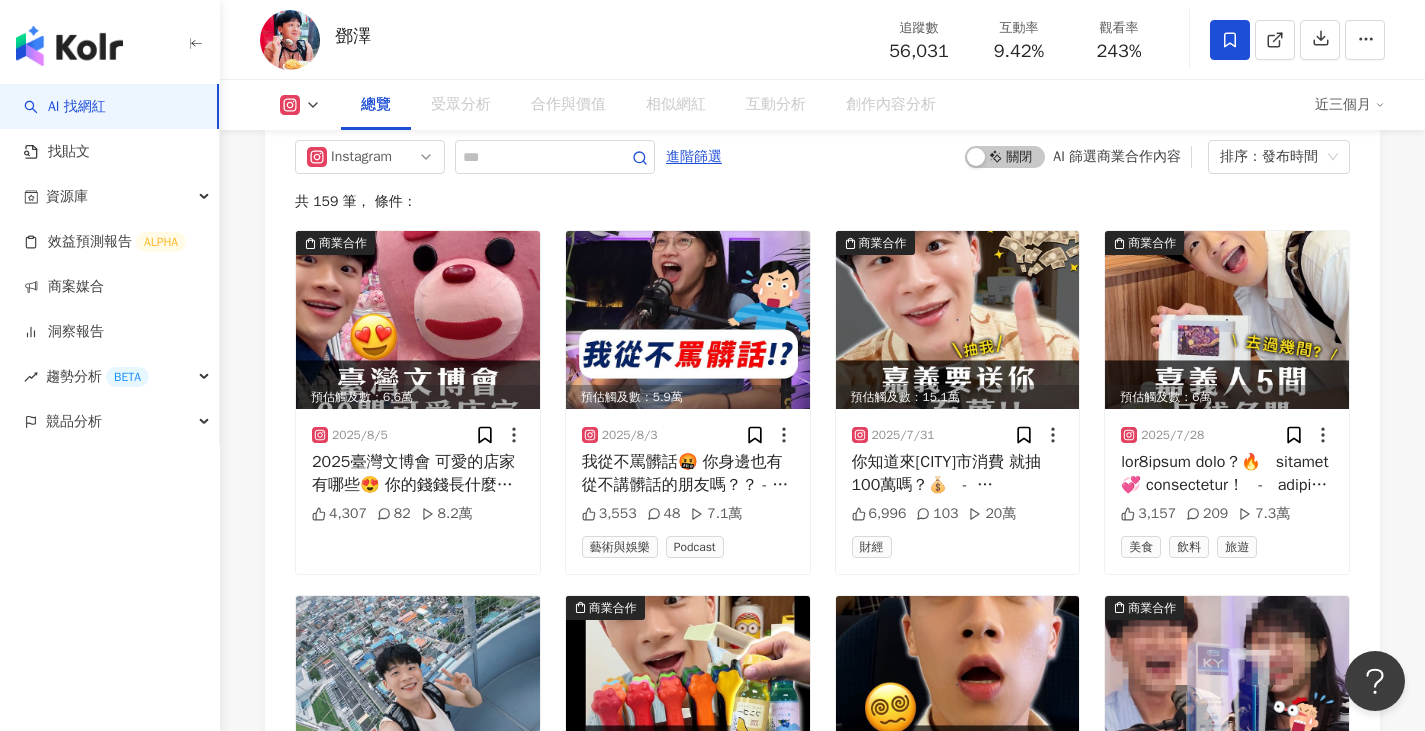 scroll, scrollTop: 123, scrollLeft: 0, axis: vertical 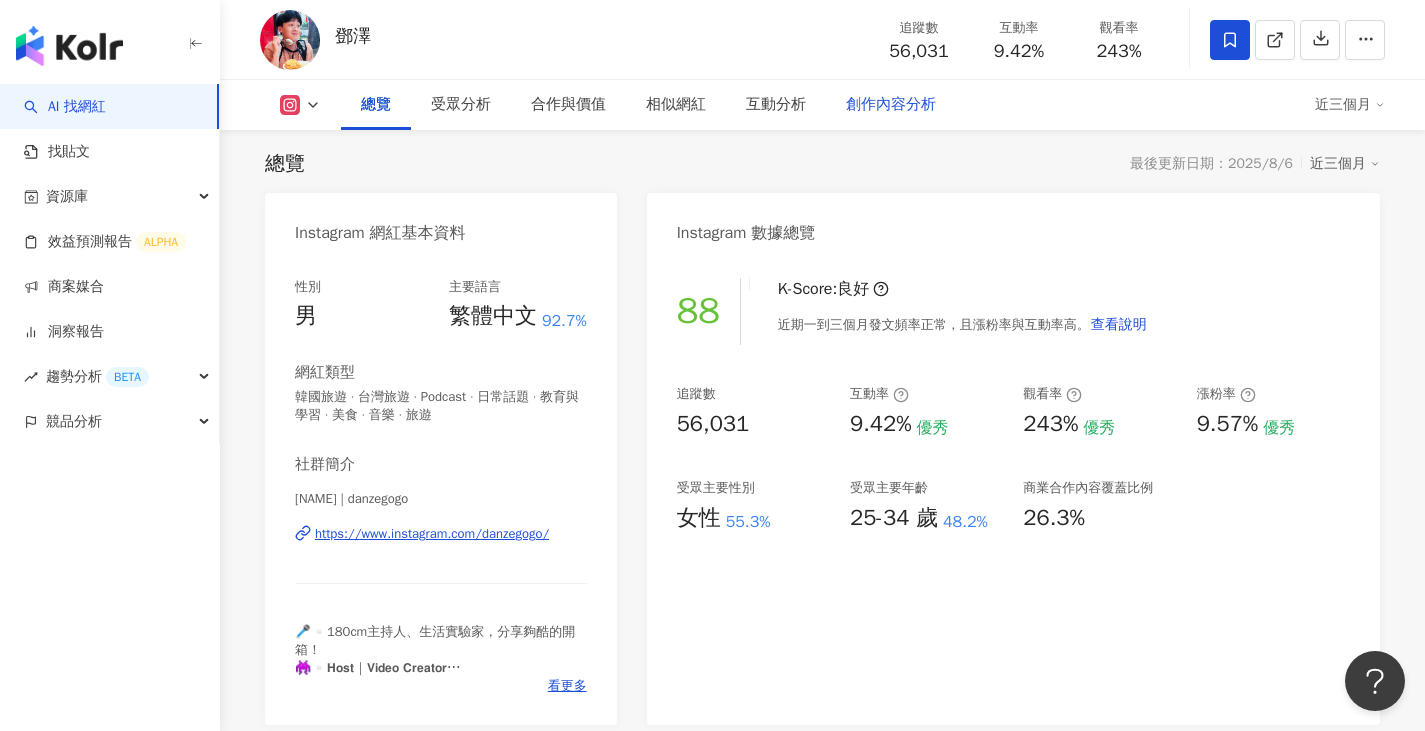 click on "創作內容分析" at bounding box center (891, 105) 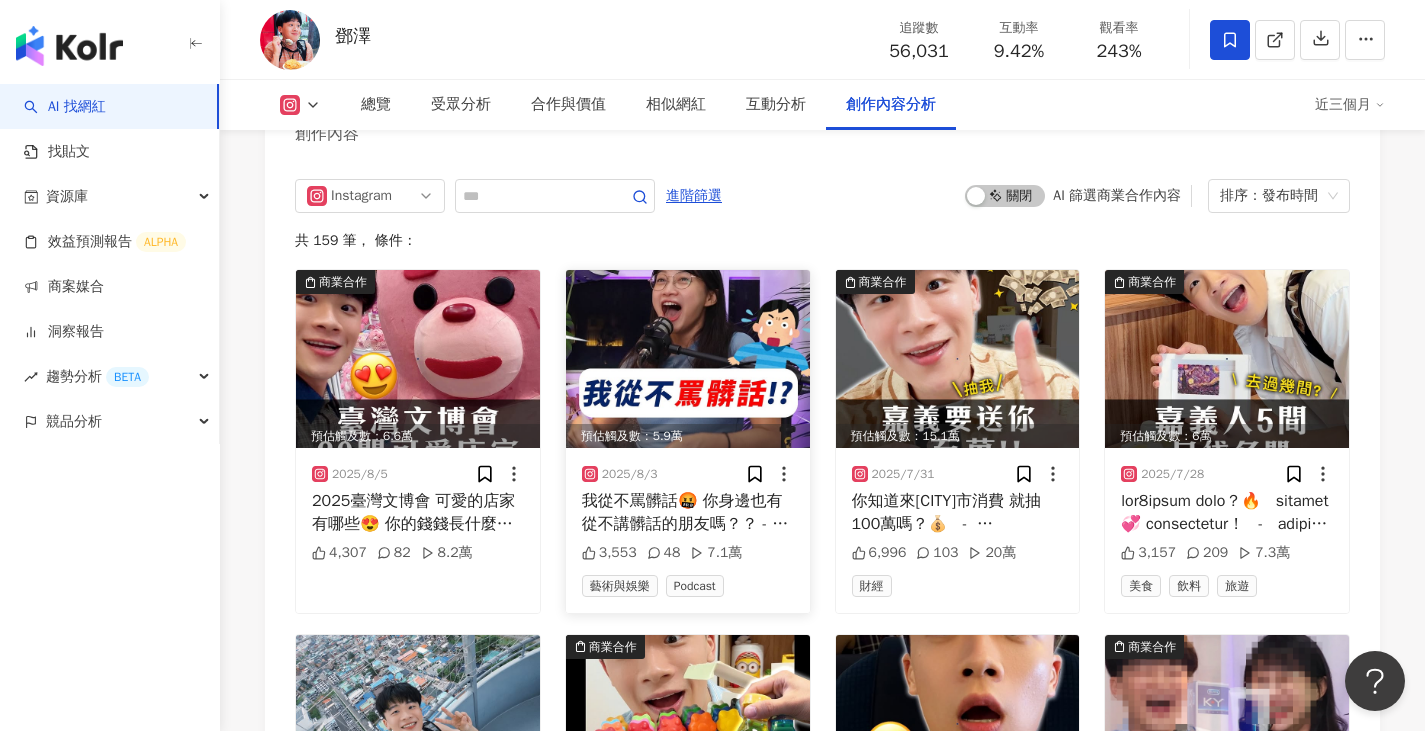 scroll, scrollTop: 6157, scrollLeft: 0, axis: vertical 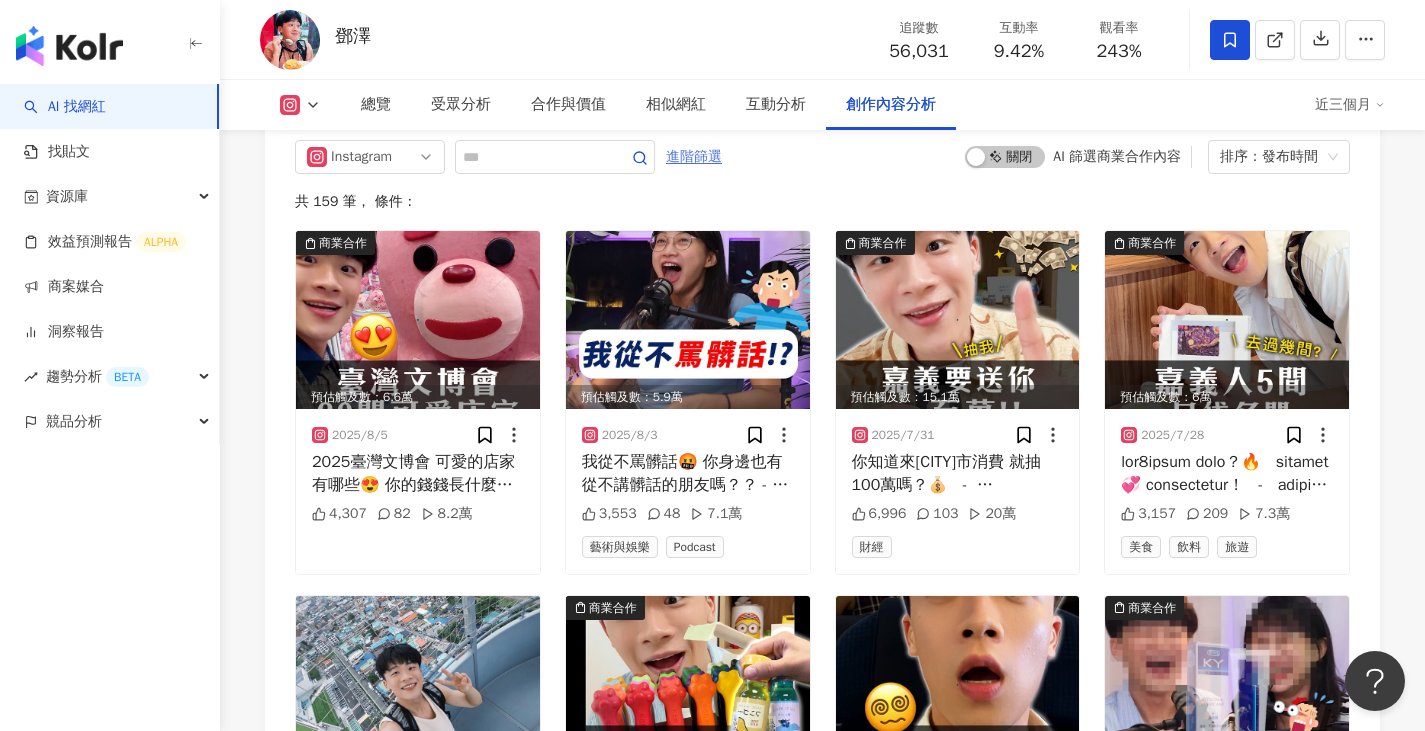 click on "進階篩選" at bounding box center (694, 157) 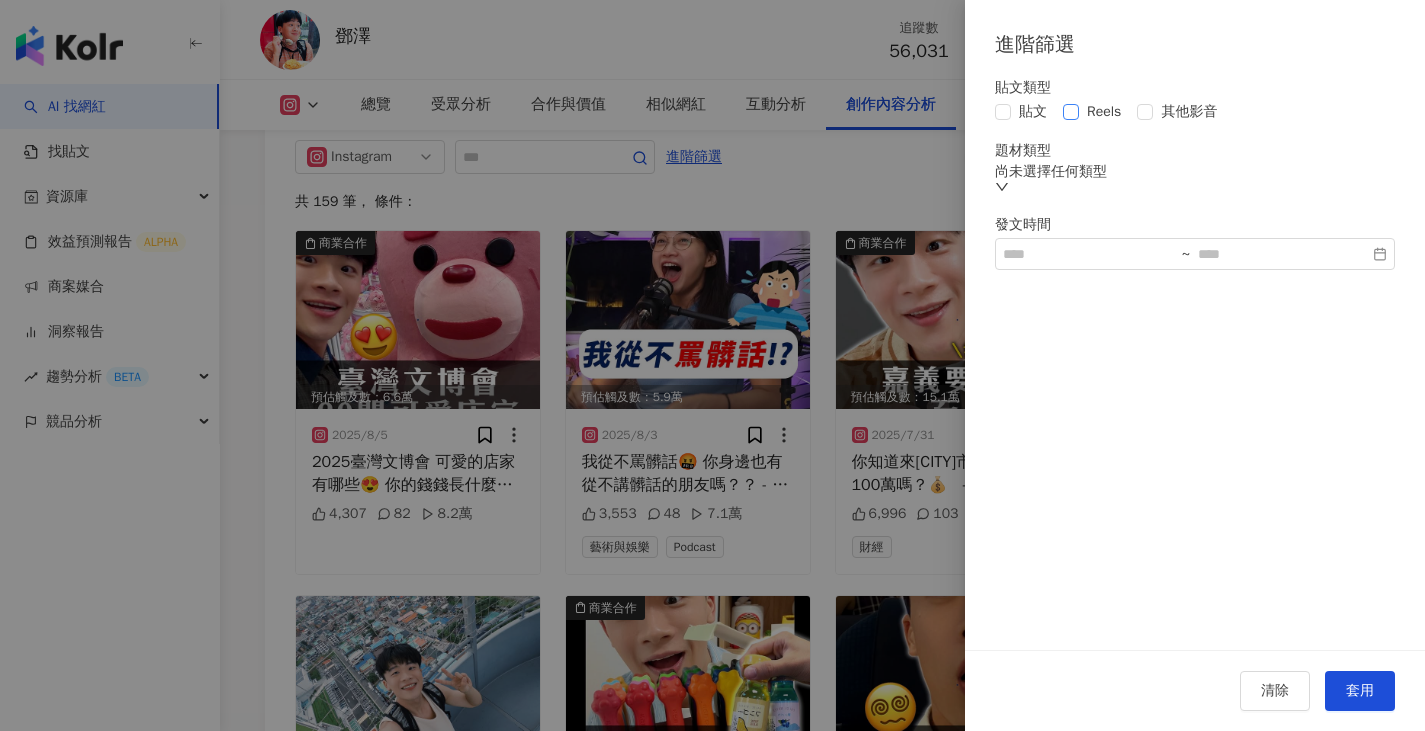 click on "Reels" at bounding box center (1104, 112) 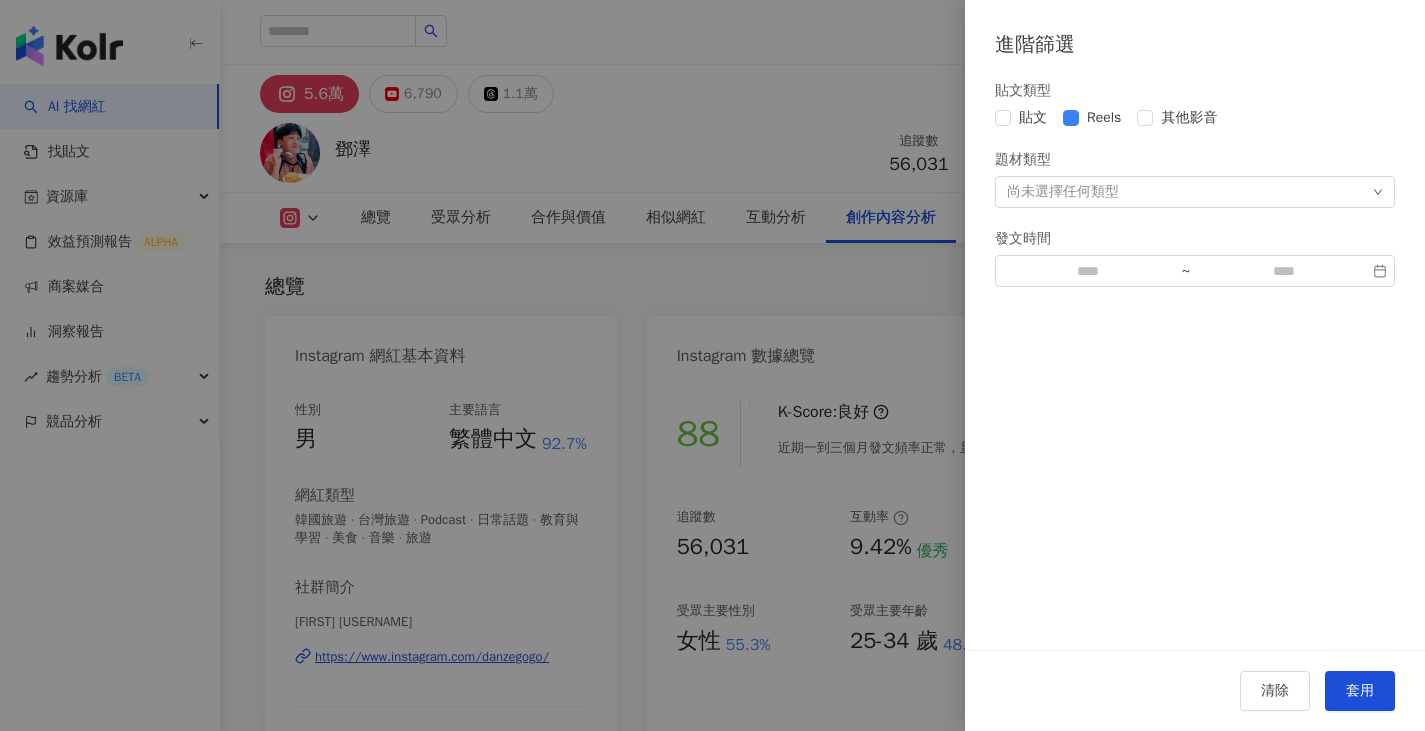 scroll, scrollTop: 6157, scrollLeft: 0, axis: vertical 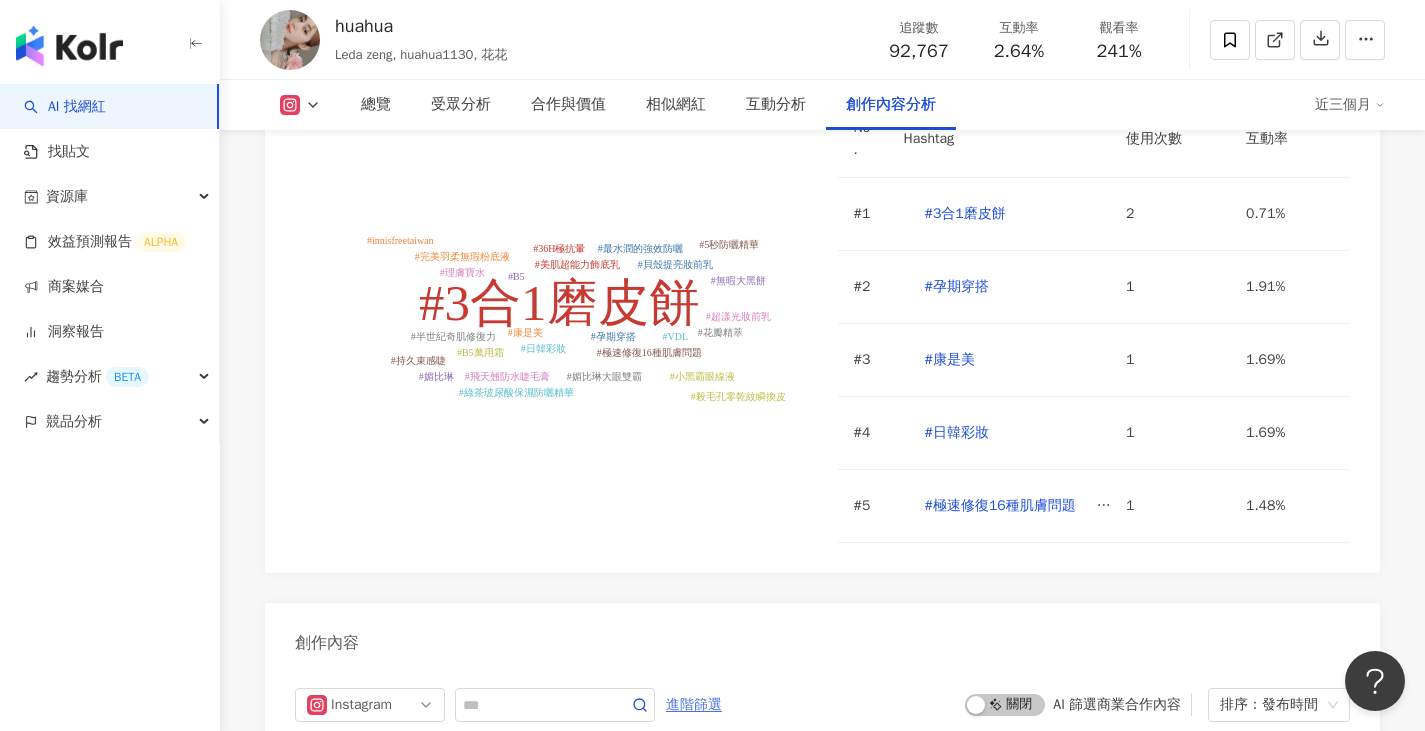 click on "進階篩選" at bounding box center (694, 705) 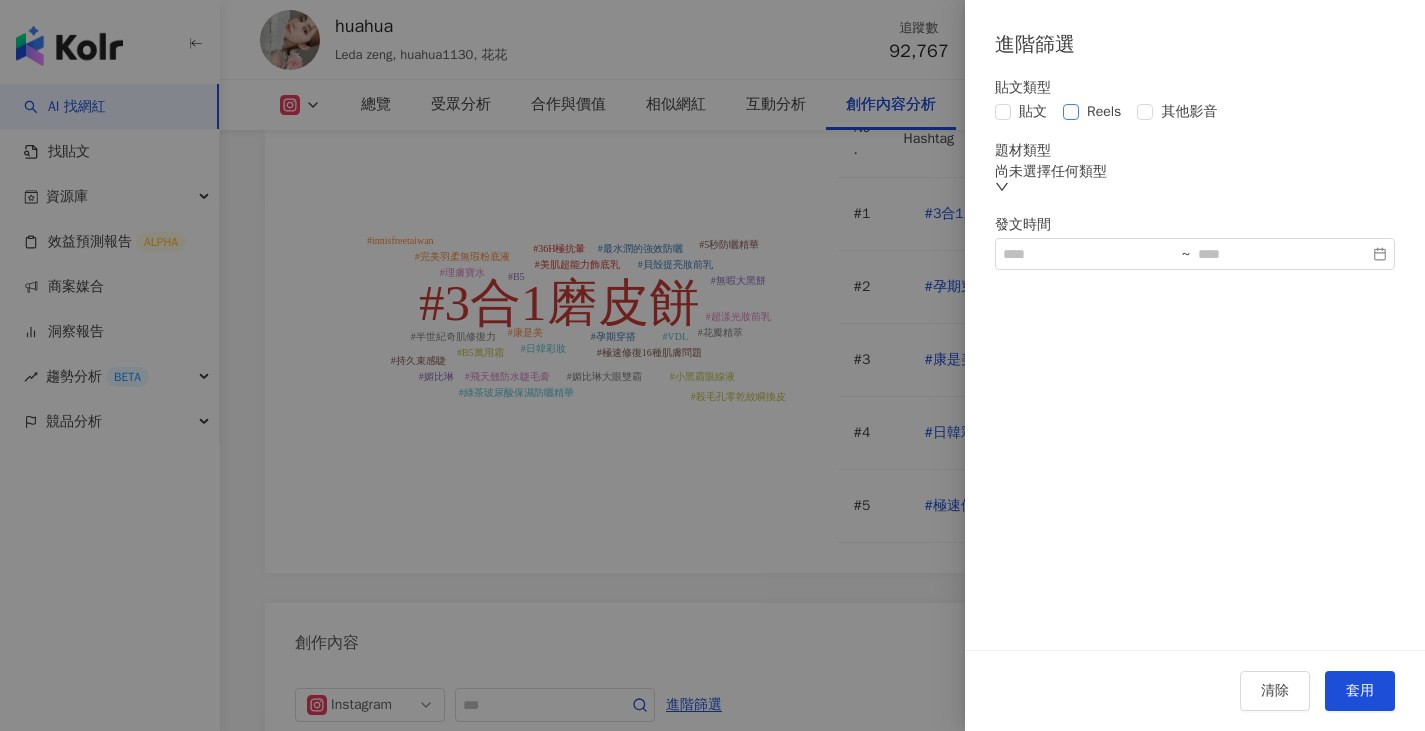 click on "Reels" at bounding box center (1104, 112) 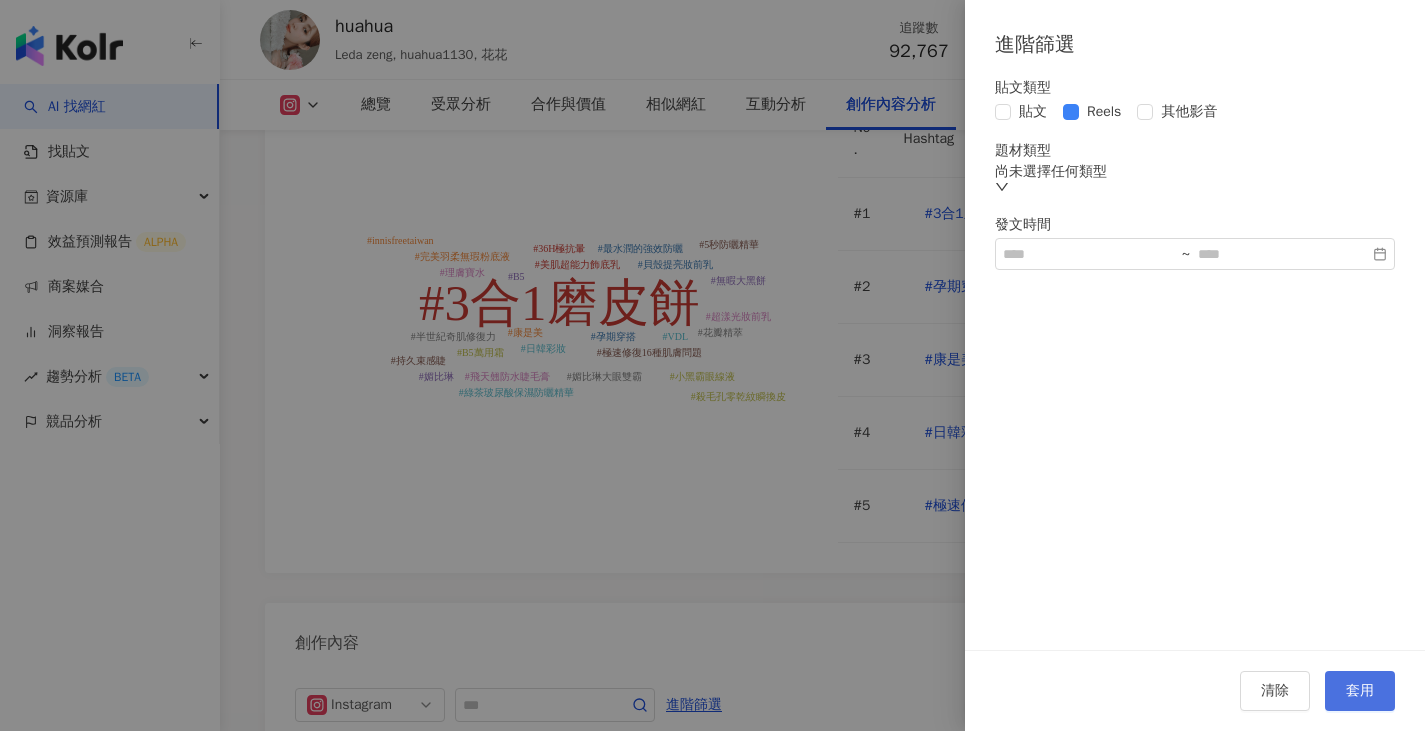 click on "套用" at bounding box center (1360, 691) 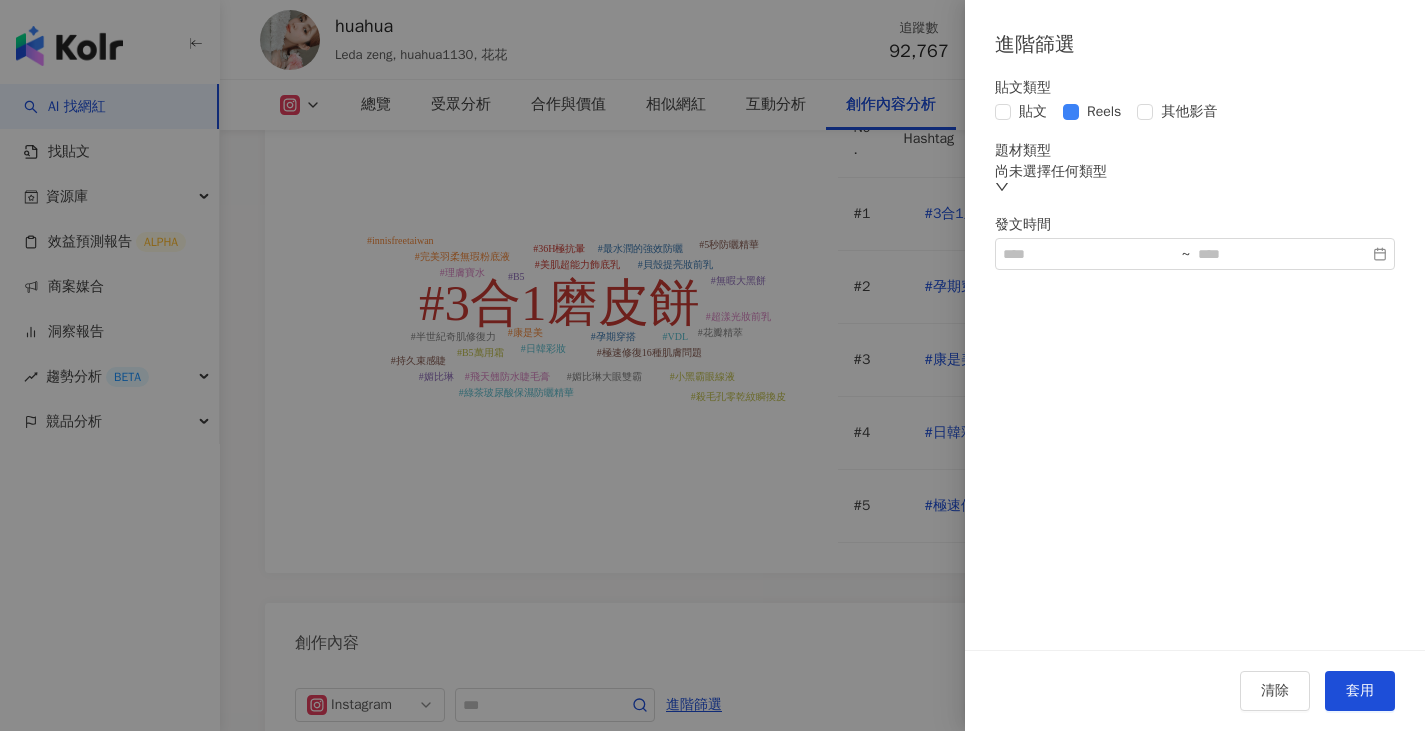scroll, scrollTop: 6124, scrollLeft: 0, axis: vertical 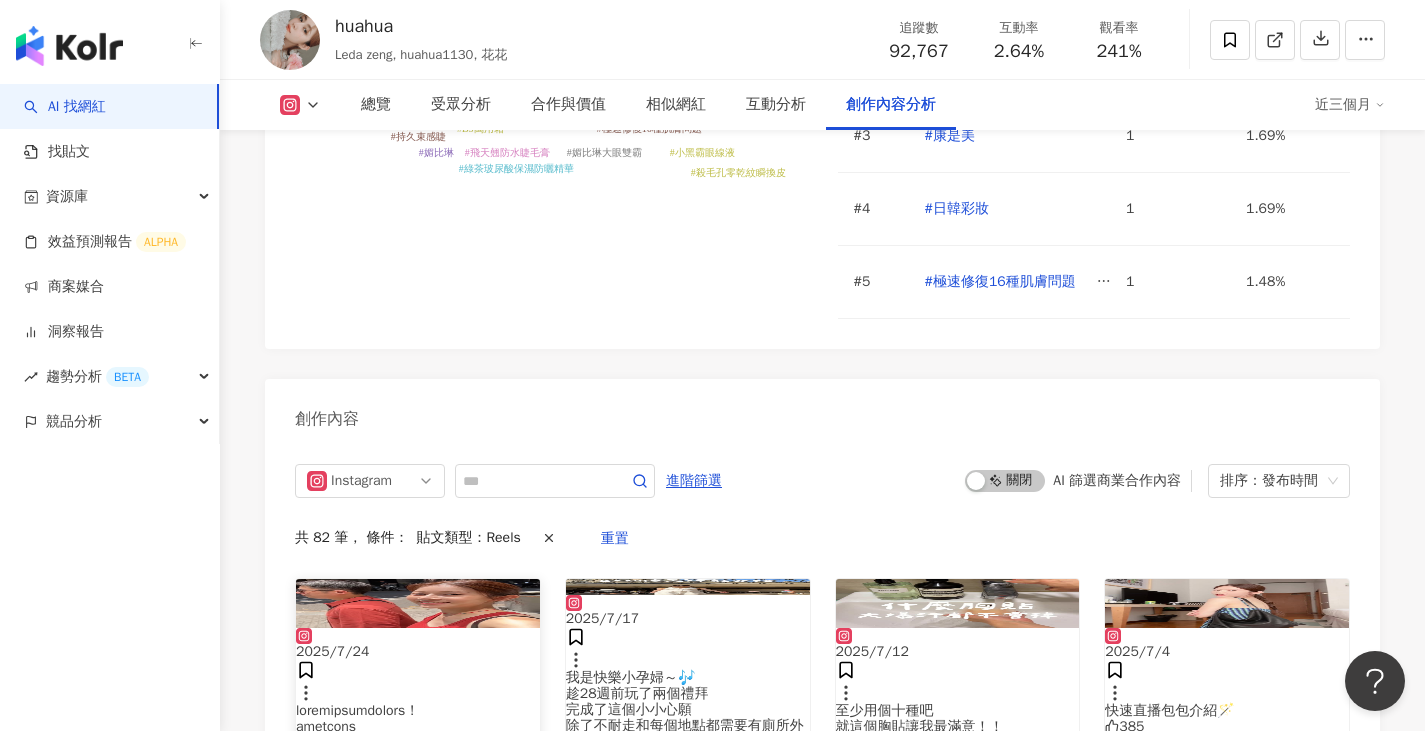 click at bounding box center (418, 603) 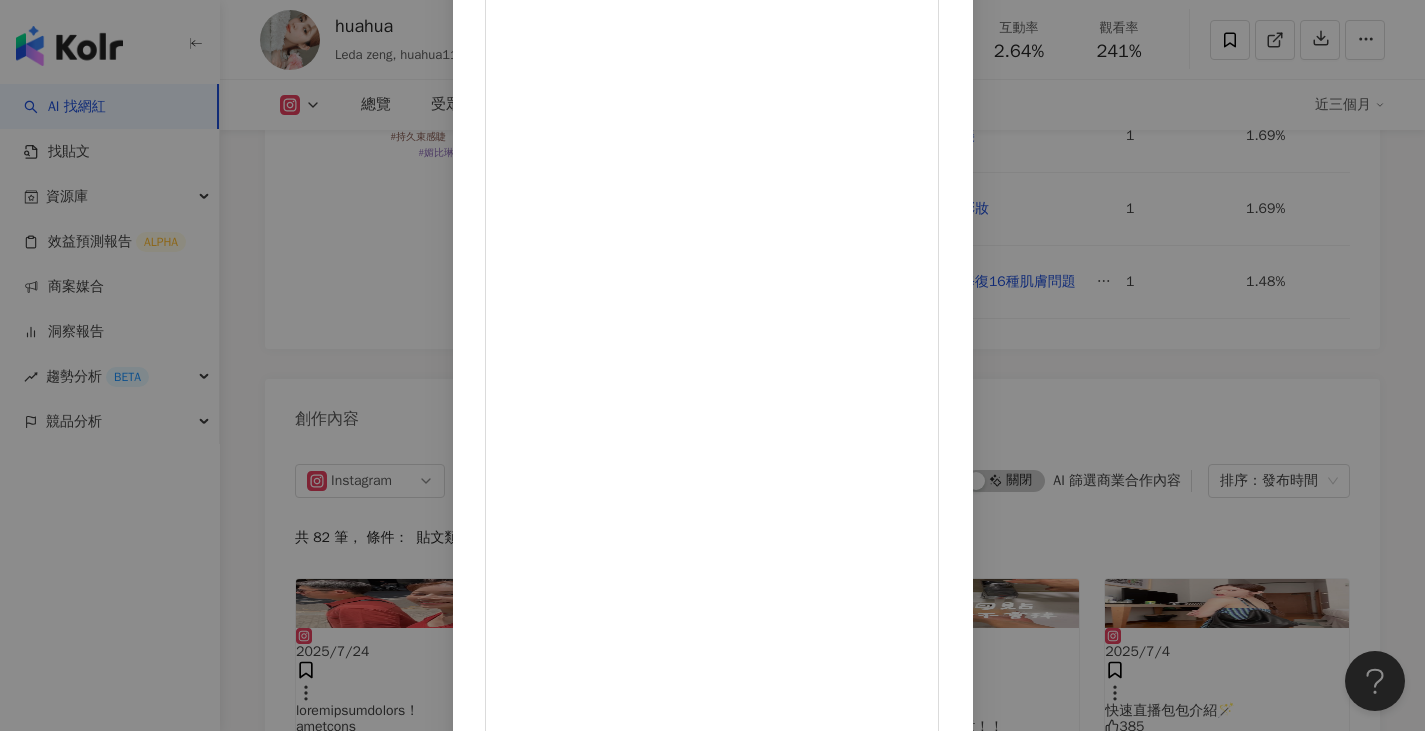 scroll, scrollTop: 166, scrollLeft: 0, axis: vertical 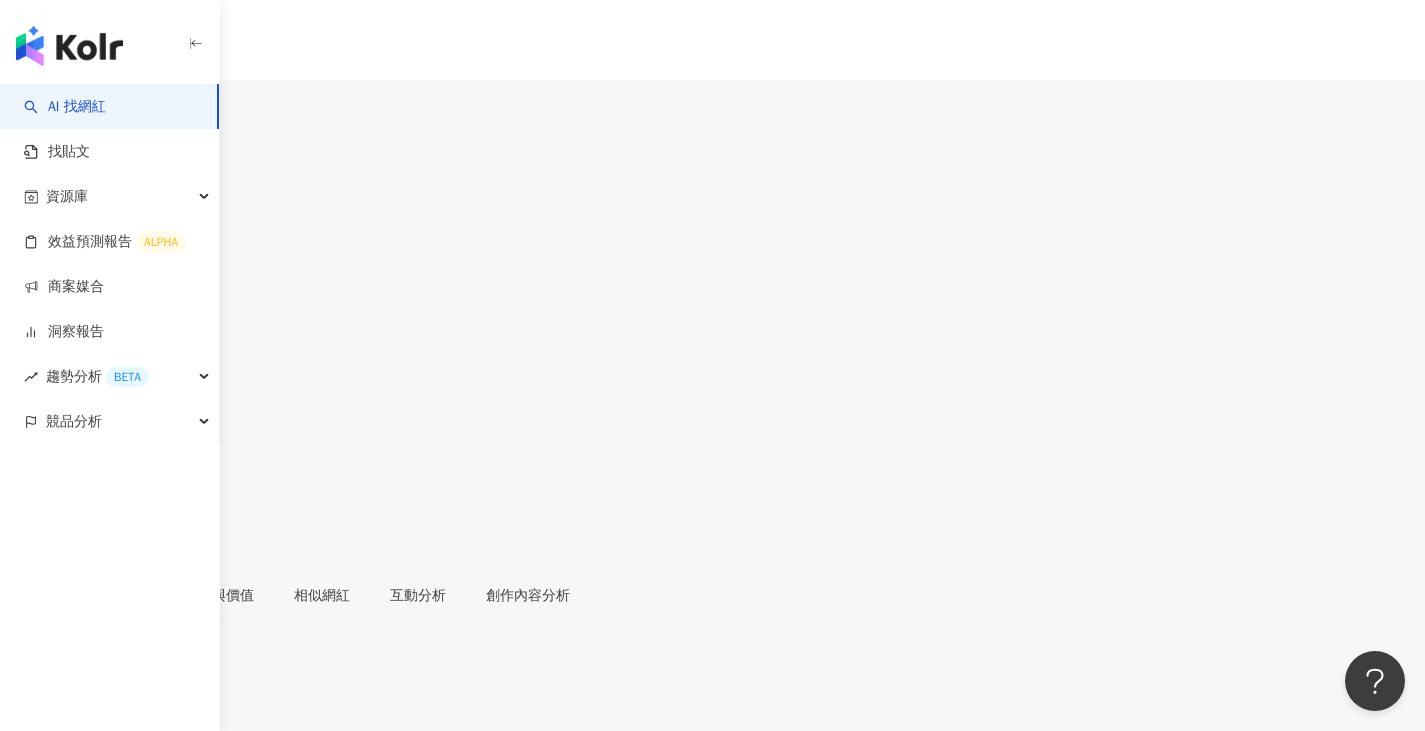click on "受眾分析" at bounding box center (116, 596) 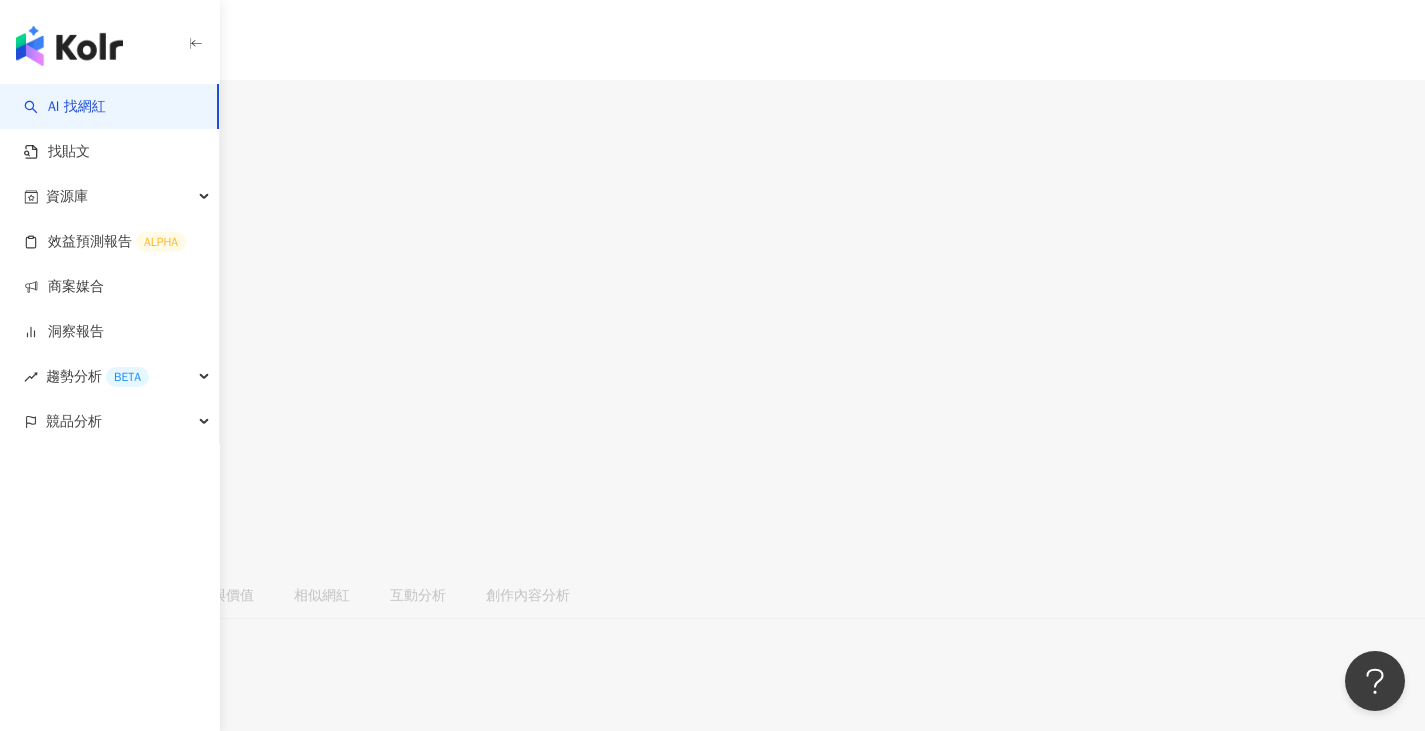 scroll, scrollTop: 1727, scrollLeft: 0, axis: vertical 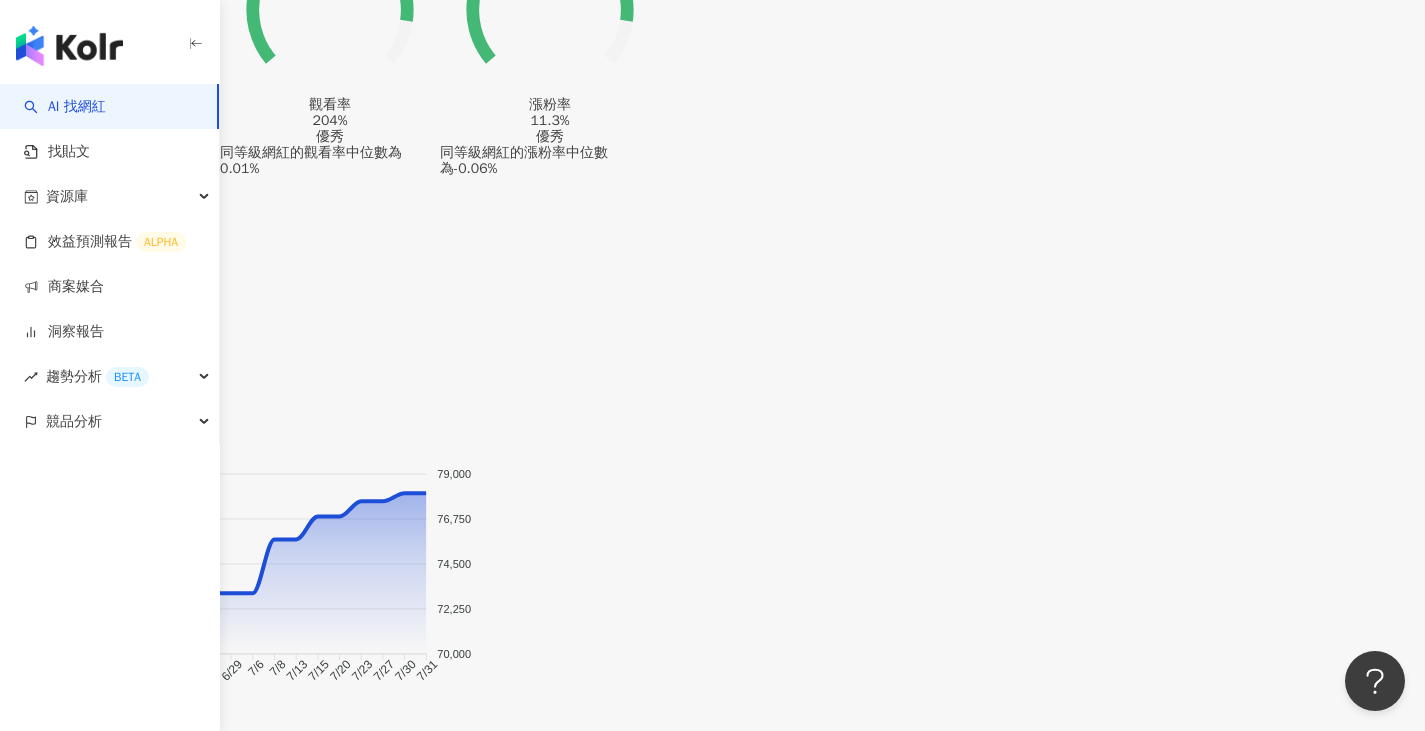 click on "總覽" at bounding box center [86, -1131] 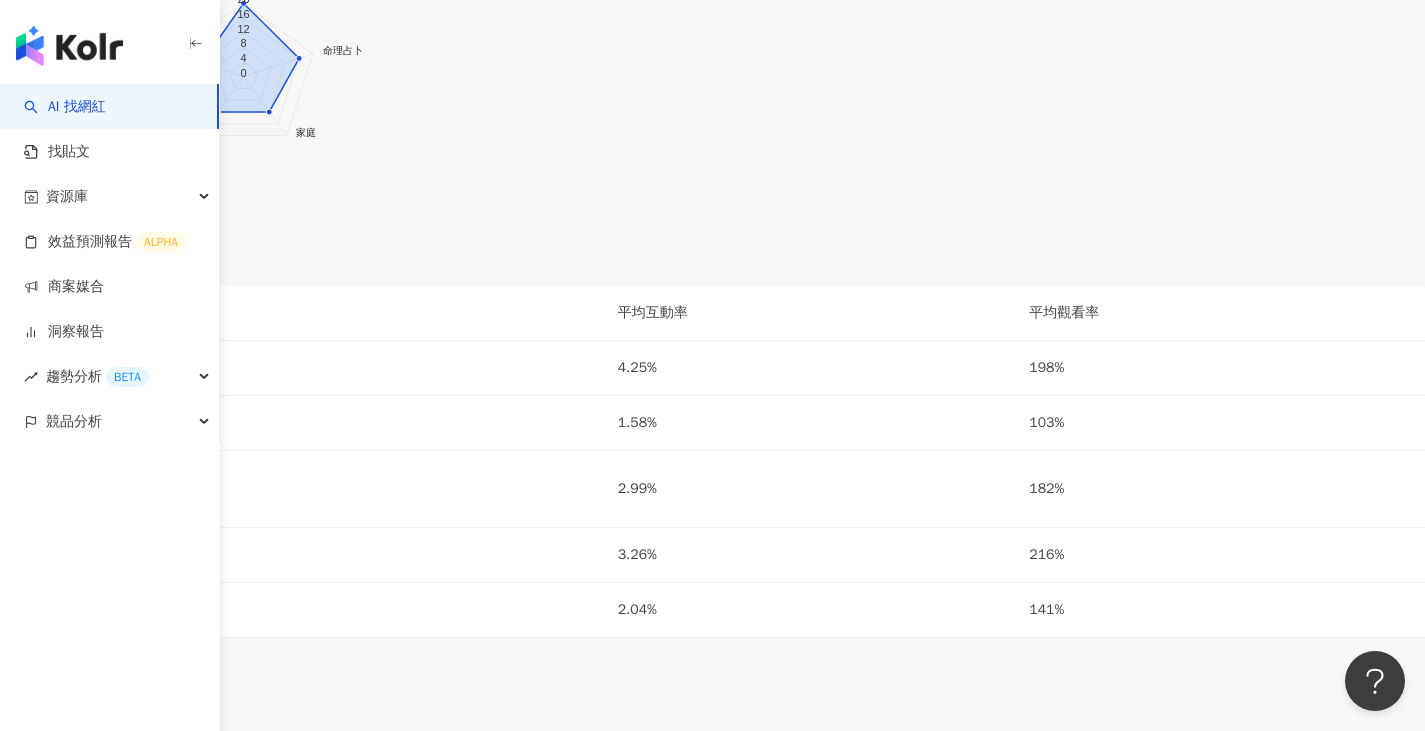 scroll, scrollTop: 2727, scrollLeft: 0, axis: vertical 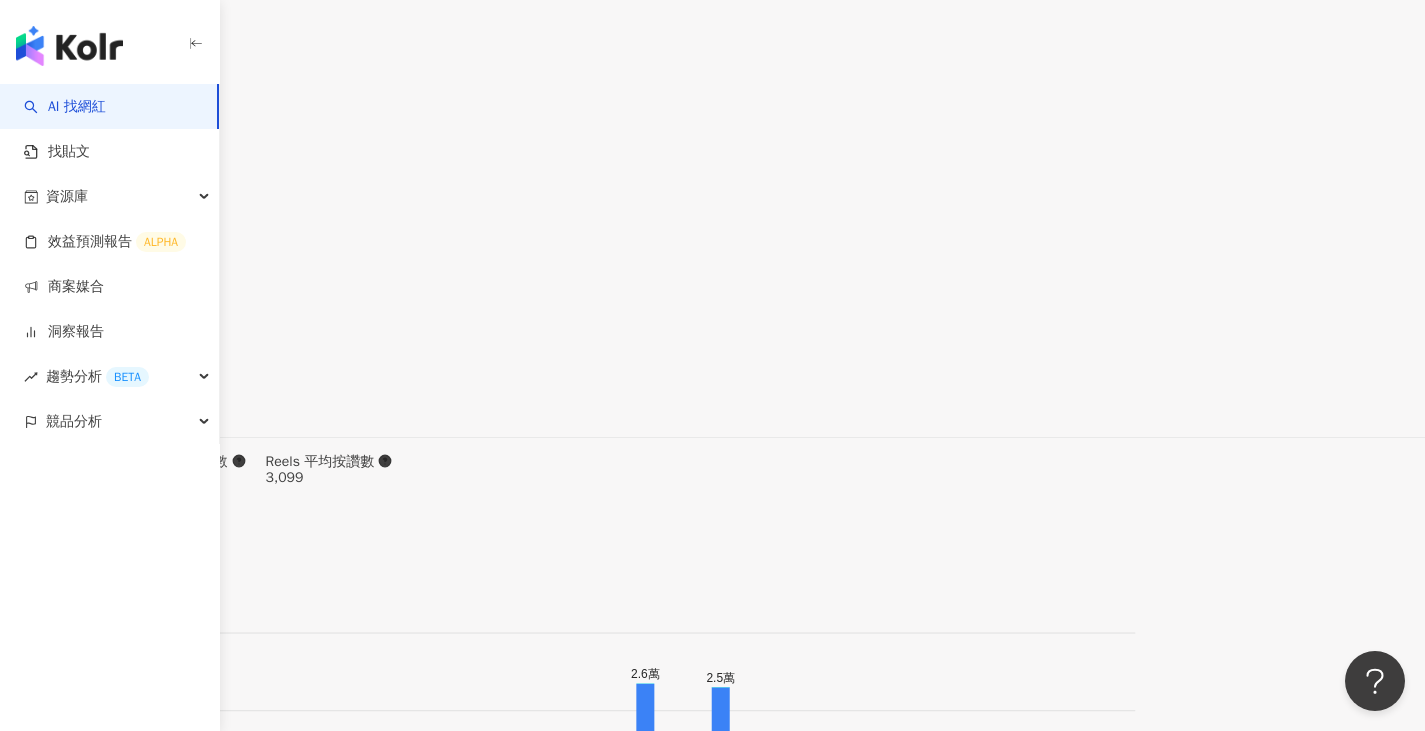 click on "進階篩選" at bounding box center (391, 3113) 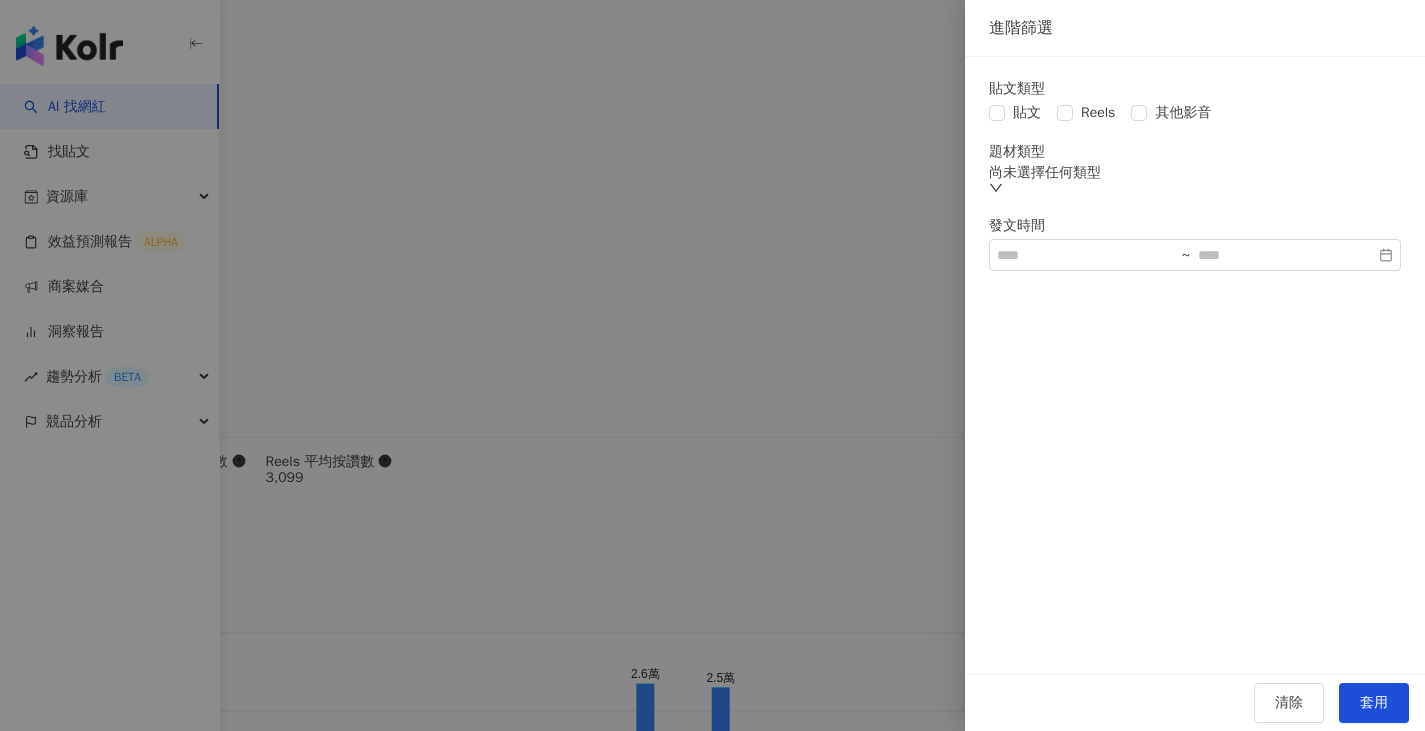 click on "貼文類型 貼文 Reels 其他影音 題材類型 尚未選擇任何類型 發文時間 ~" at bounding box center [1195, 176] 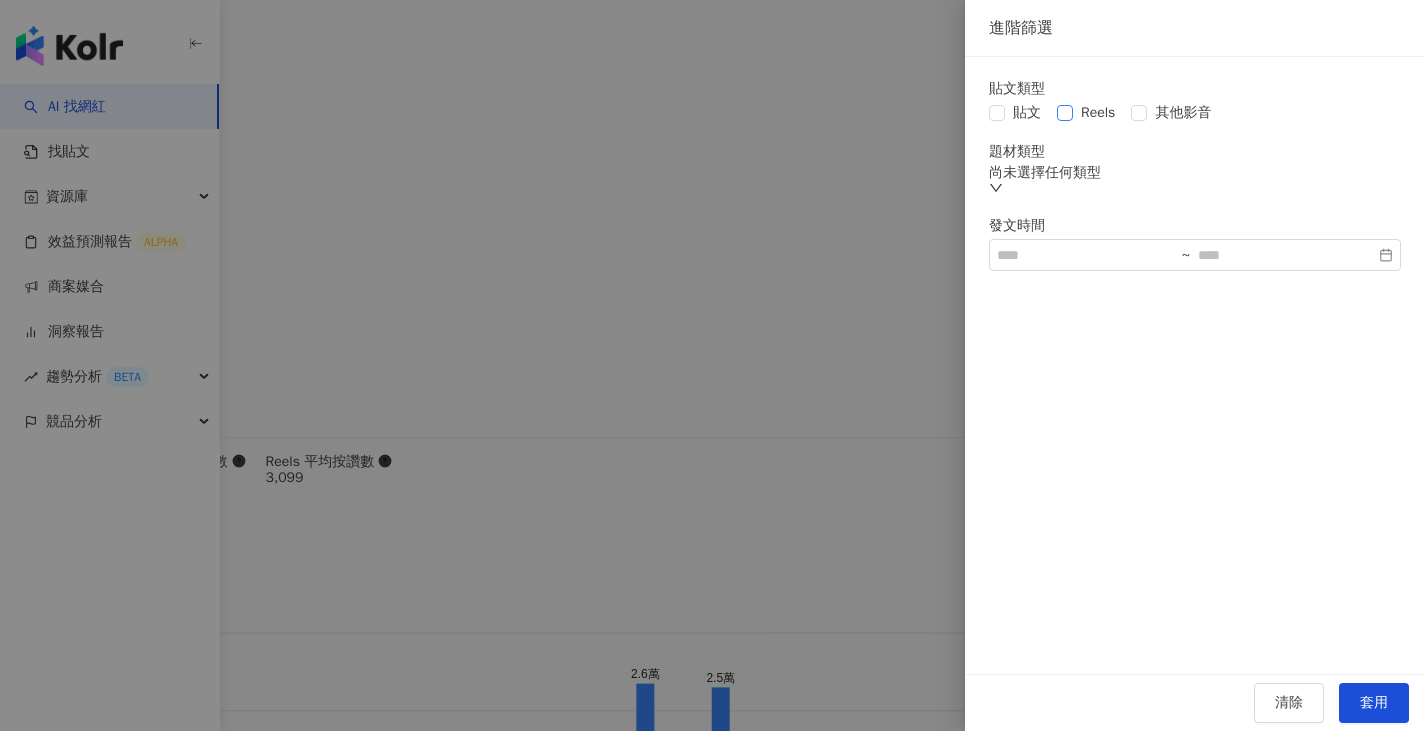click on "Reels" at bounding box center [1098, 113] 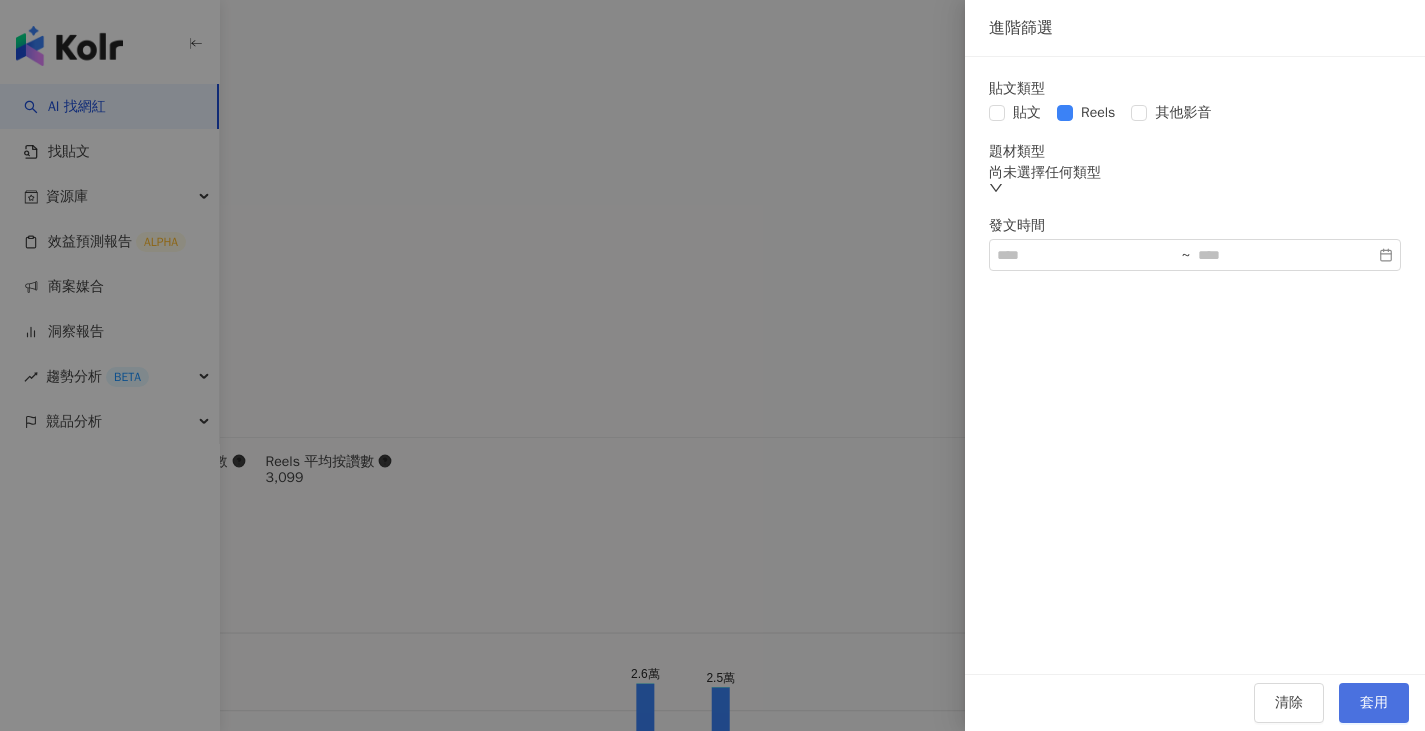click on "套用" at bounding box center (1374, 703) 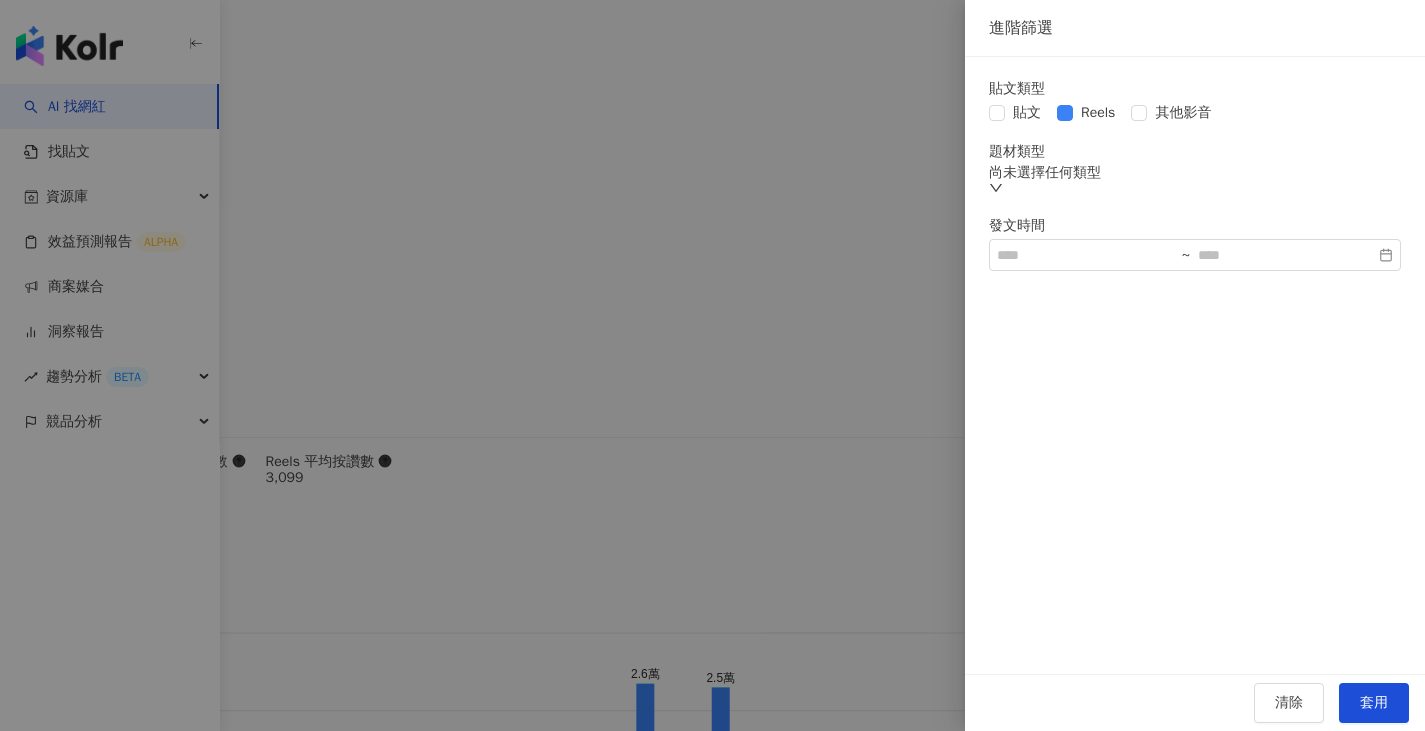 scroll, scrollTop: 6097, scrollLeft: 0, axis: vertical 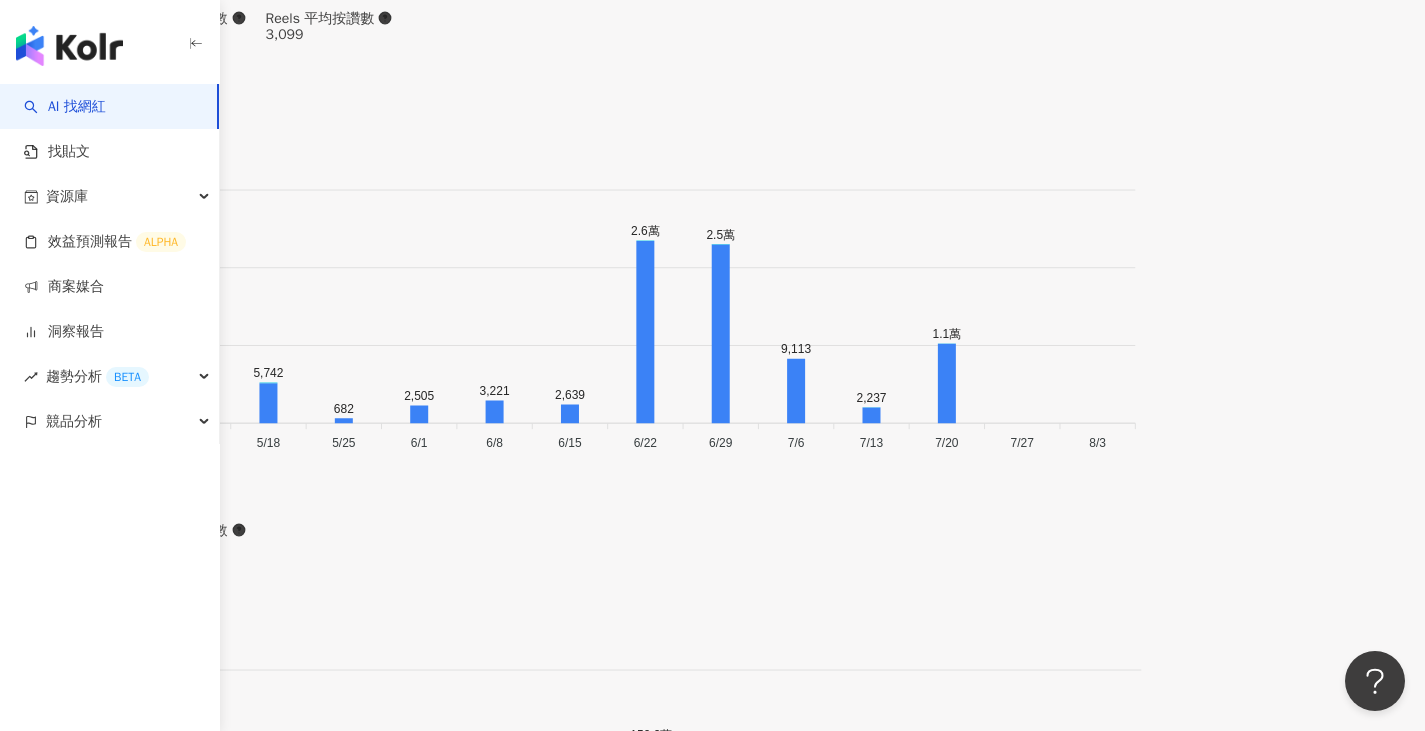 click at bounding box center (713, 4854) 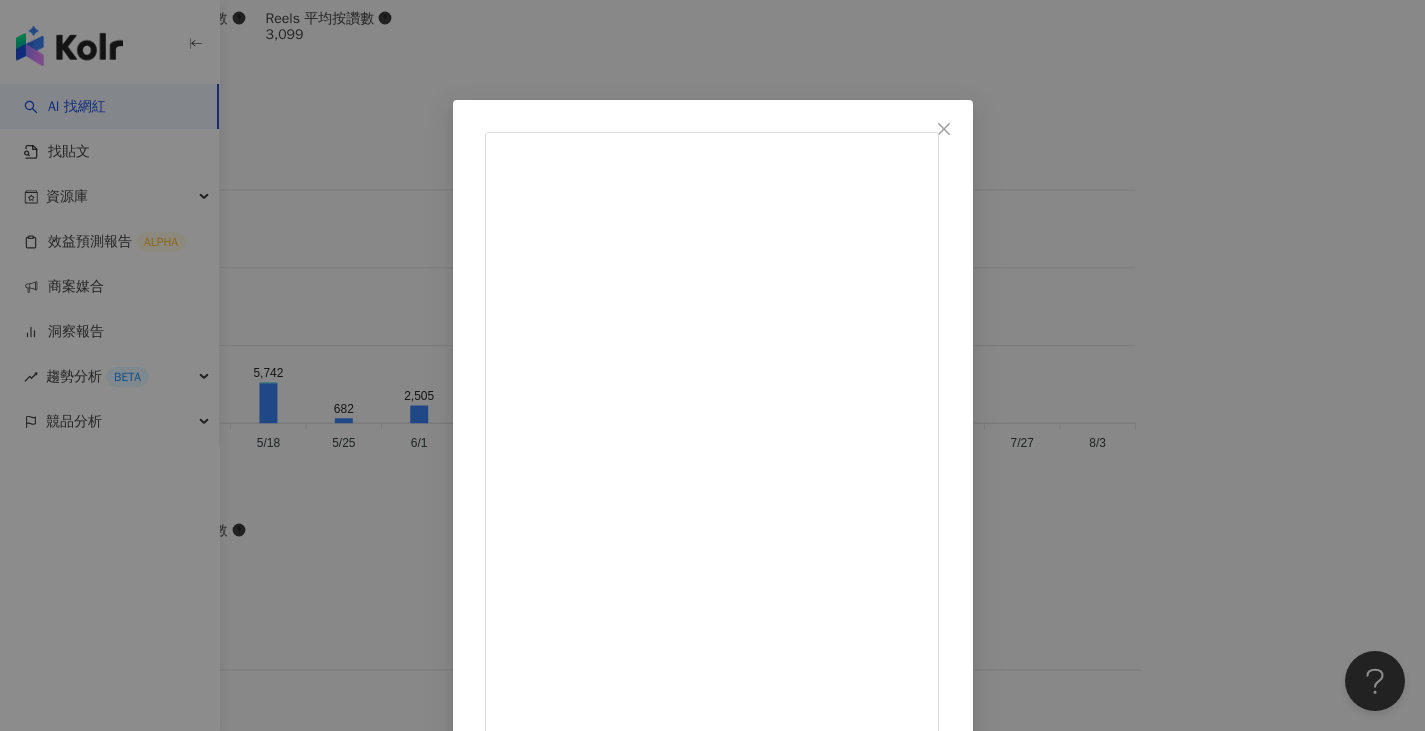 scroll, scrollTop: 125, scrollLeft: 0, axis: vertical 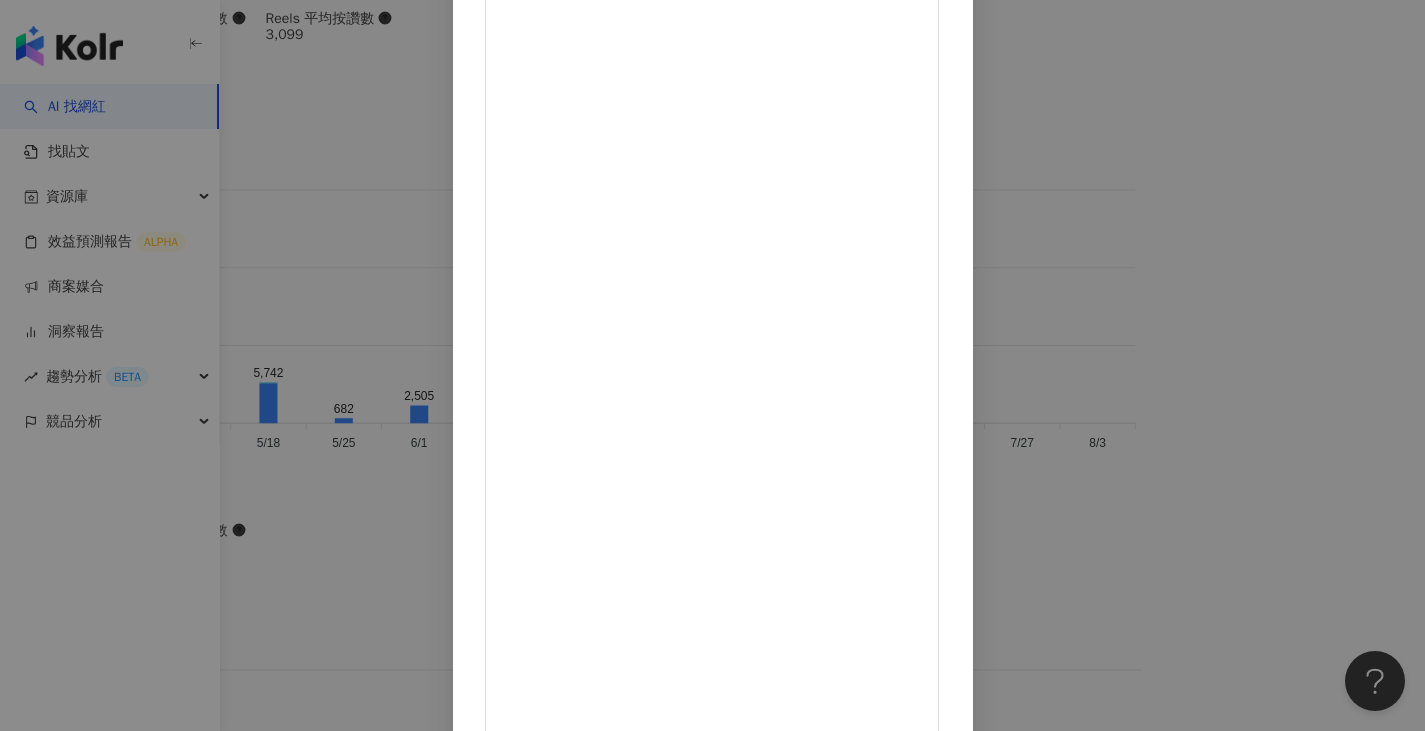 click on "chess_taiwan 2025/7/15 51 3,976 查看原始貼文" at bounding box center (712, 365) 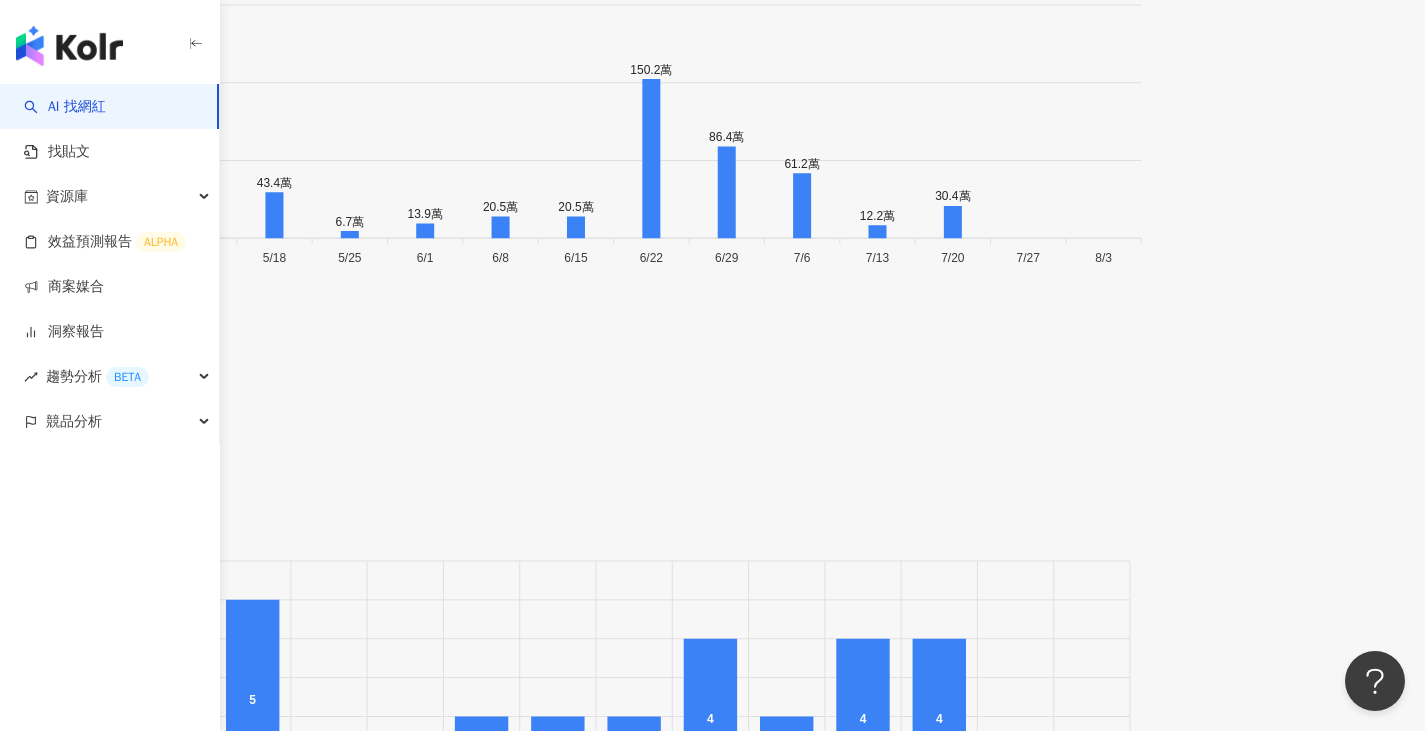 scroll, scrollTop: 7080, scrollLeft: 0, axis: vertical 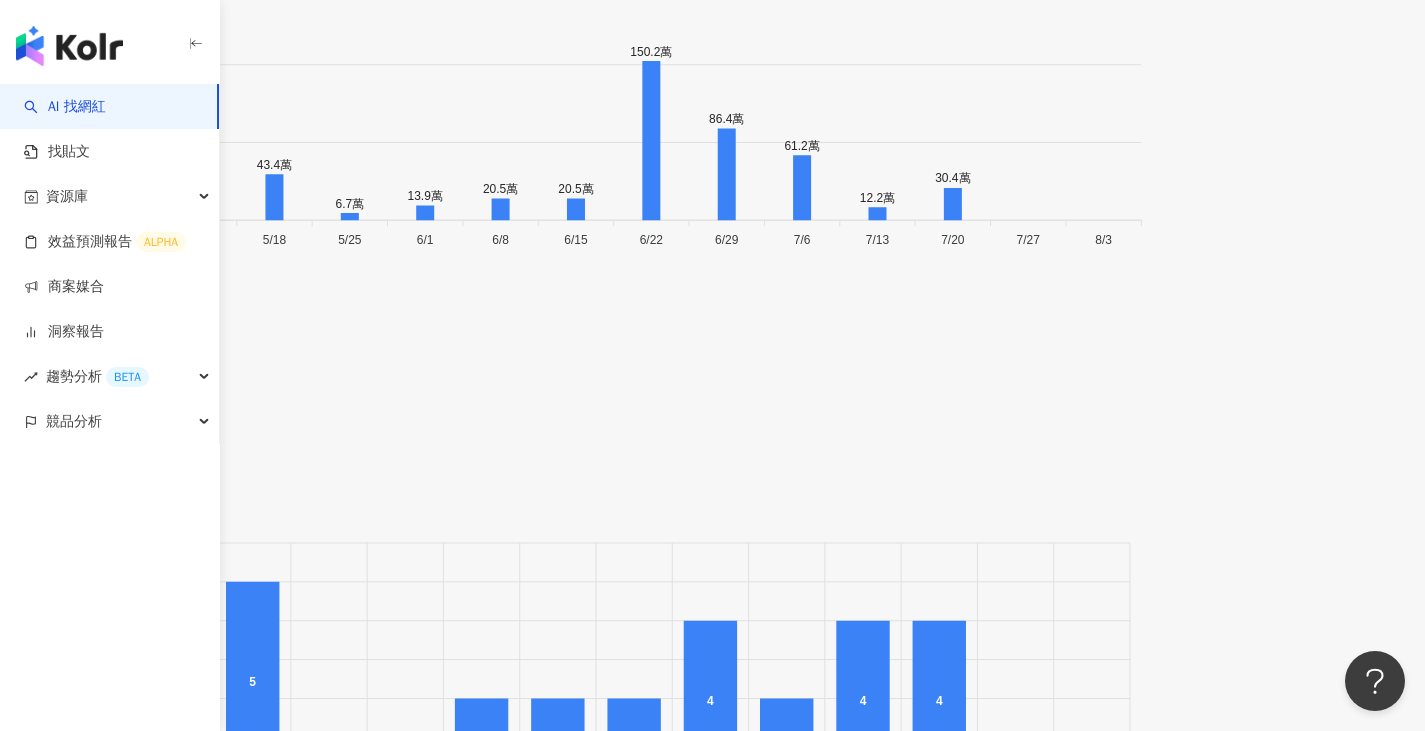 click on "看更多創作內容" at bounding box center [726, 8324] 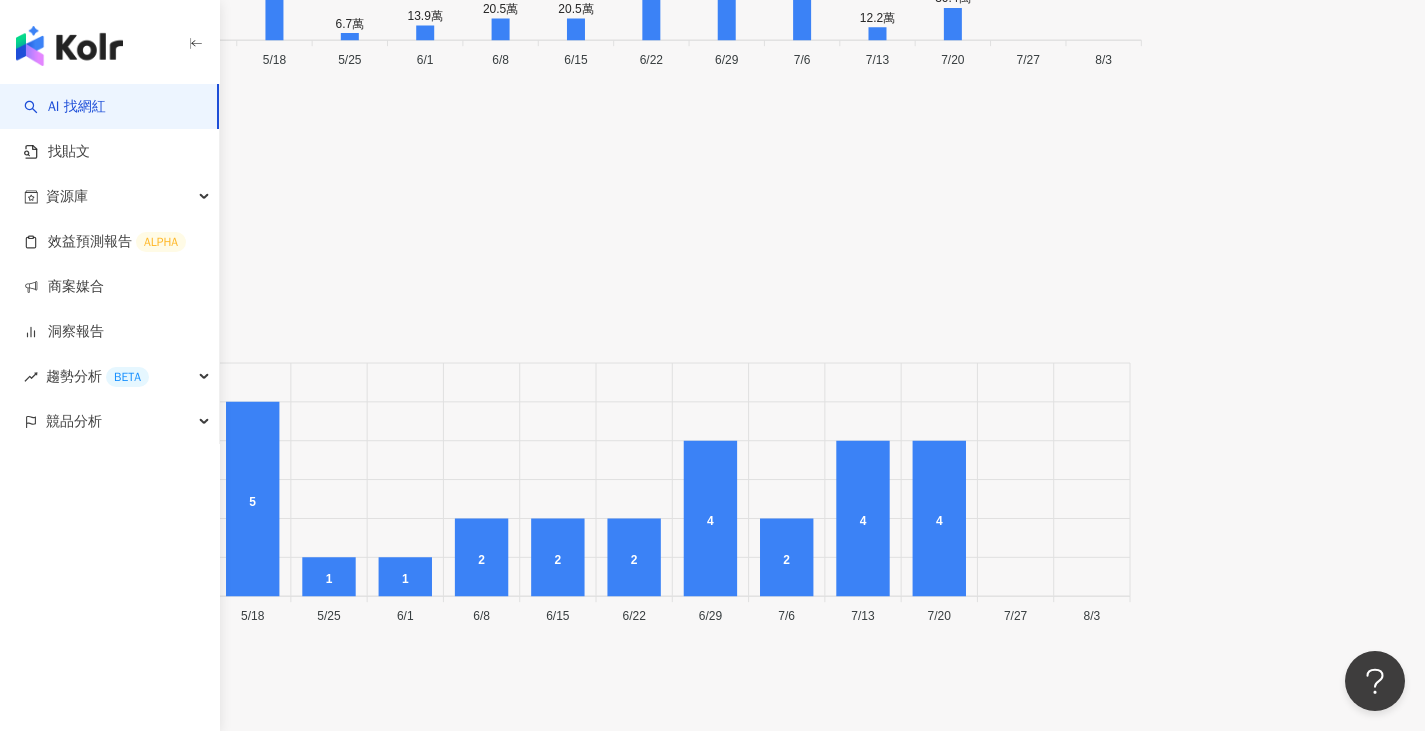 scroll, scrollTop: 7280, scrollLeft: 0, axis: vertical 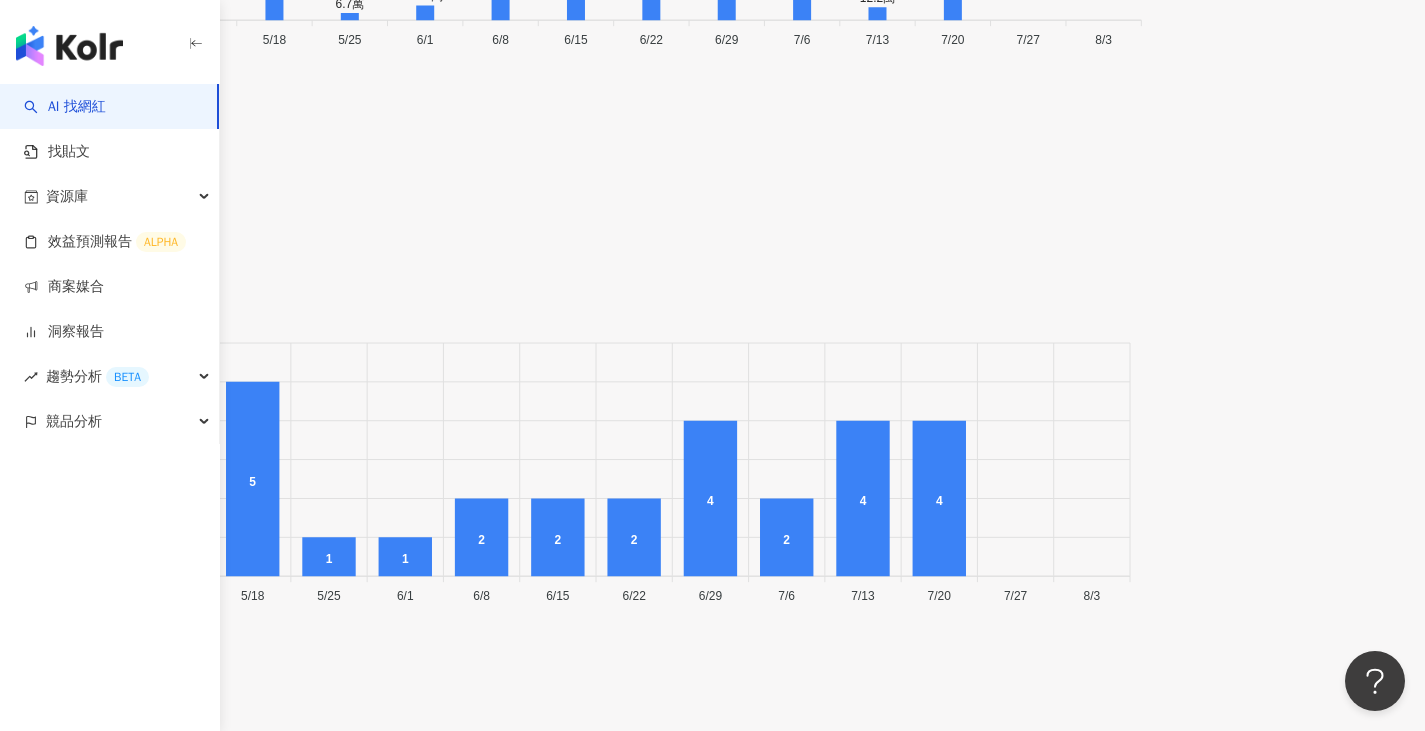 click at bounding box center (713, 8590) 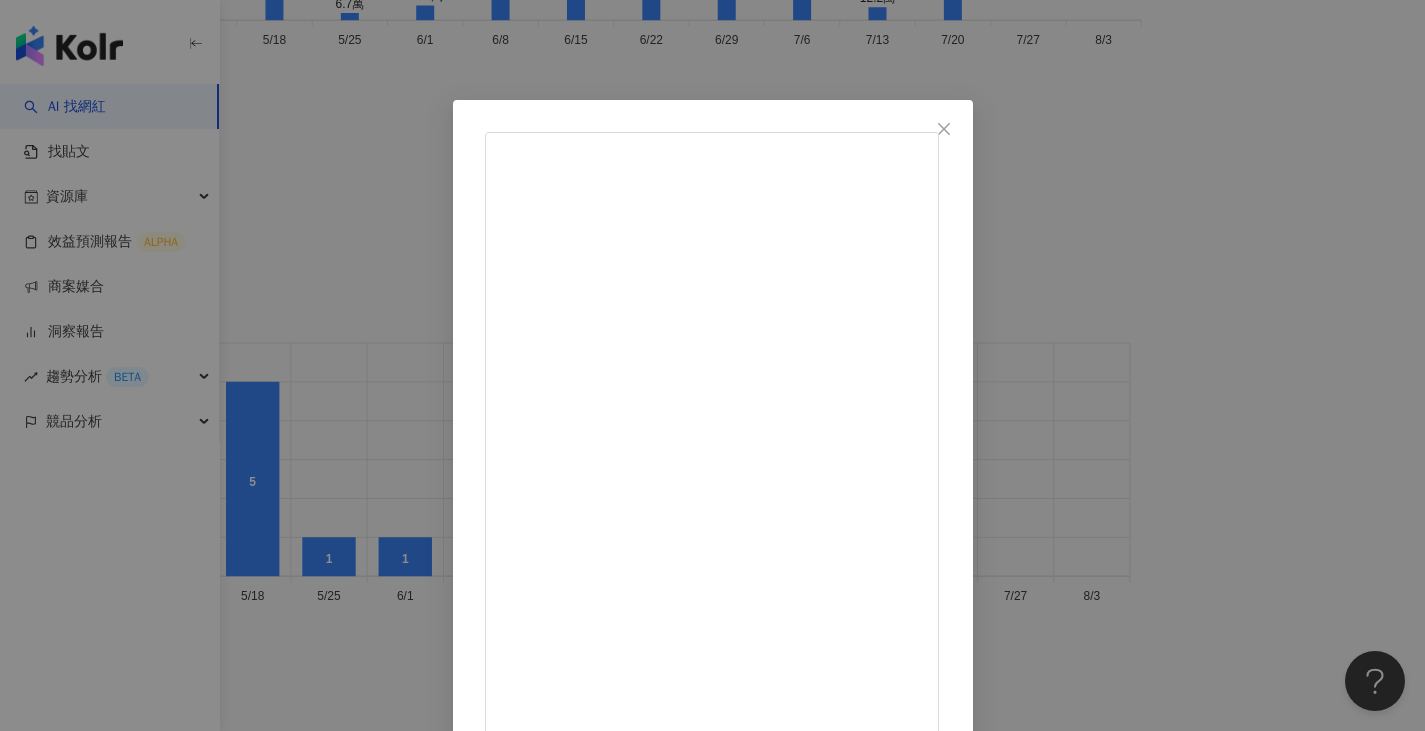 click on "洪彤彤 2025/6/29 新主力戰將！TIBI!!
@tibi.wang
LN給你重塑外在美 修得內在美 704 10 8.5萬 查看原始貼文" at bounding box center [712, 365] 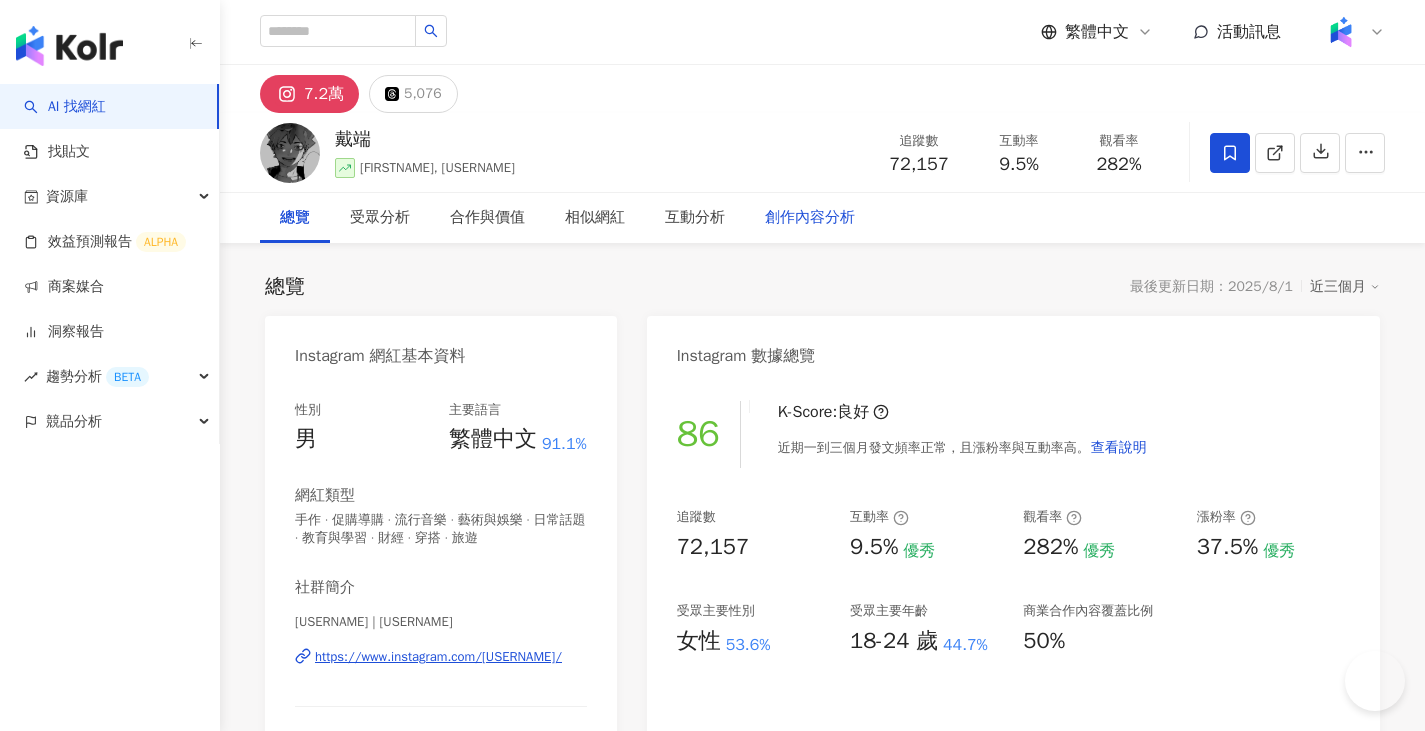 scroll, scrollTop: 0, scrollLeft: 0, axis: both 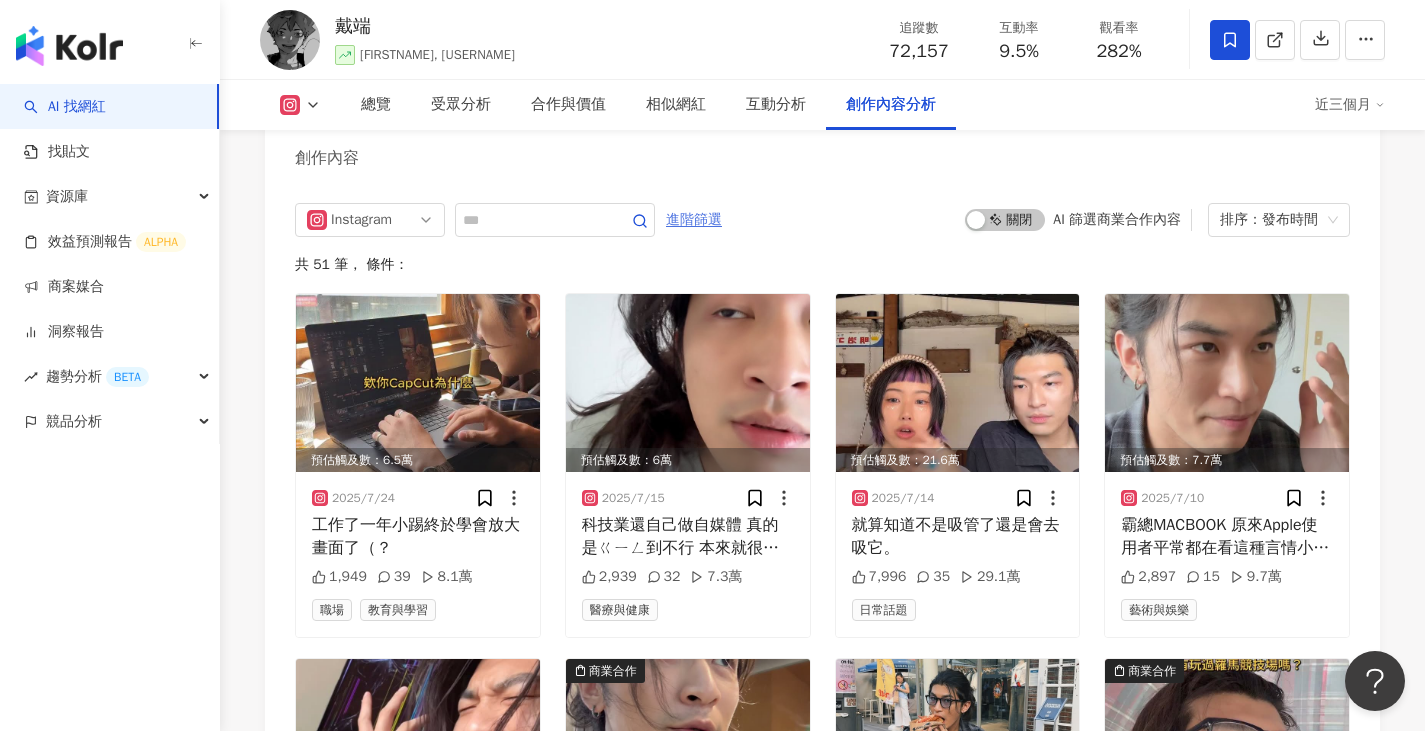 click on "進階篩選" at bounding box center (694, 220) 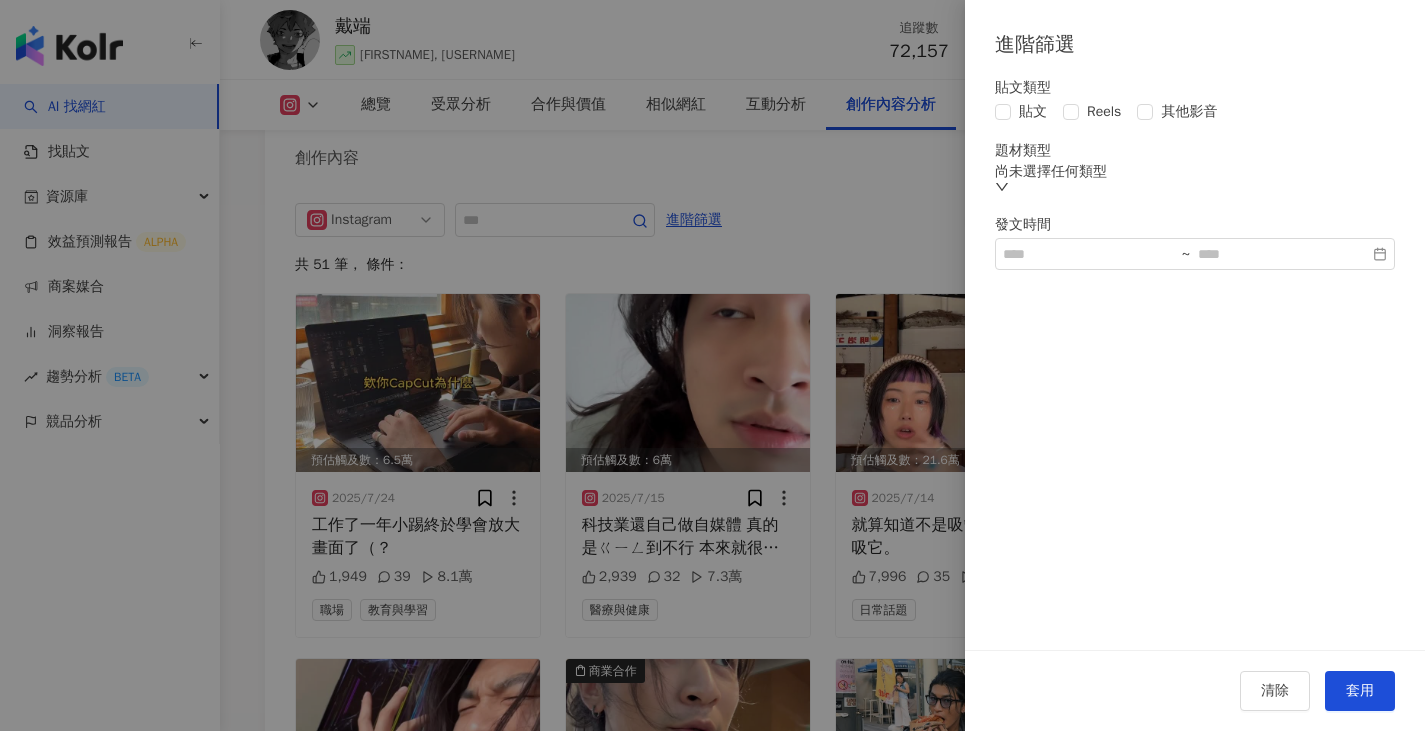 click on "貼文類型 貼文 Reels 其他影音 題材類型 尚未選擇任何類型 發文時間 ~" at bounding box center (1195, 175) 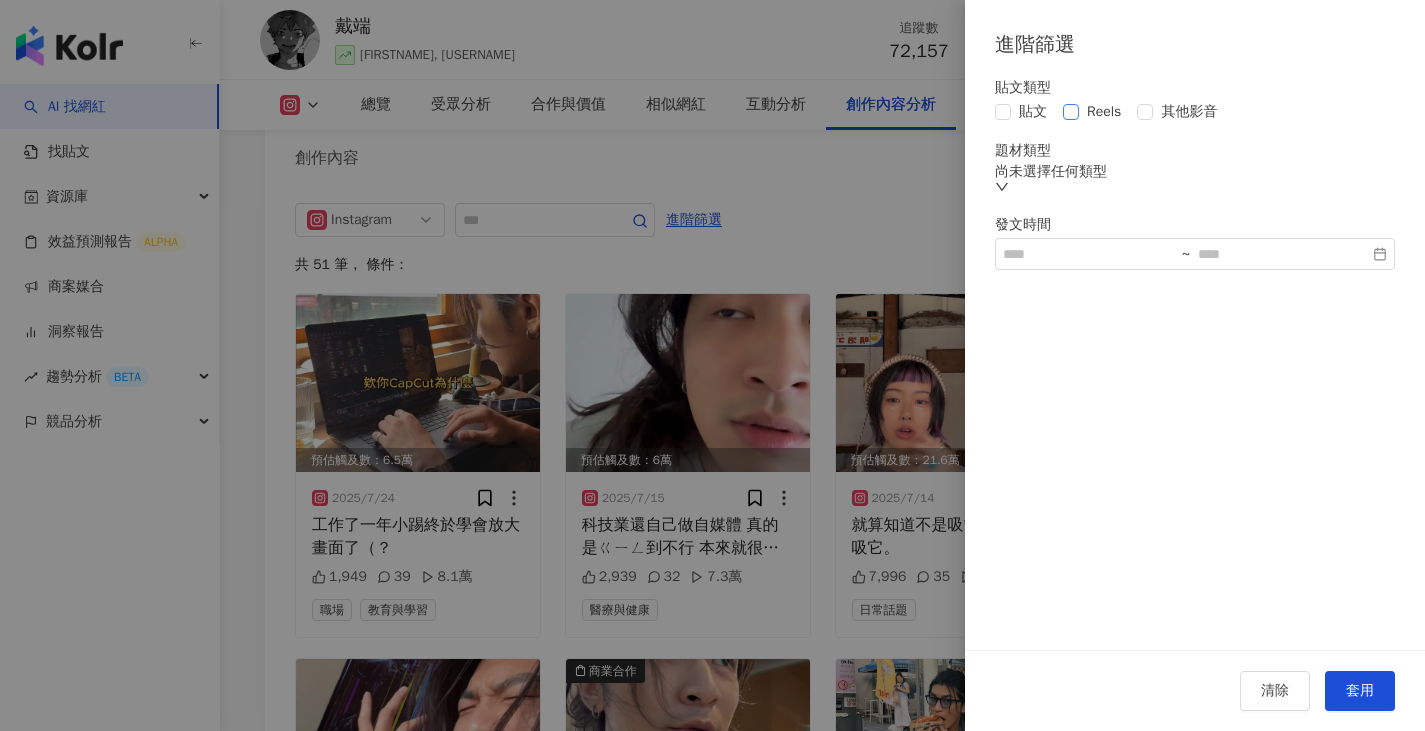 click on "Reels" at bounding box center (1104, 112) 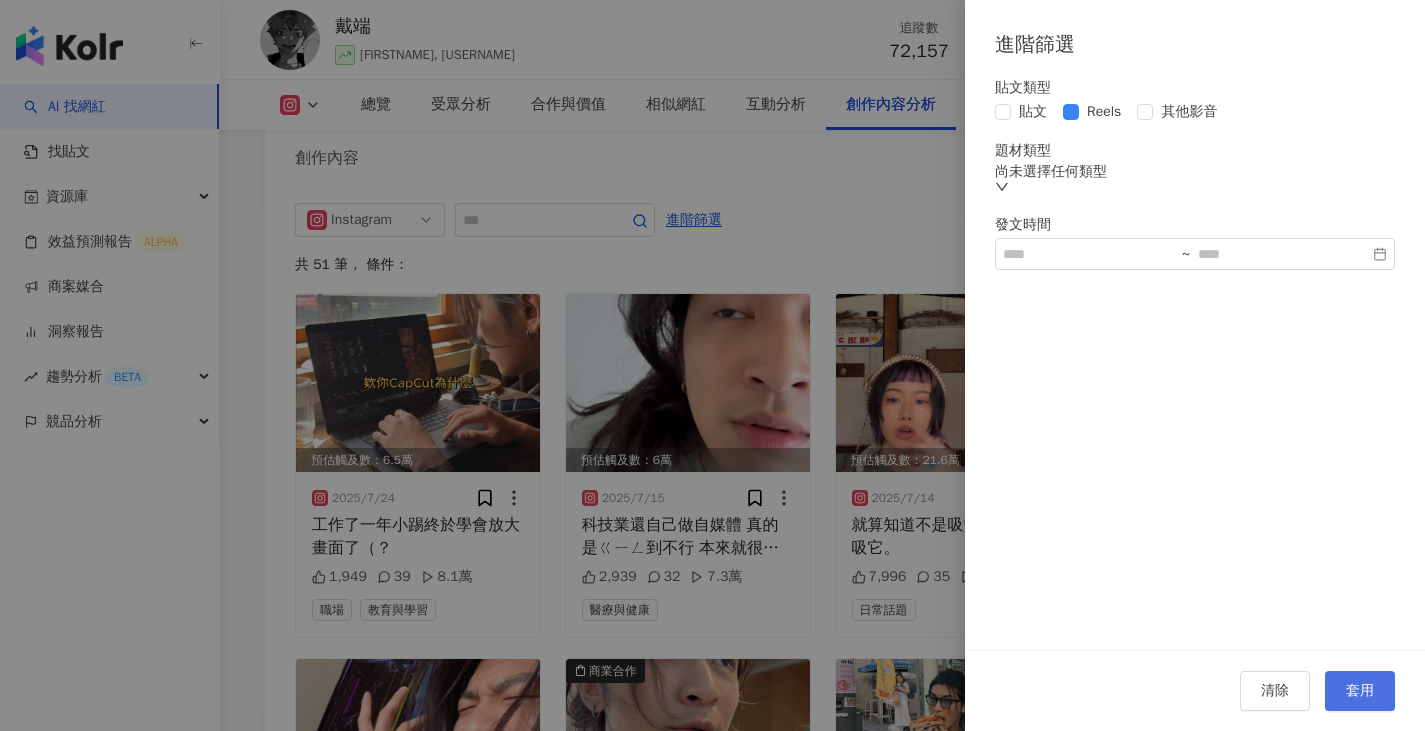 click on "套用" at bounding box center (1360, 691) 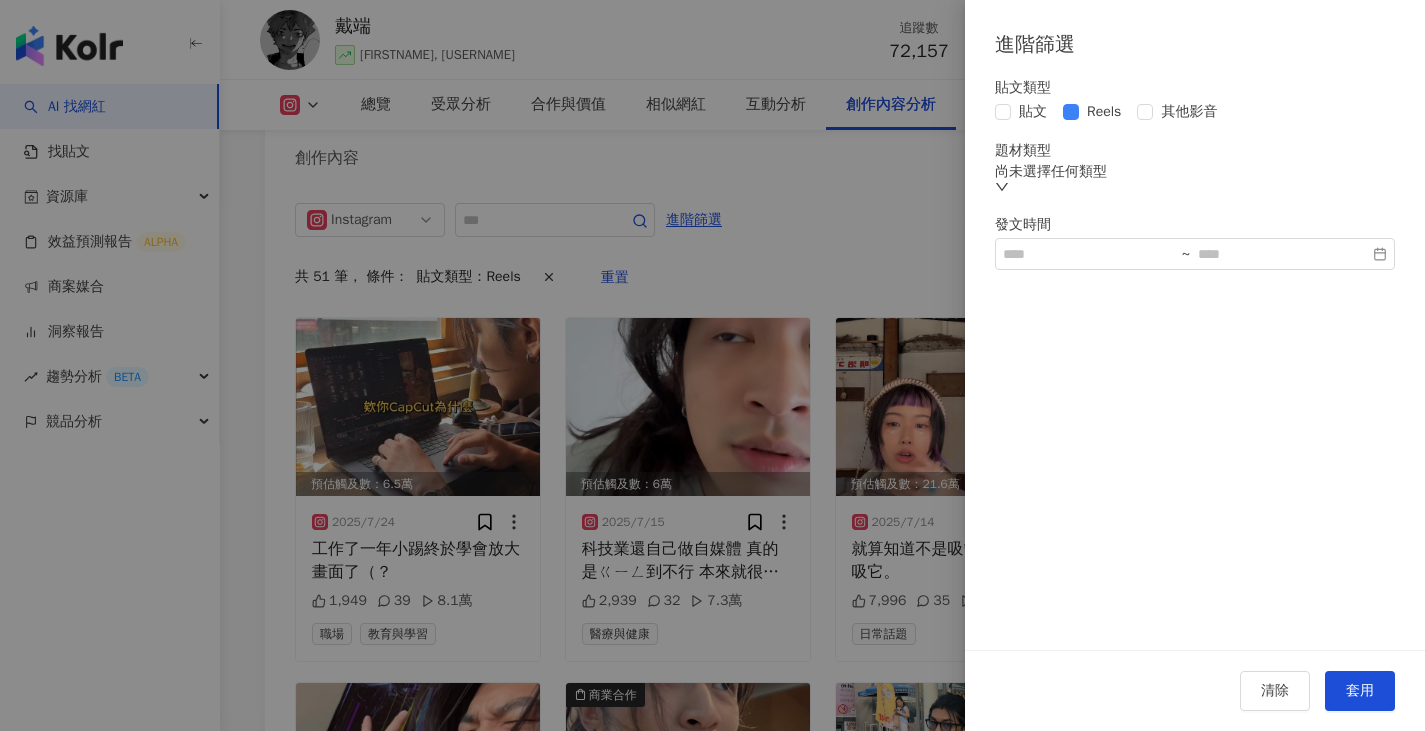 scroll, scrollTop: 6120, scrollLeft: 0, axis: vertical 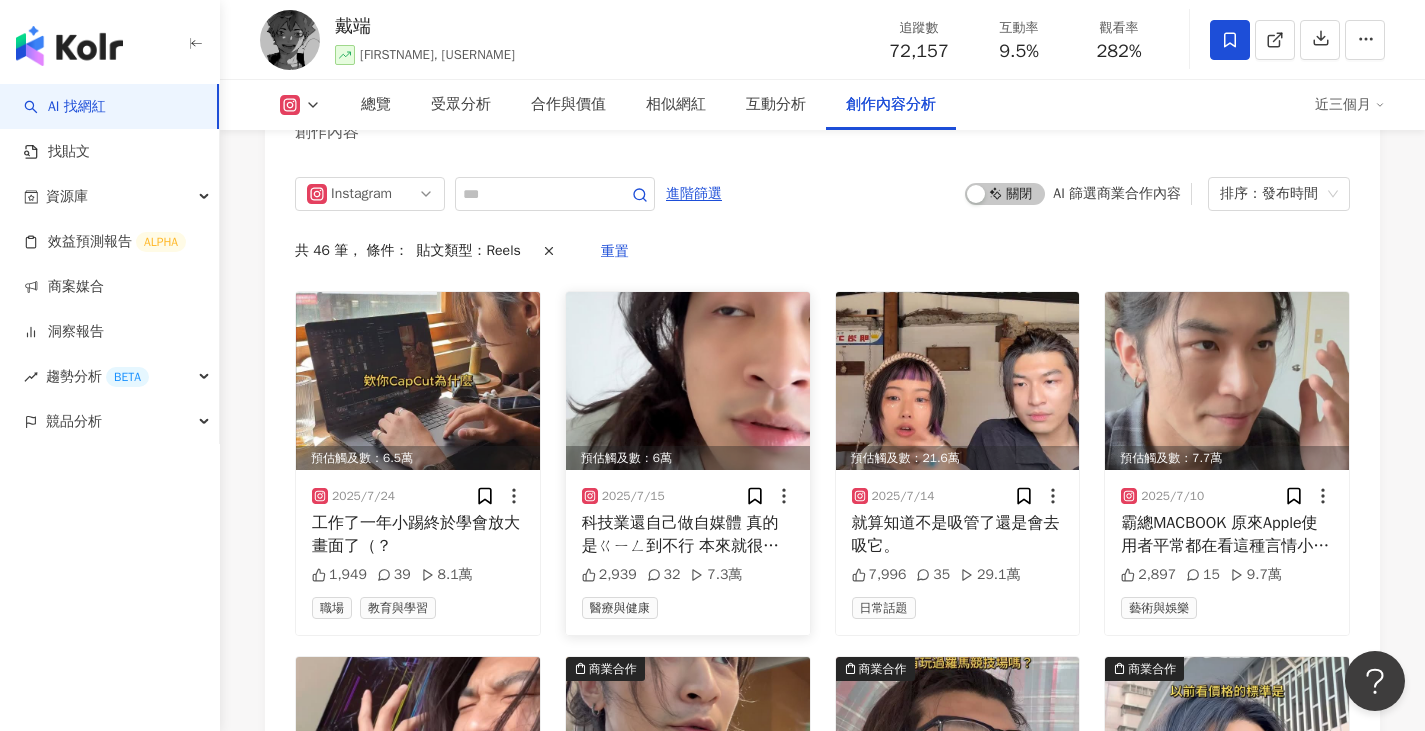click at bounding box center [688, 381] 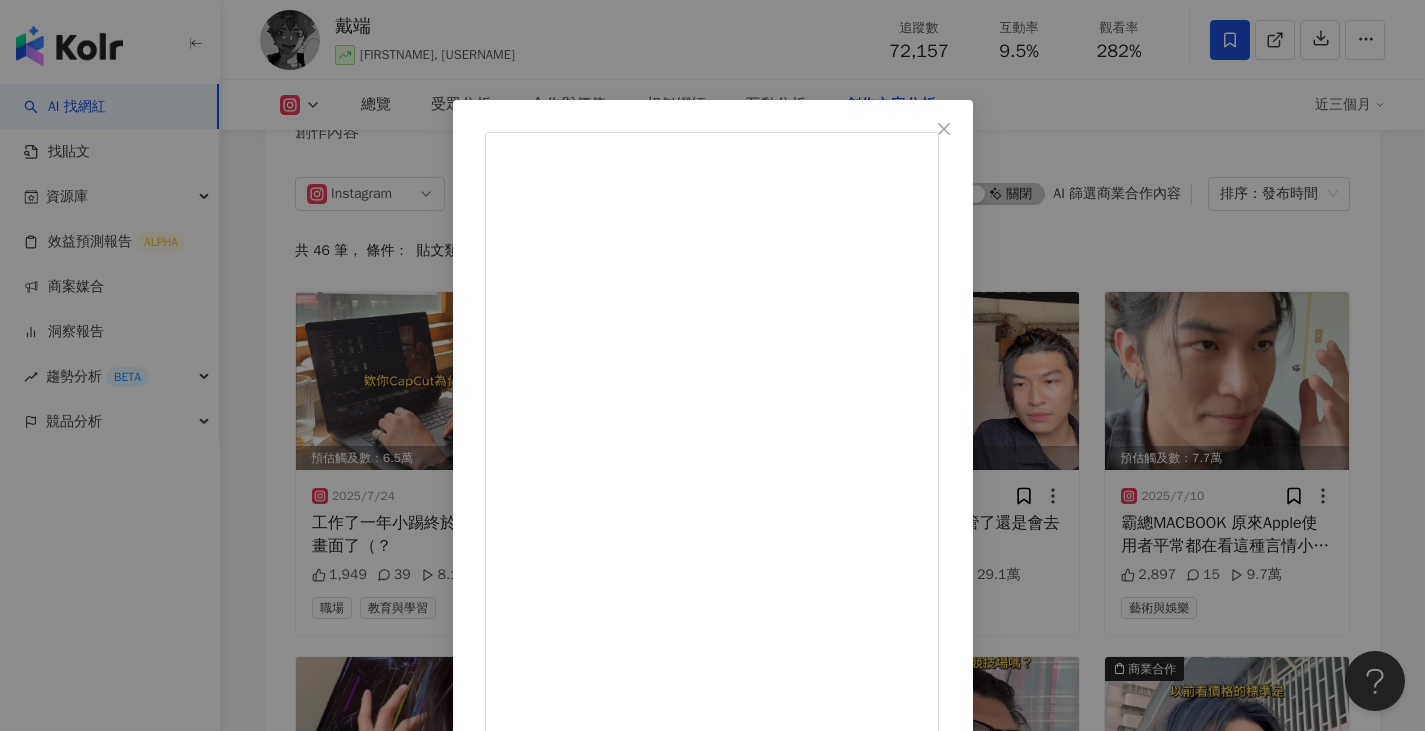click on "戴端 2025/7/15 科技業還自己做自媒體
真的是ㄍㄧㄥ到不行
本來就很容易失眠睡眠品質又差的我這幾個月都沒能睡幾個小時
換成眠豆腐之後真的會讓我一躺下意識就像掉進黑洞一樣
起床後也能感受到睽違已久的睡眠品質🥲
這幾年間眠豆腐也一直在偷偷進步
1.獨立筒從5環半增到6環半，支撐力更強
2.泡綿密度提升22%，躺感更綿密
3.面布升級至100%天絲，不計成本的涼爽舒適
真的很值得啦，工作後才意識到睡眠的重要性🥲🥲🥲 2,939 32 7.3萬 查看原始貼文" at bounding box center [712, 365] 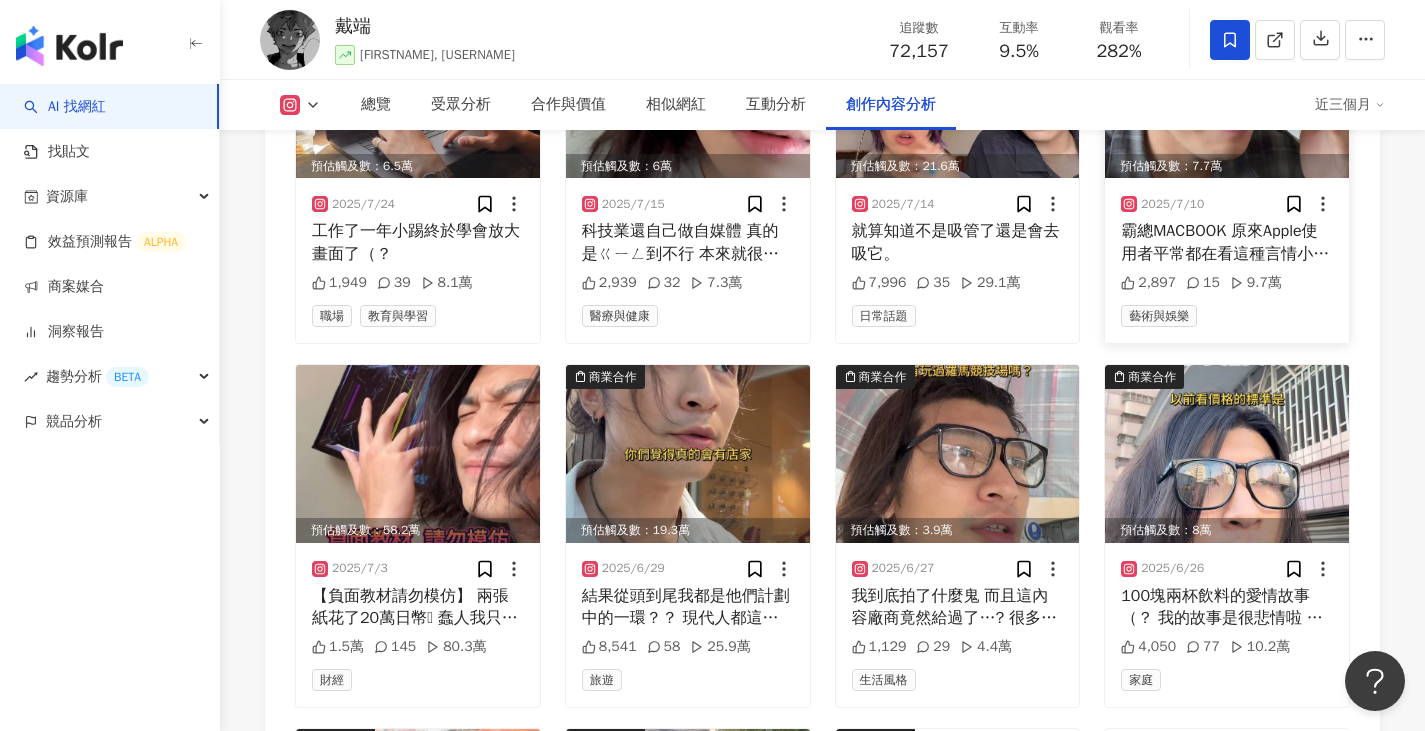 scroll, scrollTop: 6420, scrollLeft: 0, axis: vertical 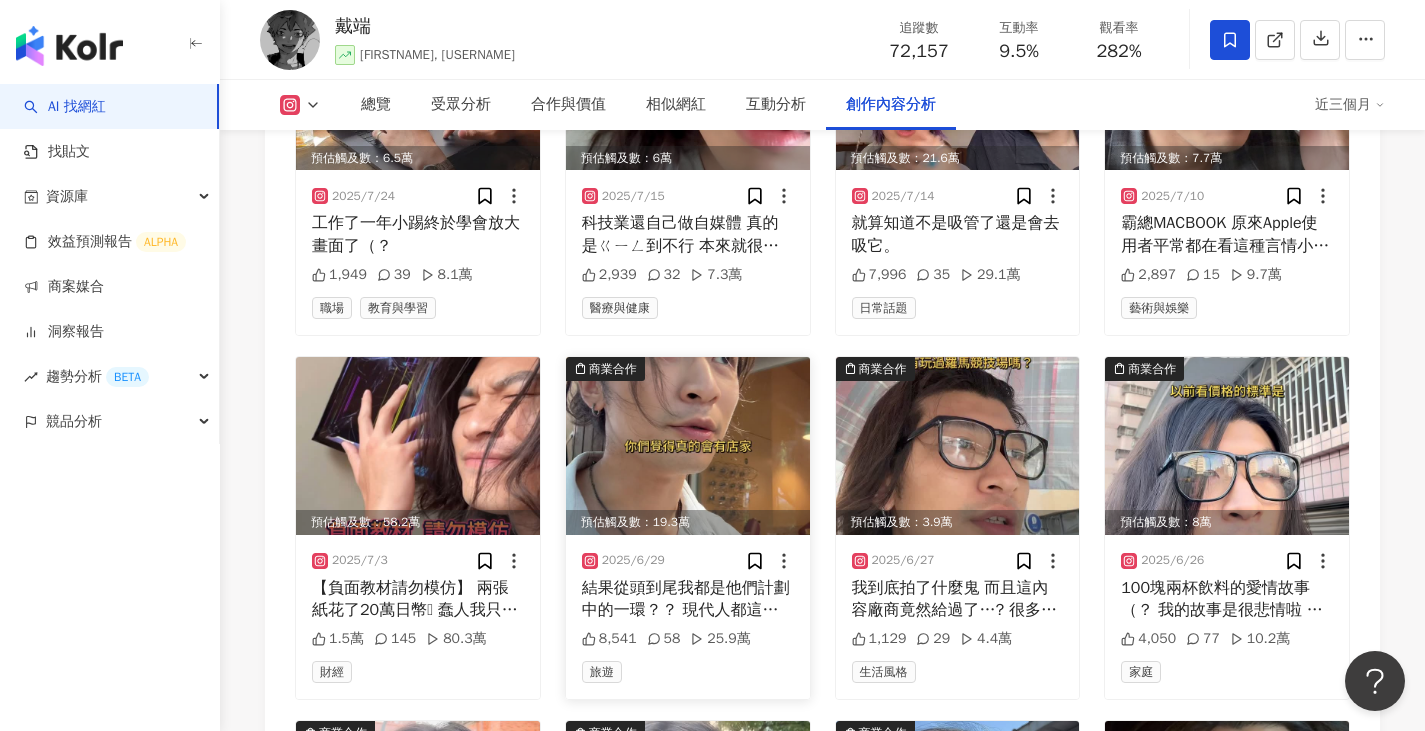 click at bounding box center [688, 446] 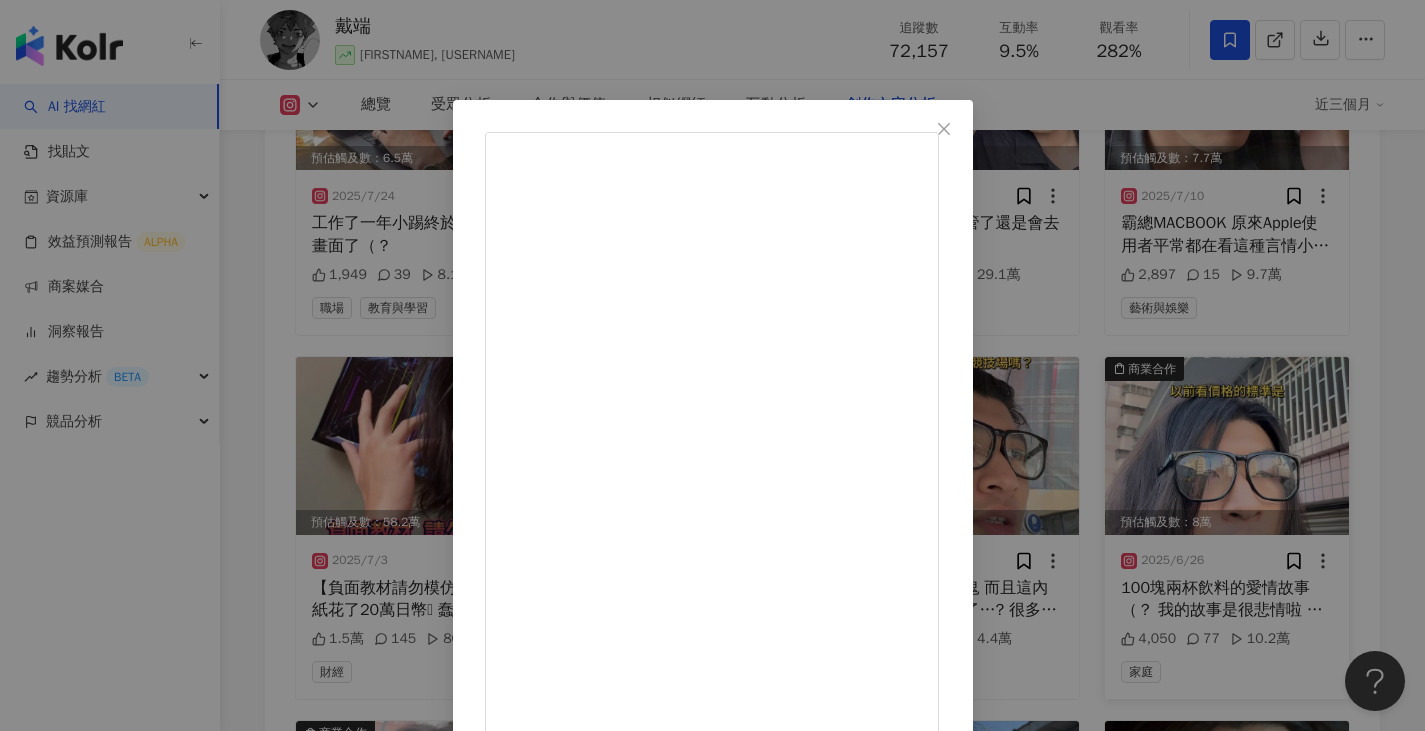 click on "戴端 2025/6/29 結果從頭到尾我都是他們計劃中的一環？？
現代人都這樣玩的？
@korea_moos
MOOS新竹店 7/5 就要開幕啦！
開幕活動全館88折以外
打卡或滿額都還有額外贈品
滿 1000 贈 帆布袋
滿 2000 贈 品牌鈔票夾
滿 3000 贈 老帽
滿 10000 贈 行李箱
你們不去的話我要去拿那個贈品的行李箱了！
門市地址：新竹市東區文化街2-1號 8,541 58 25.9萬 查看原始貼文" at bounding box center [712, 365] 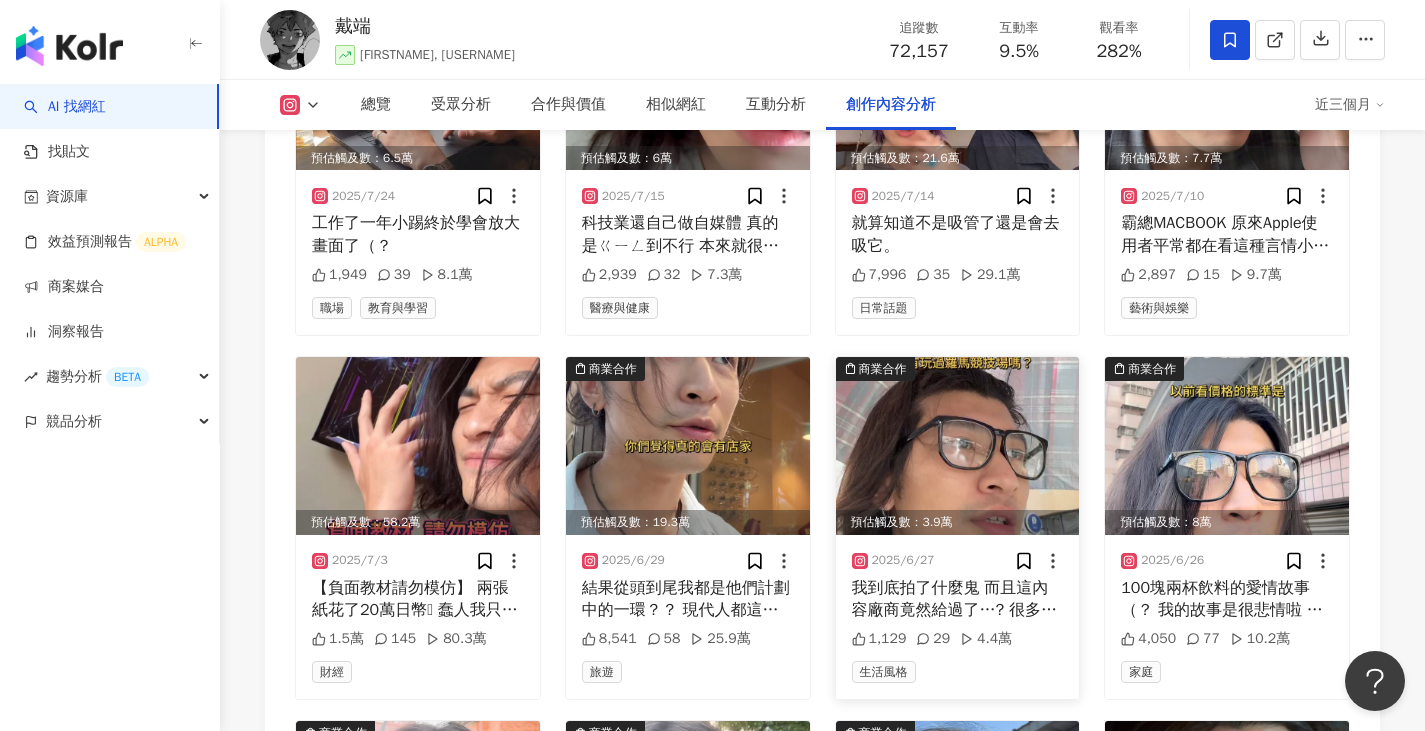 click at bounding box center [958, 446] 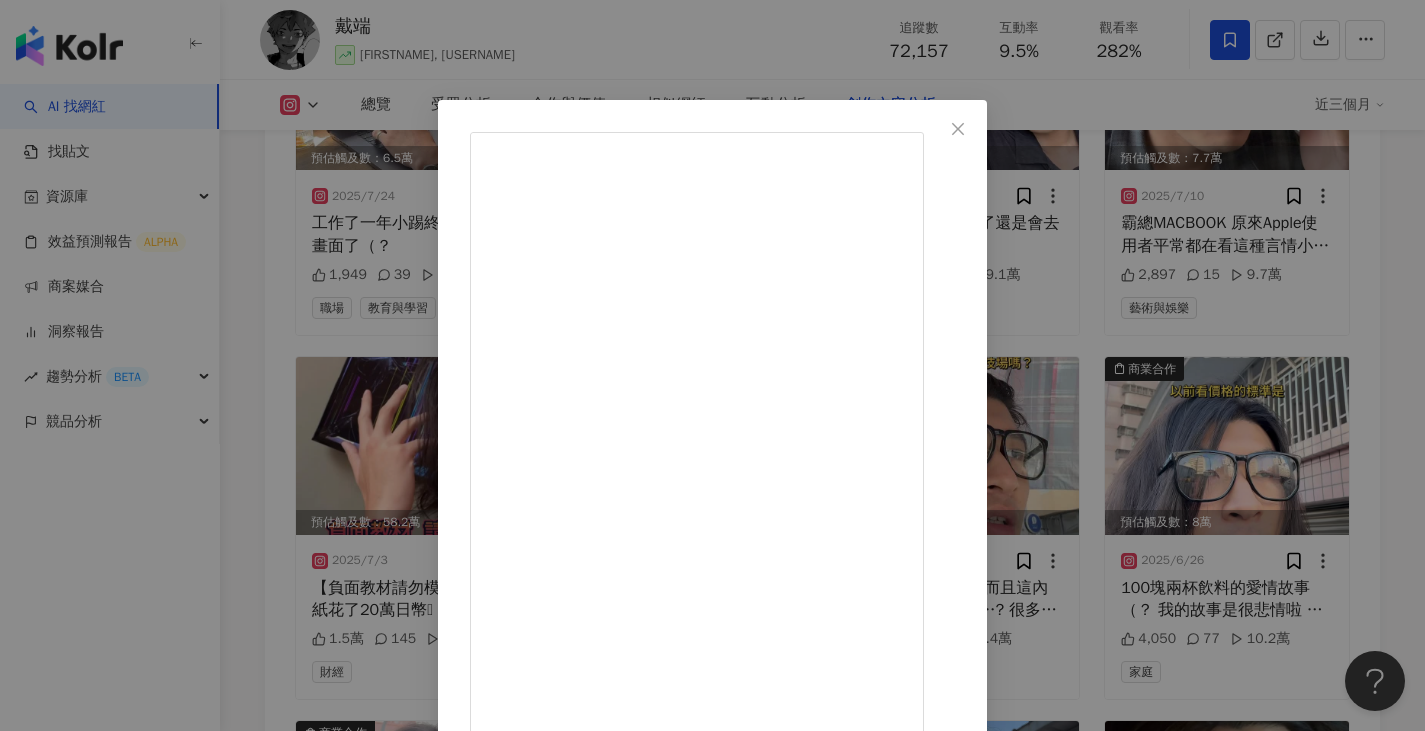 scroll, scrollTop: 100, scrollLeft: 0, axis: vertical 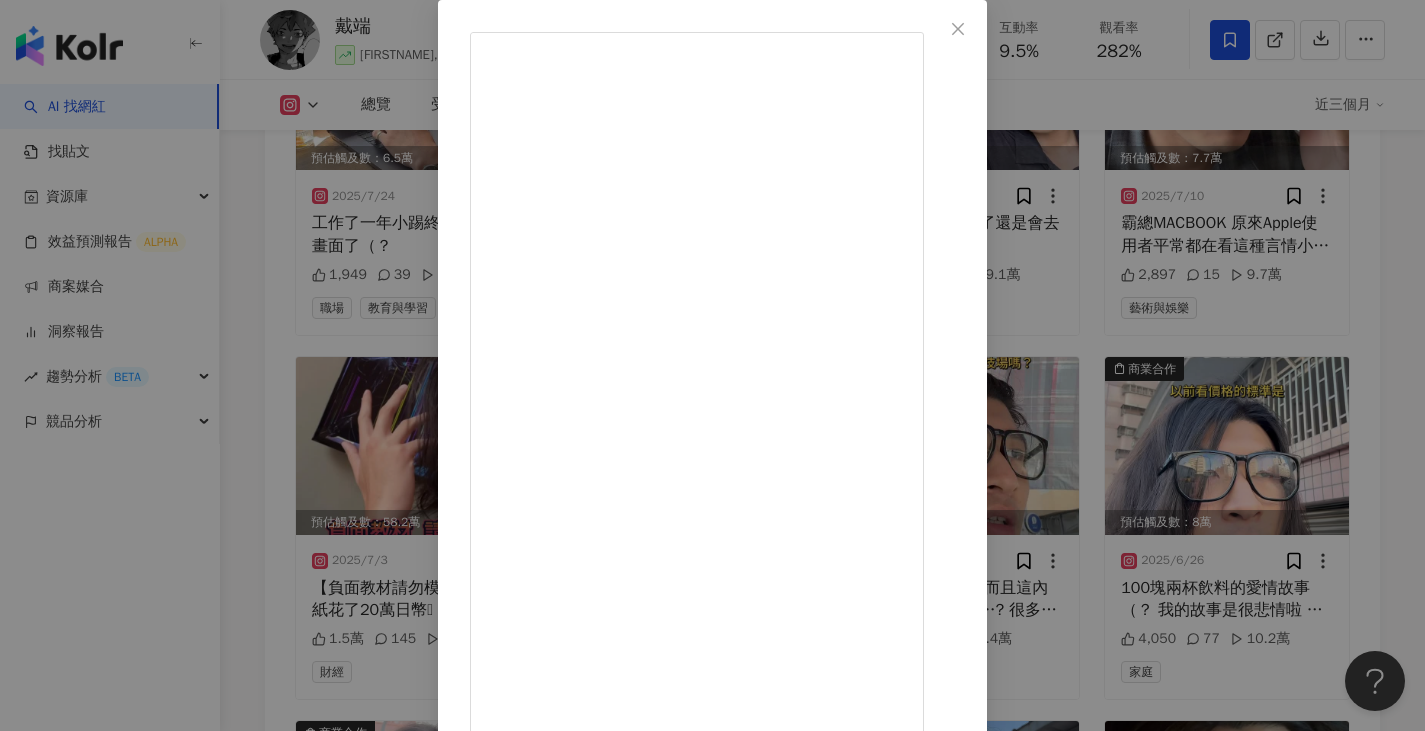 click on "戴端 2025/6/27 我到底拍了什麼鬼
而且這內容廠商竟然給過了…?
很多單肩包很土很醜又難用連廣告都很無聊
但這款有點不一樣，被我玩出了新花樣...
你看我這支影片一點都不無聊吧?！
話說回來，玩了幾天自己還蠻喜歡
因為收納設計很貼心，出門超方便
@niid_tw 廠商這次也有準備小禮物
現在透過精選限動的專屬連結到嘖嘖平台購買 FINO V
結帳時備註［戴端好帥］，就可以獲得限量質感眼鏡收納包一個！！！
這個備註…真的不是我寫的我沒有這麼厚臉皮… 1,129 29 4.4萬 查看原始貼文" at bounding box center [712, 365] 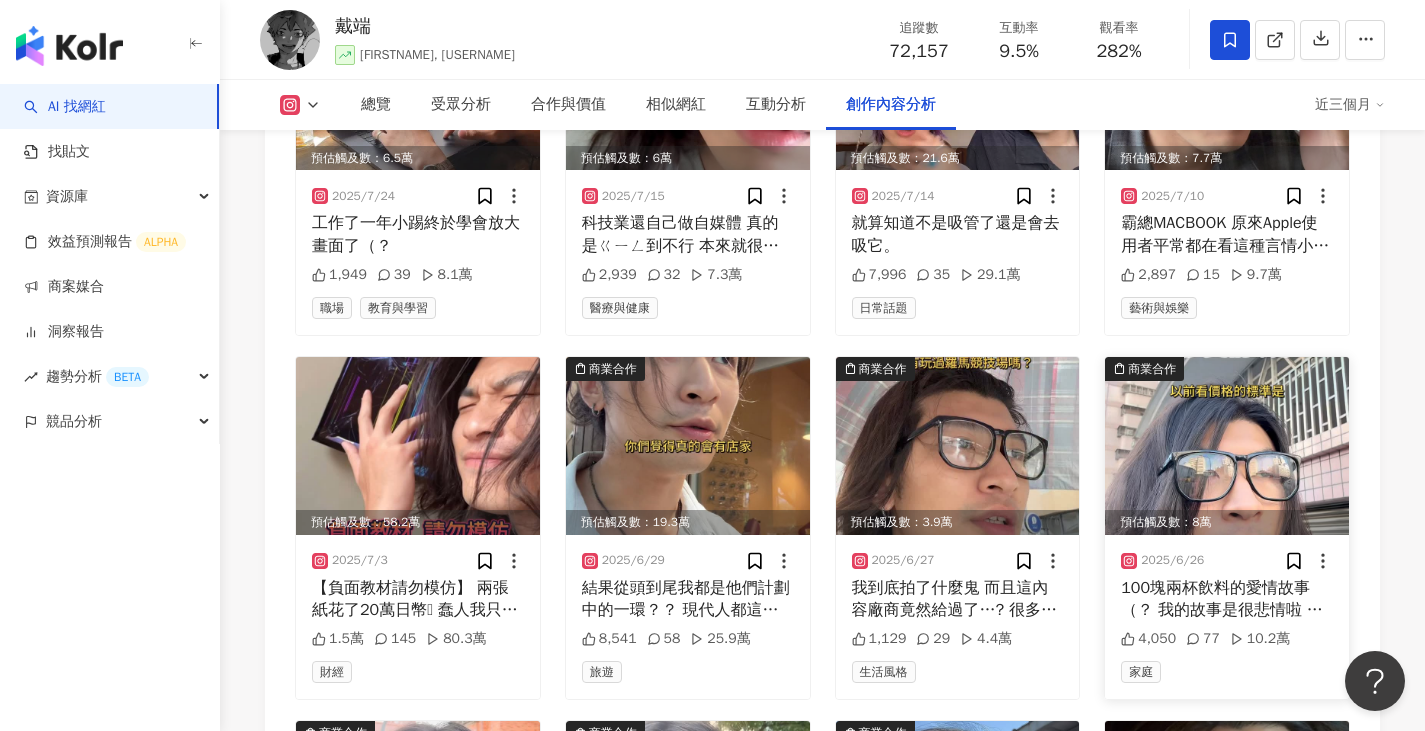 click at bounding box center [1227, 446] 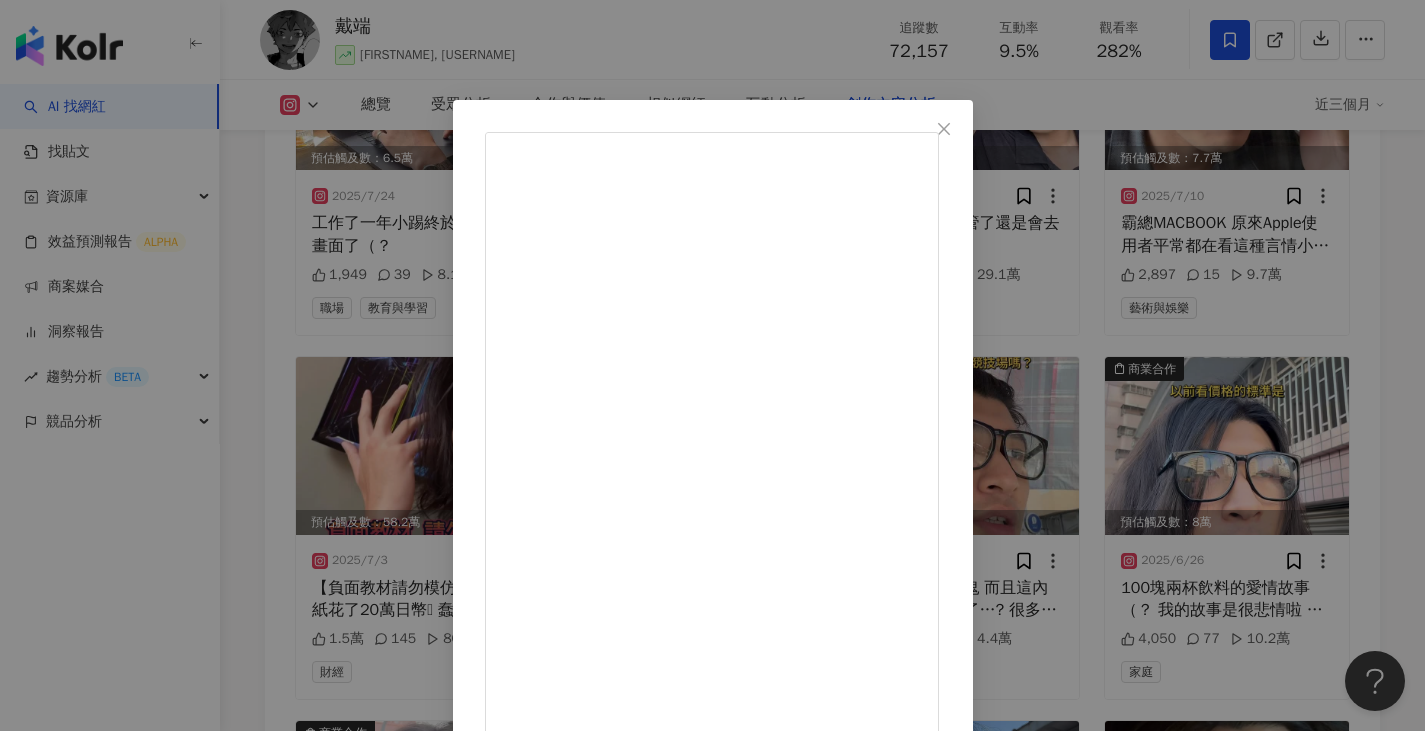 click on "戴端 2025/6/26 100塊兩杯飲料的愛情故事（？
我的故事是很悲情啦
但這次CoCo兩杯99的優惠自己喝兩杯也很值得🤩
而且搭配的選項還不止熱門的那幾杯
連新品手作仙草凍乳都有😍想怎麼搭都划算
⚠️活動品項不定期更新，依門市現場公告為主
@cocotea_tw
#CoCo都可 #CoCo #2杯99 #手作仙草凍乳 4,050 77 10.2萬 查看原始貼文" at bounding box center (712, 365) 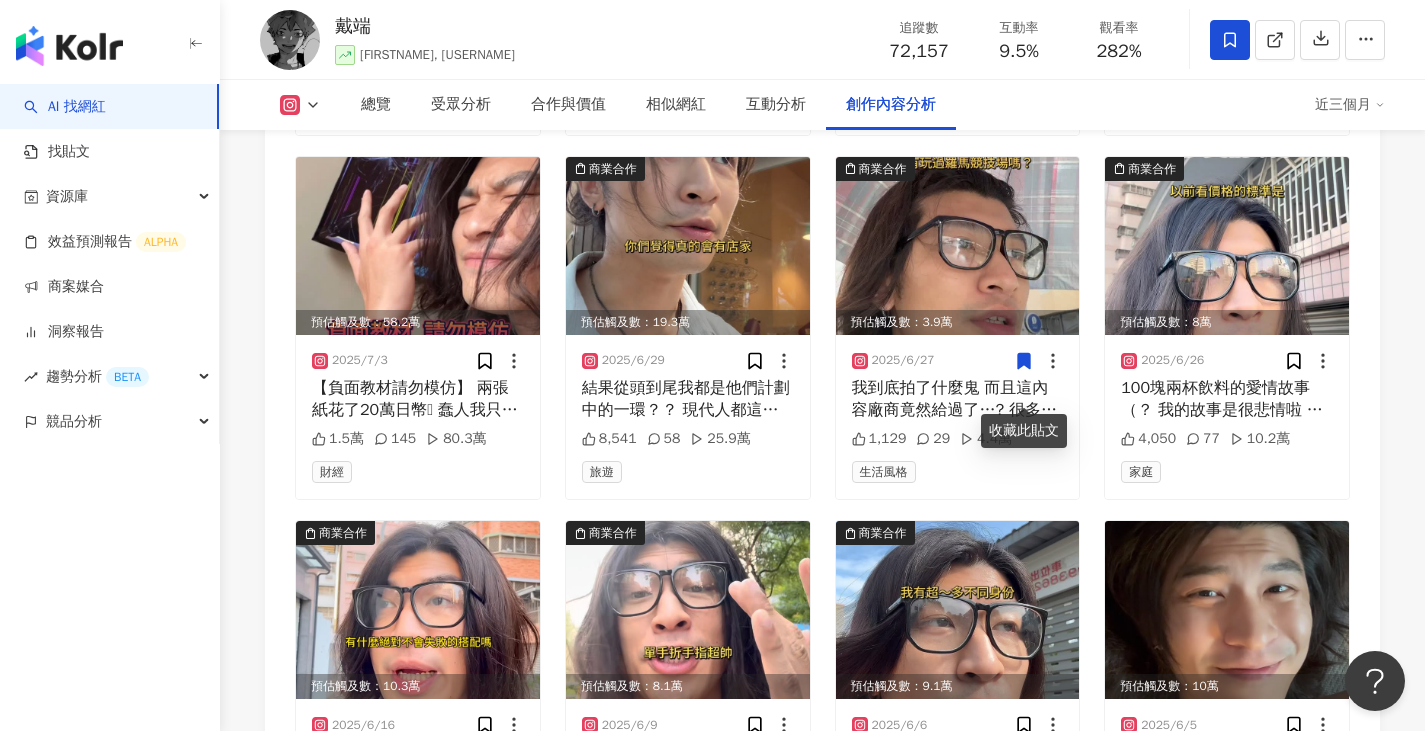 scroll, scrollTop: 6920, scrollLeft: 0, axis: vertical 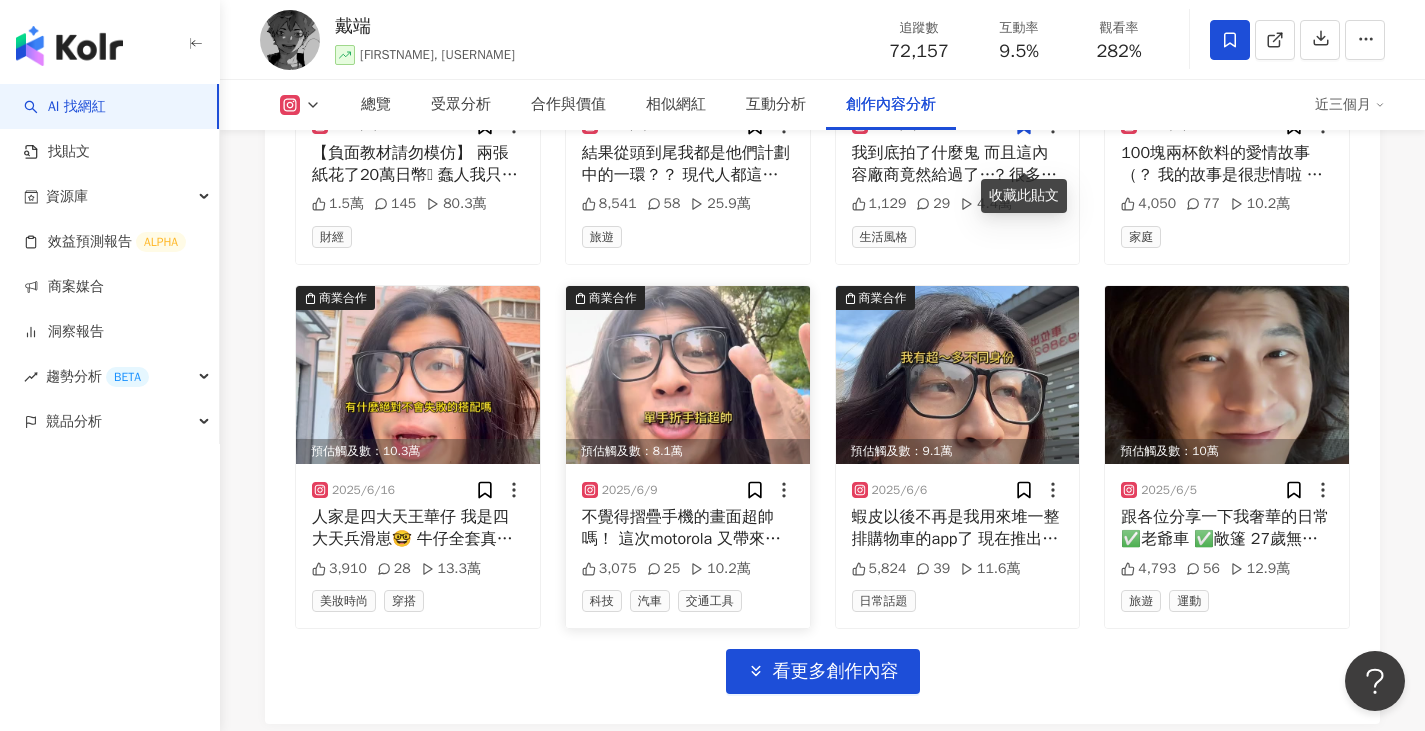 click at bounding box center (688, 375) 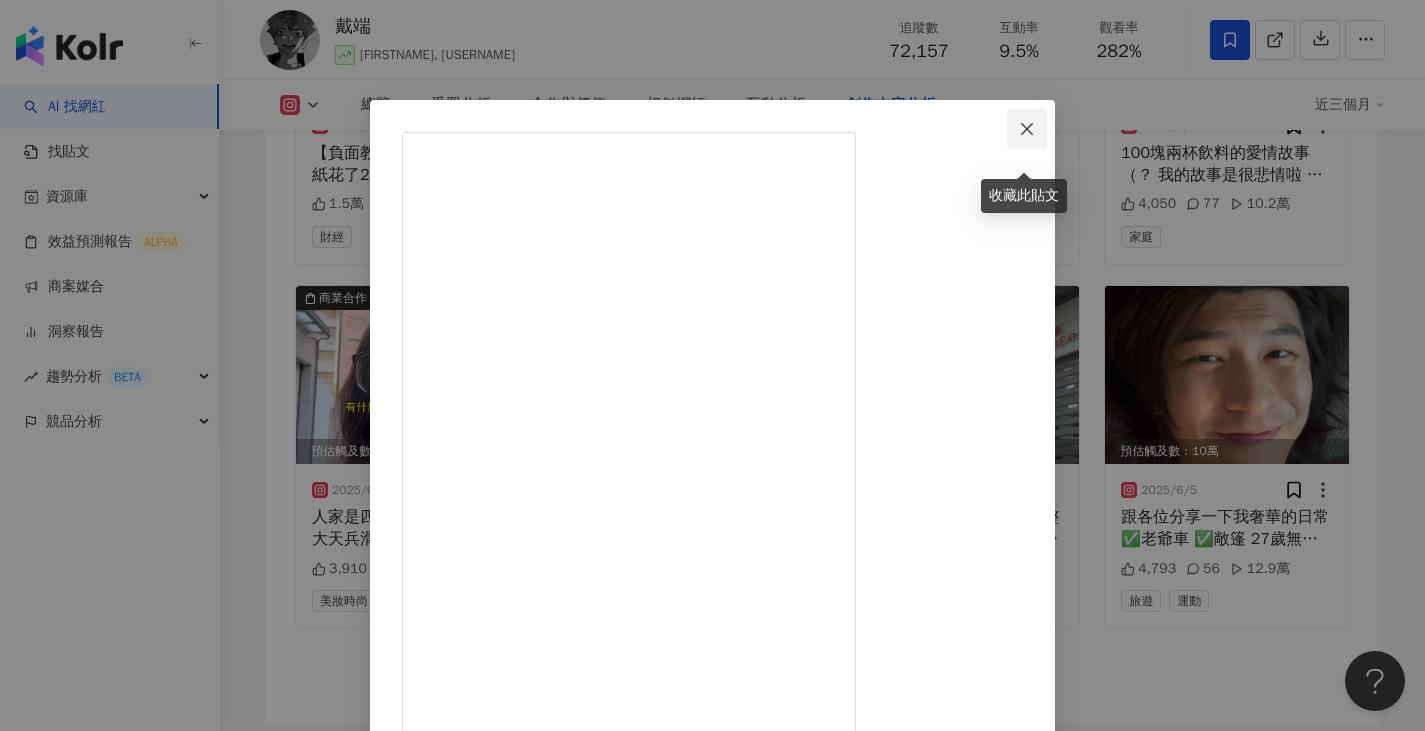click at bounding box center [1027, 129] 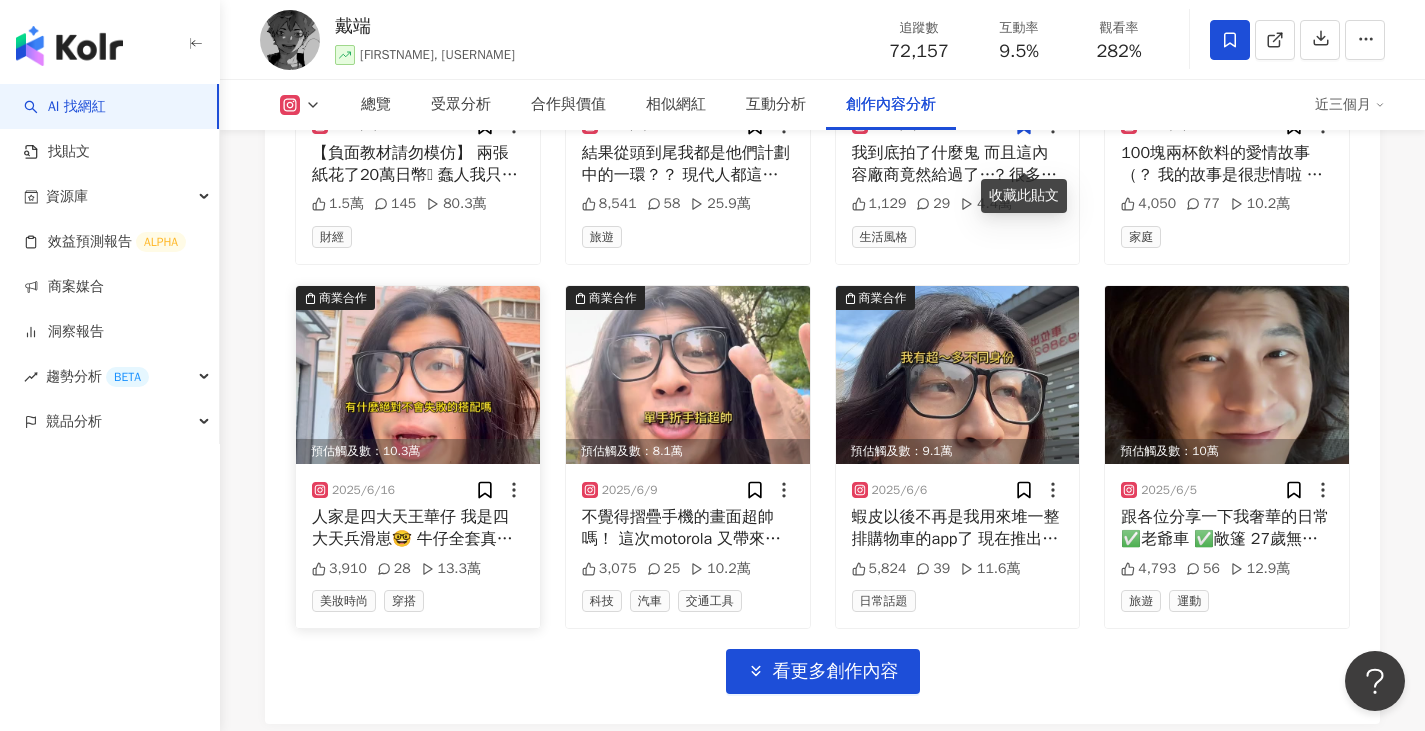 click at bounding box center [418, 375] 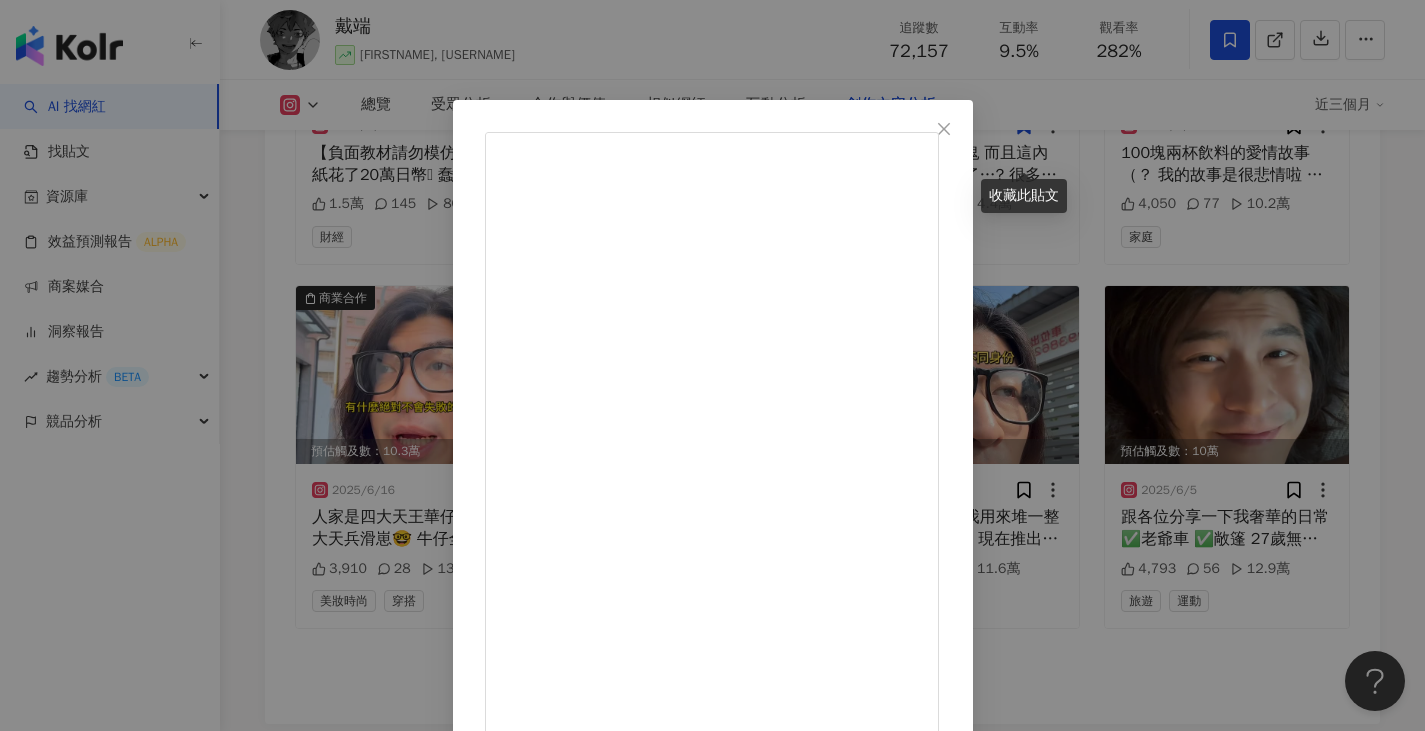 click on "戴端 2025/6/16 人家是四大天王華仔
我是四大天兵滑崽🤓
牛仔全套真的是可以無腦穿的搭配
ㄆㄧㄠ沛男子漢必備🤓
@lalaport_taichung
#LaLaport台中 #正價購物中心 3,910 28 13.3萬 查看原始貼文" at bounding box center (712, 365) 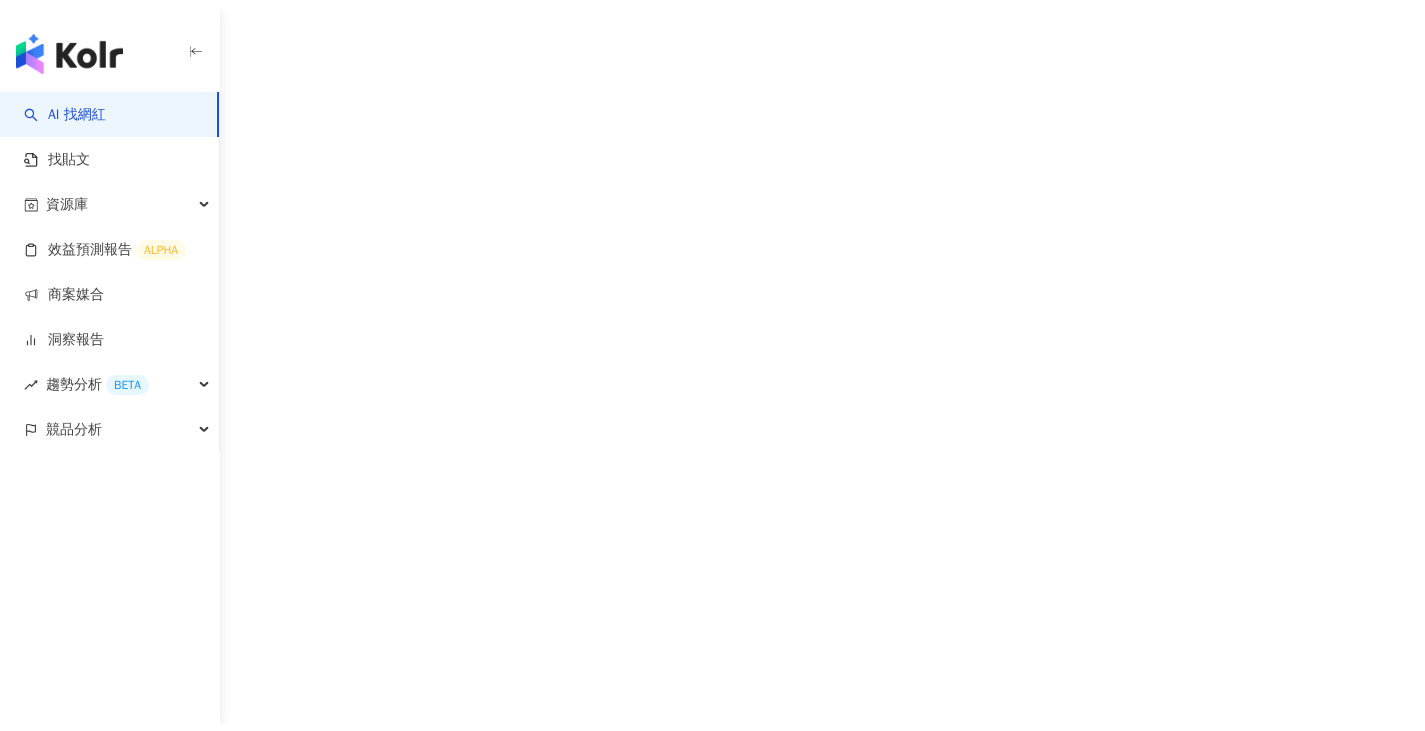 scroll, scrollTop: 0, scrollLeft: 0, axis: both 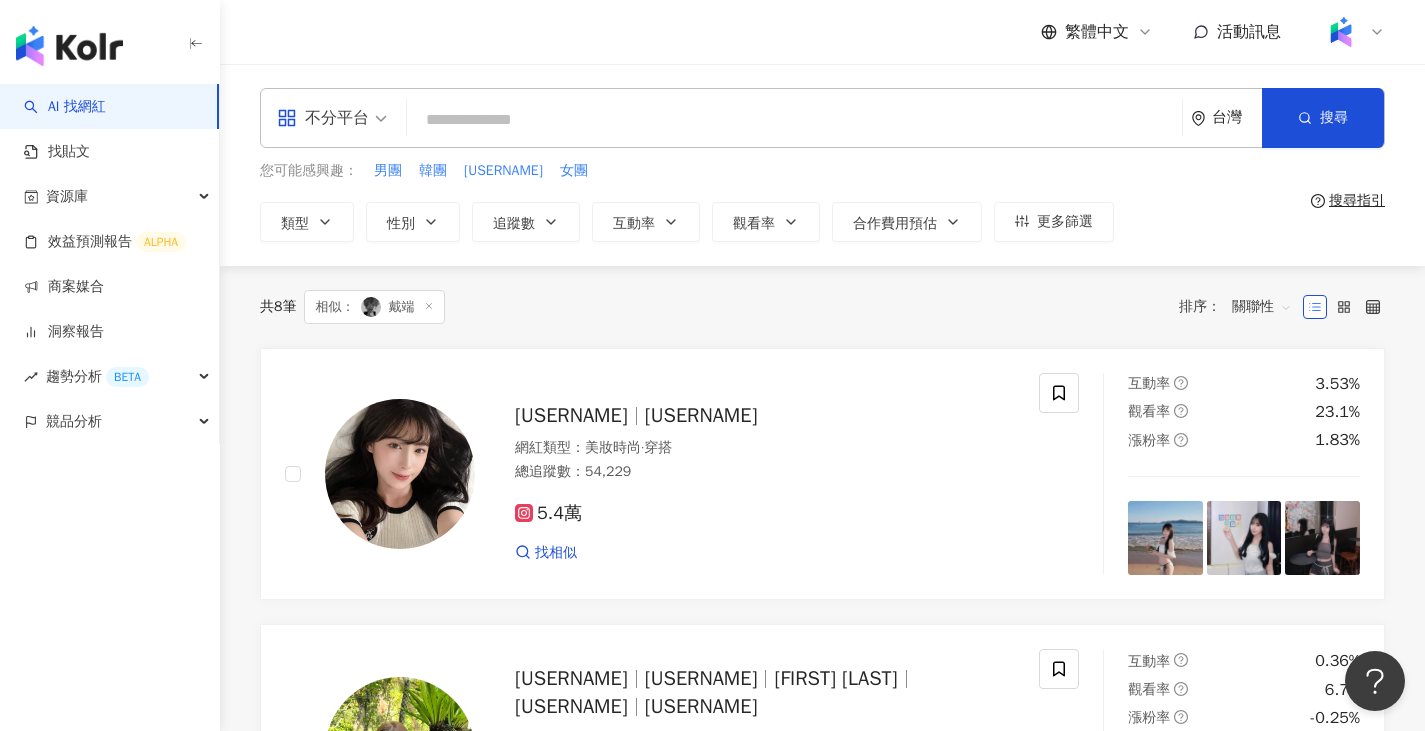 click at bounding box center [794, 120] 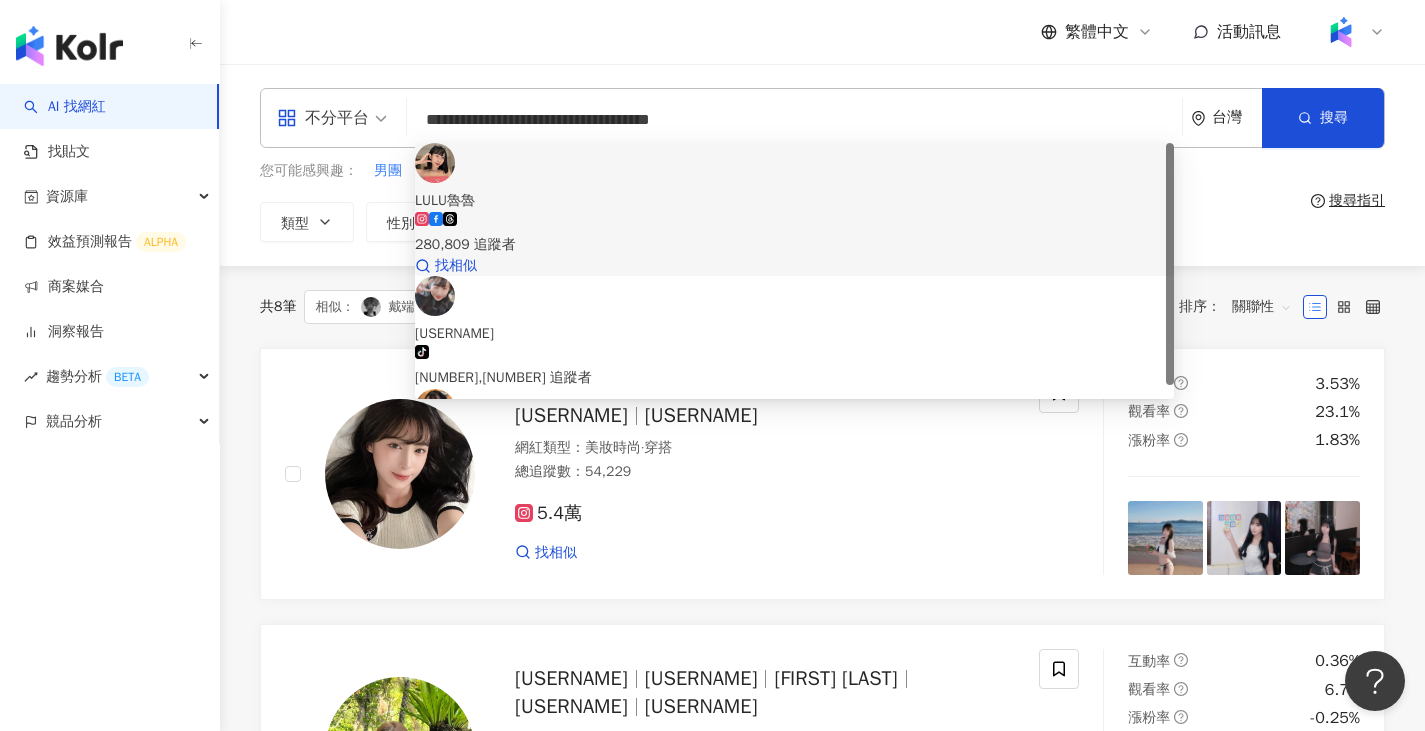 click on "LULU魯魯" at bounding box center (794, 201) 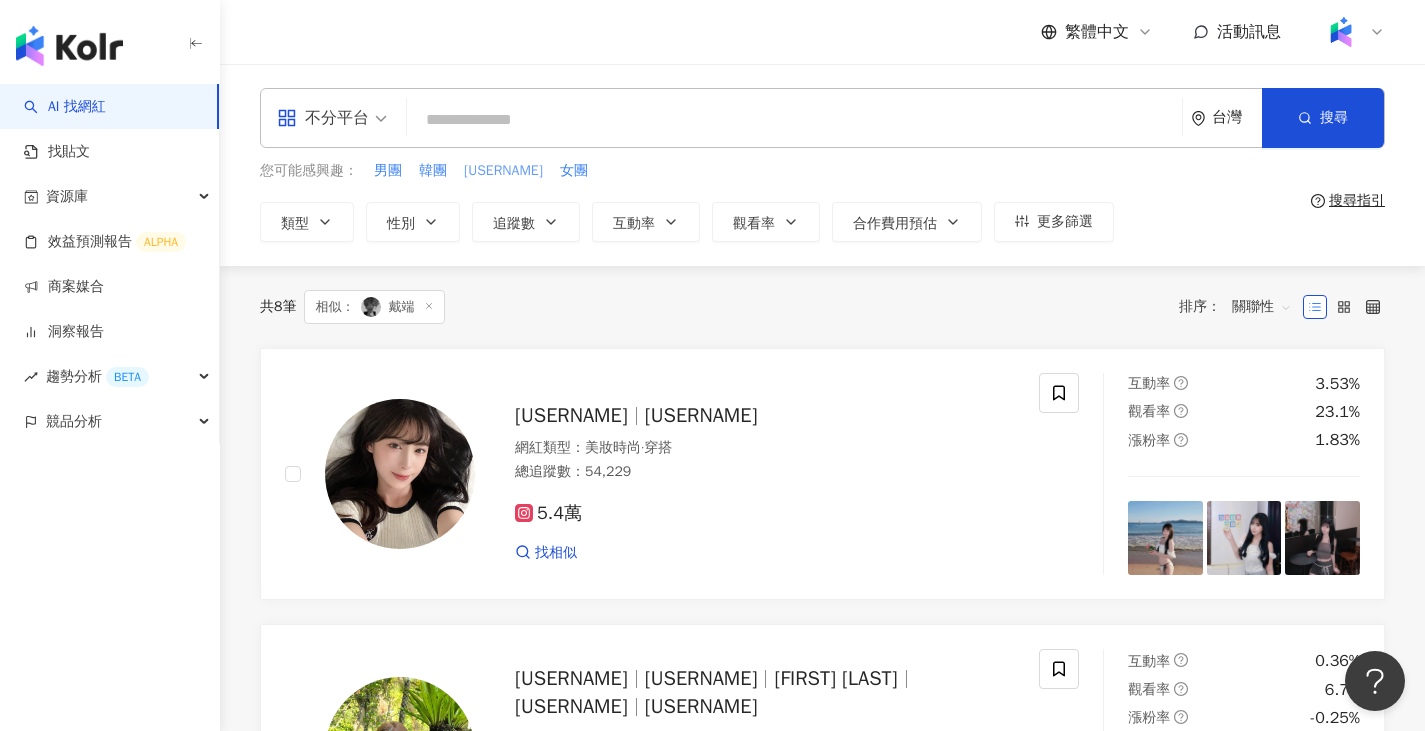 paste on "**********" 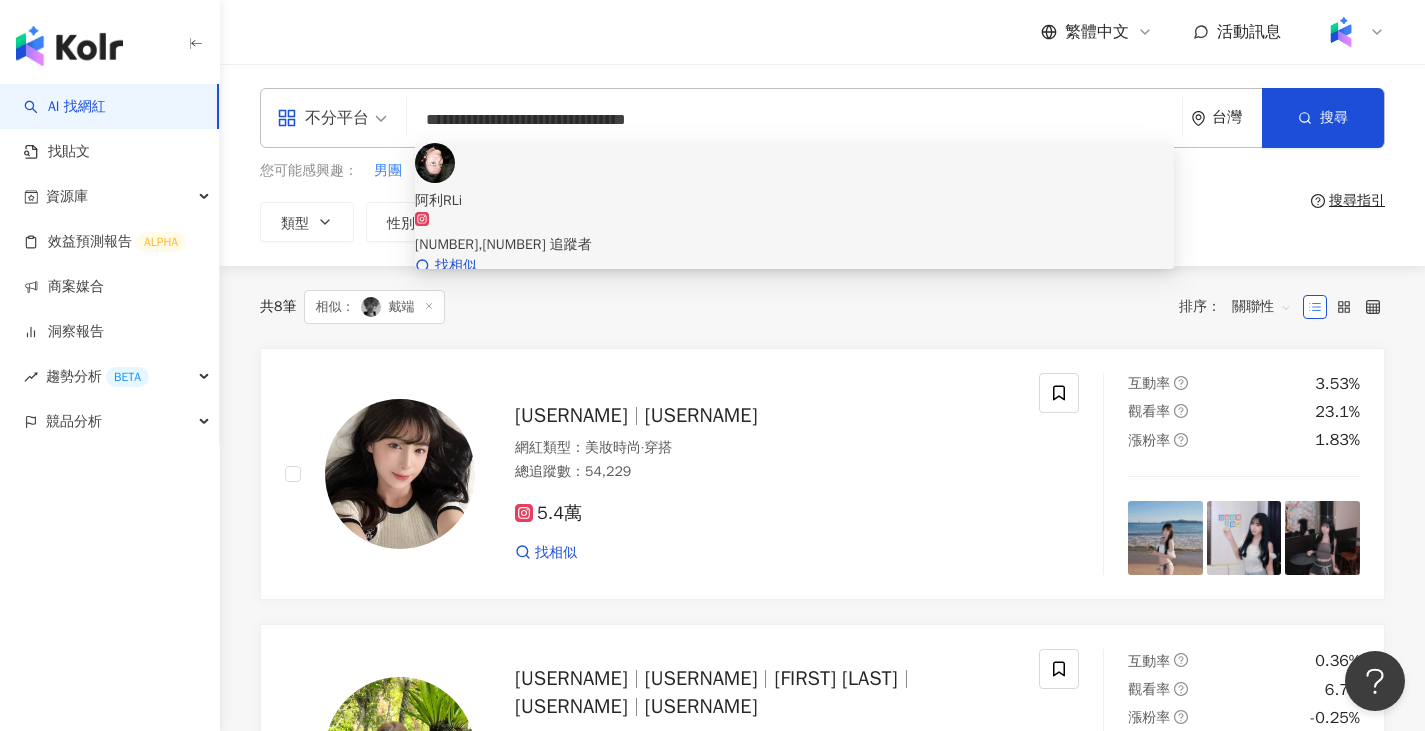 click on "阿利RLi 116,261   追蹤者 找相似" at bounding box center [794, 209] 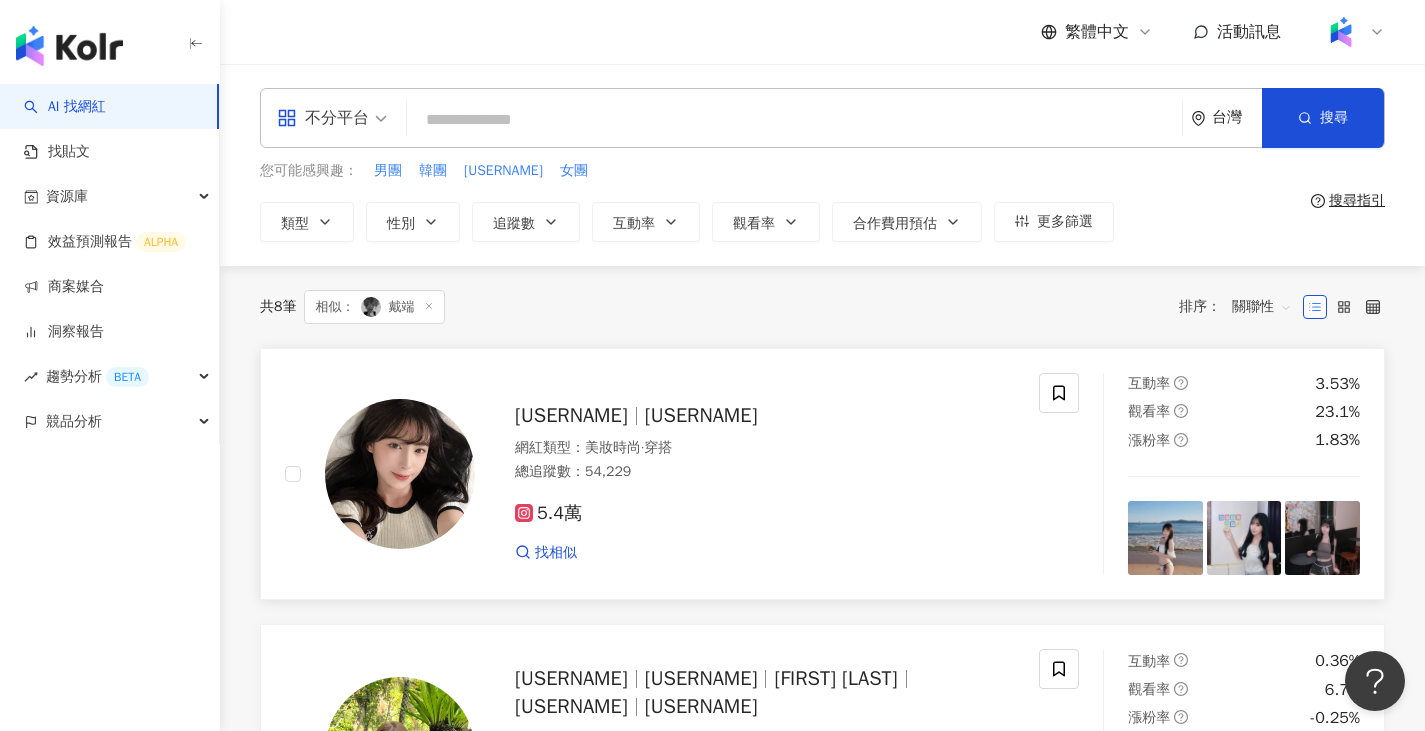 scroll, scrollTop: 100, scrollLeft: 0, axis: vertical 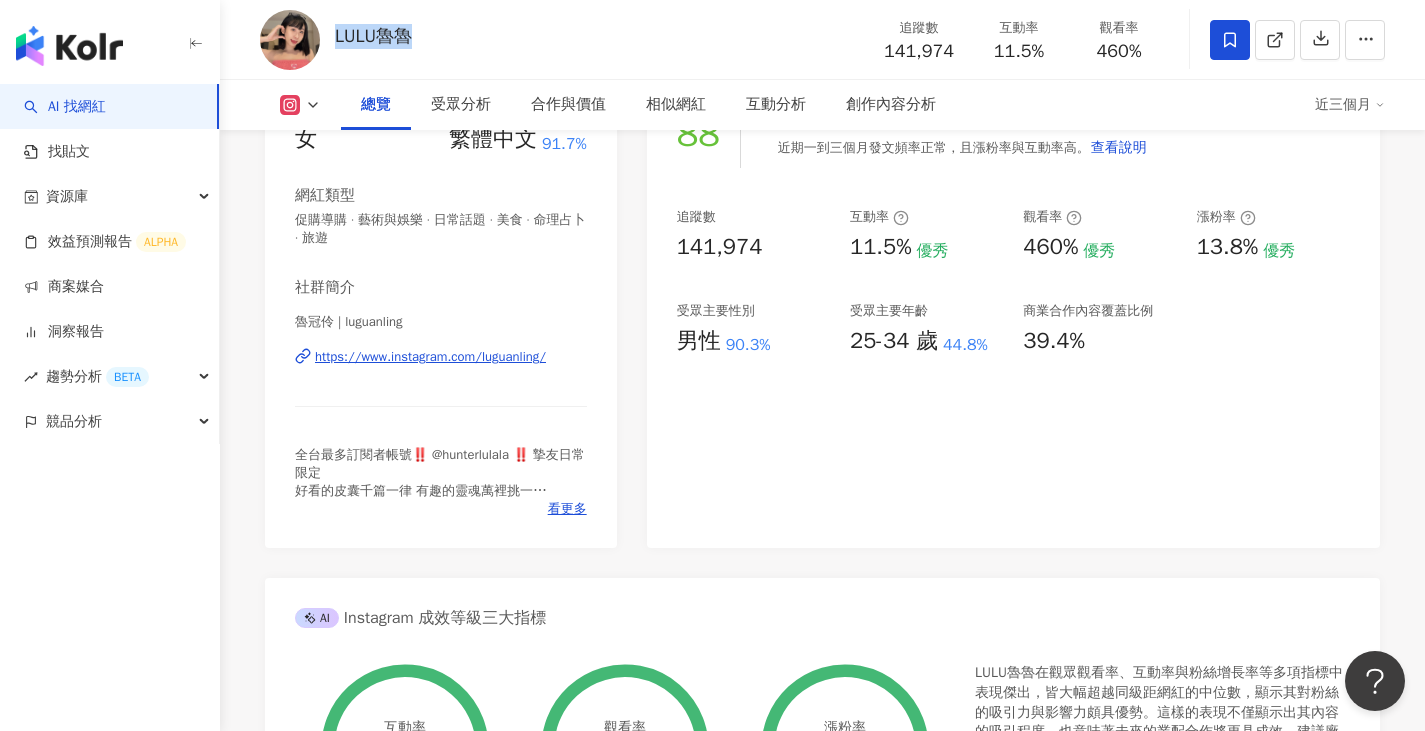 drag, startPoint x: 333, startPoint y: 38, endPoint x: 425, endPoint y: 48, distance: 92.541885 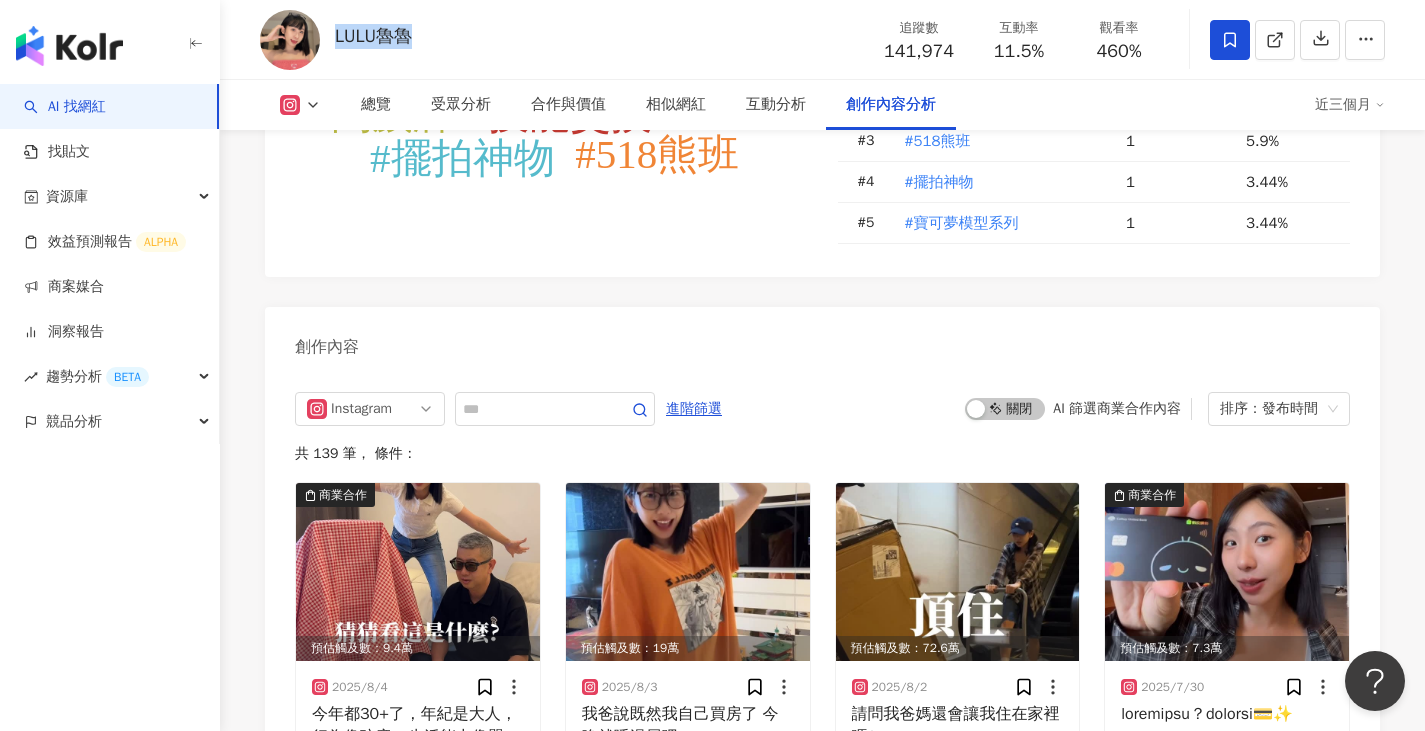 scroll, scrollTop: 5995, scrollLeft: 0, axis: vertical 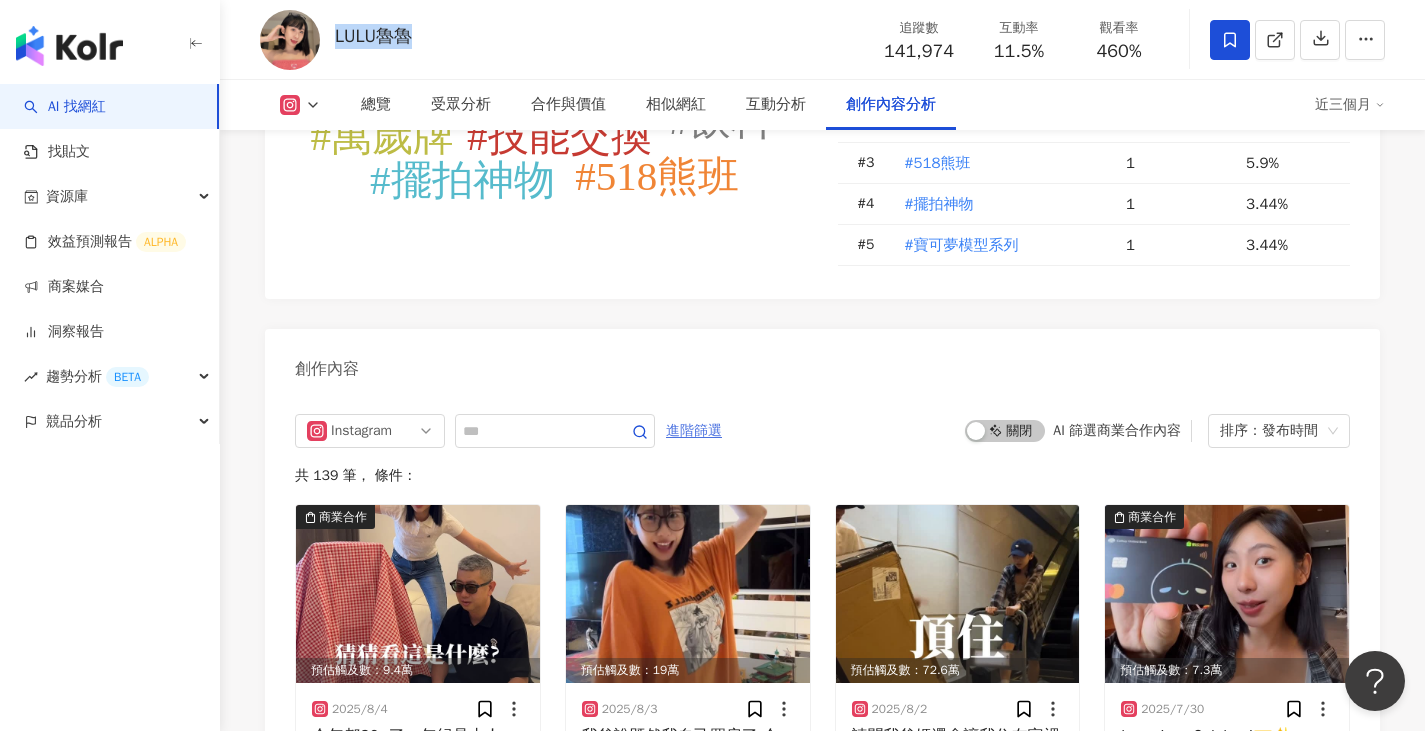 click on "進階篩選" at bounding box center (694, 431) 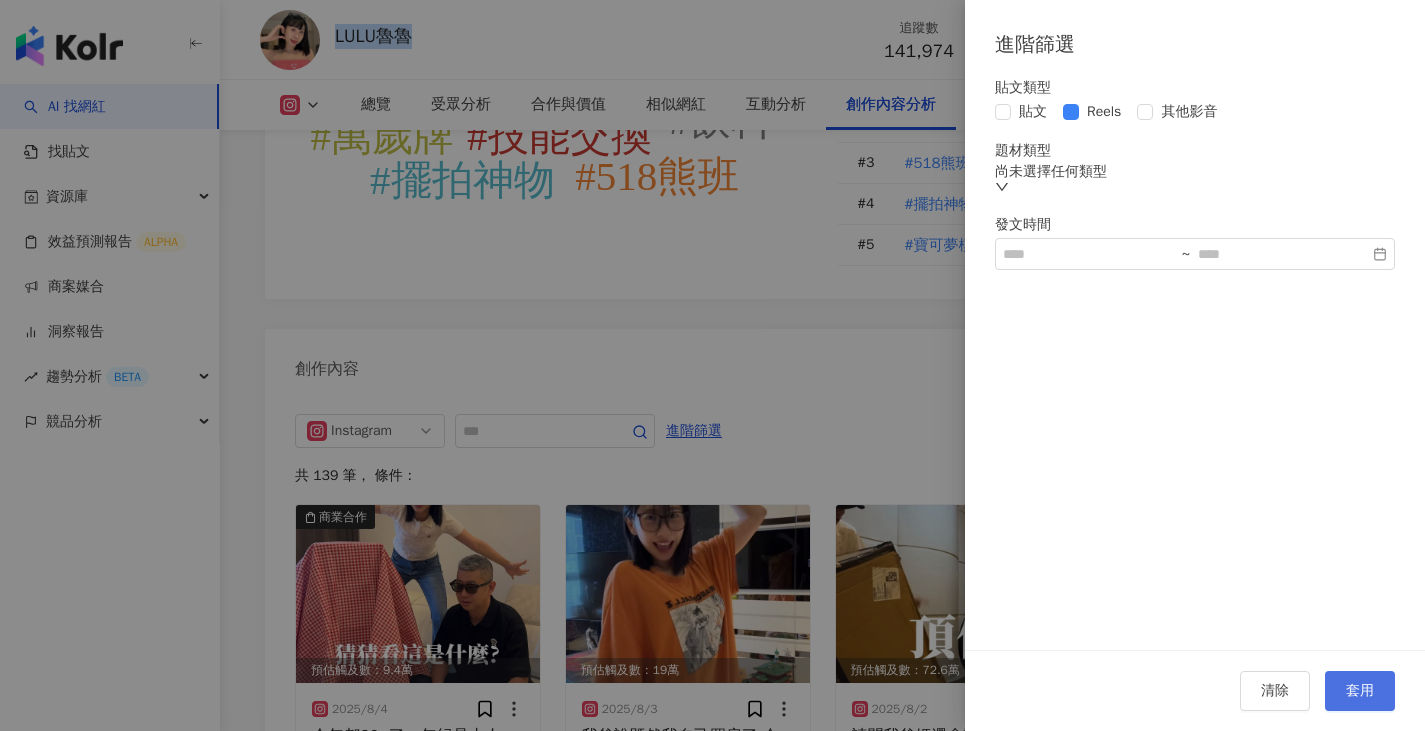 click on "套用" at bounding box center (1360, 691) 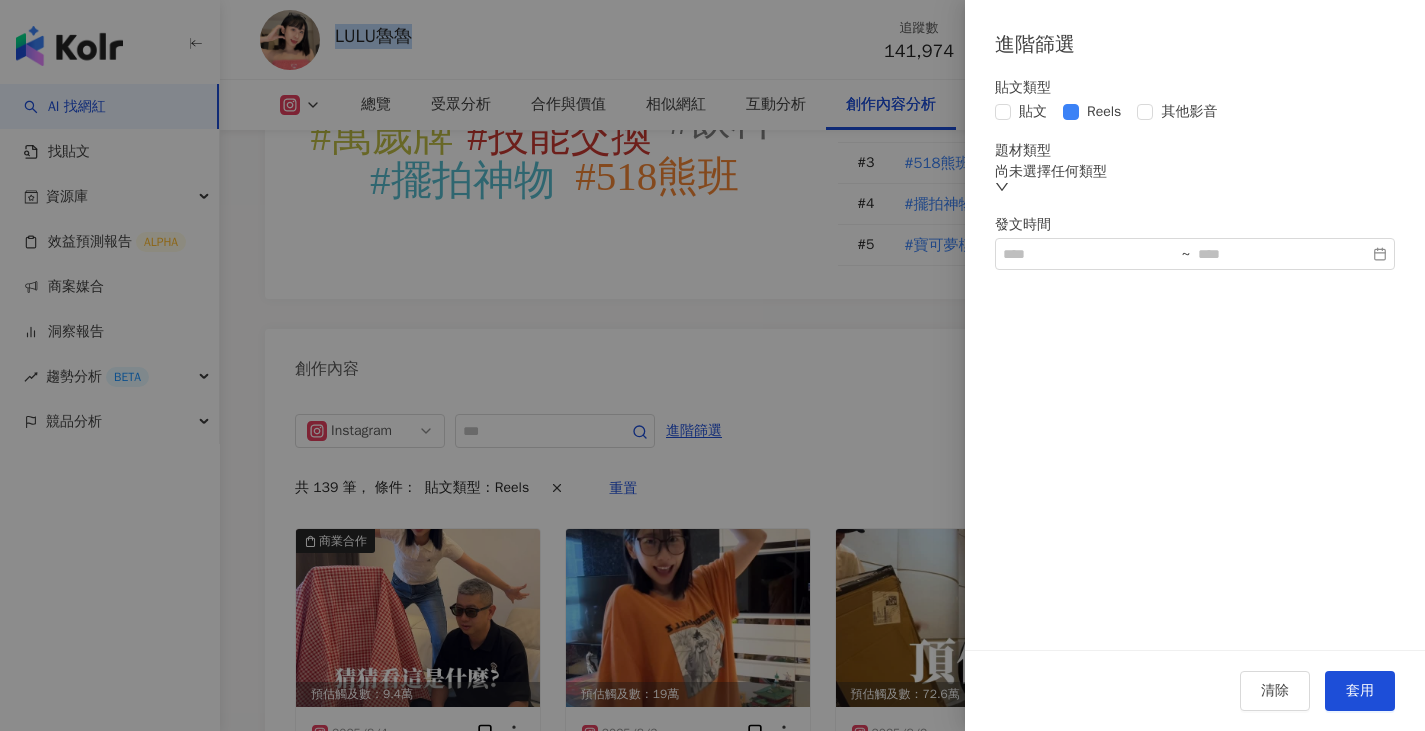 scroll, scrollTop: 6209, scrollLeft: 0, axis: vertical 